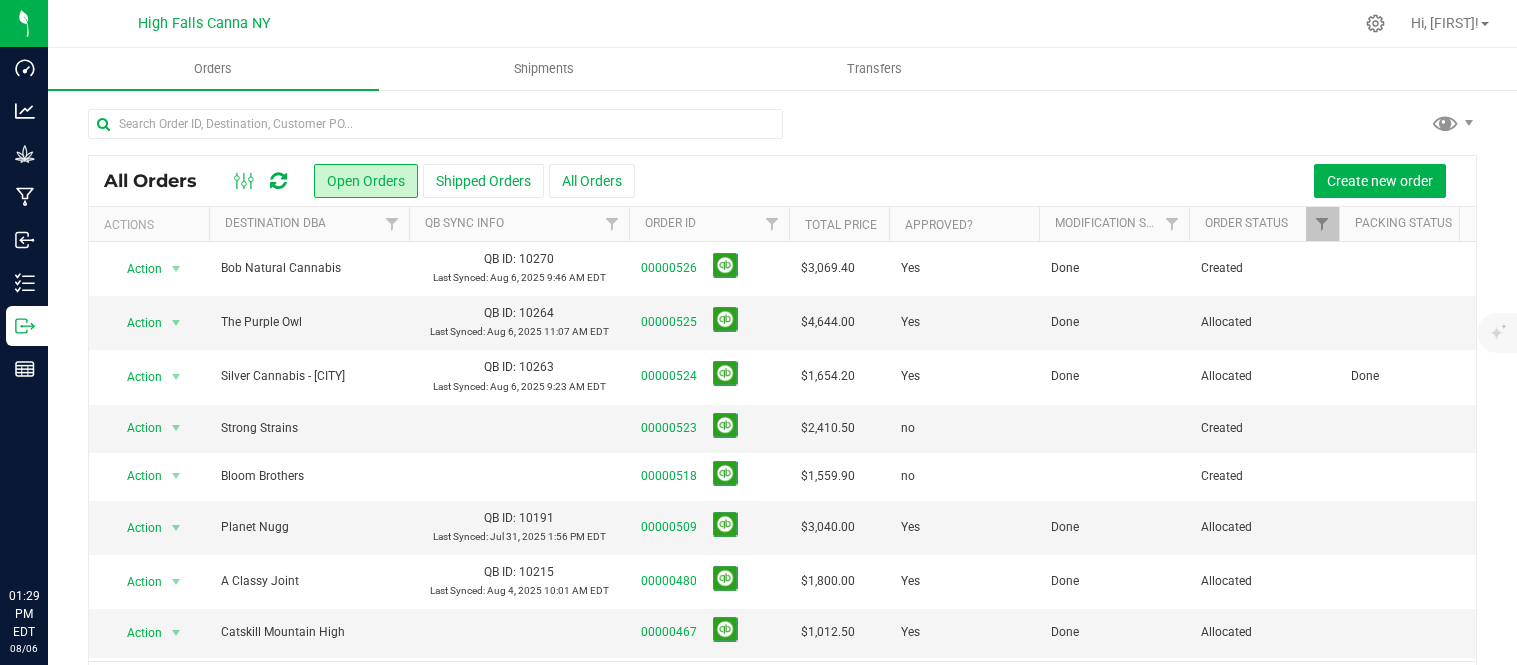 scroll, scrollTop: 0, scrollLeft: 0, axis: both 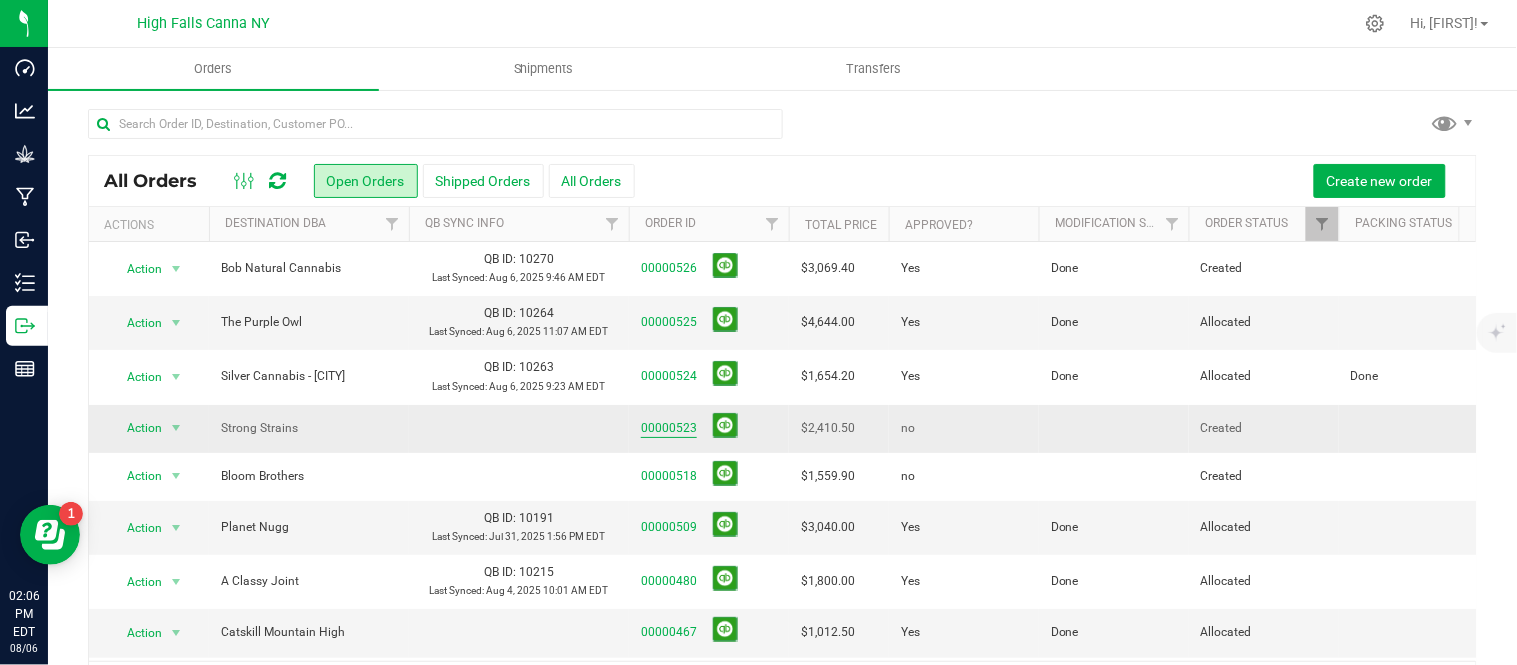 click on "00000523" at bounding box center [669, 428] 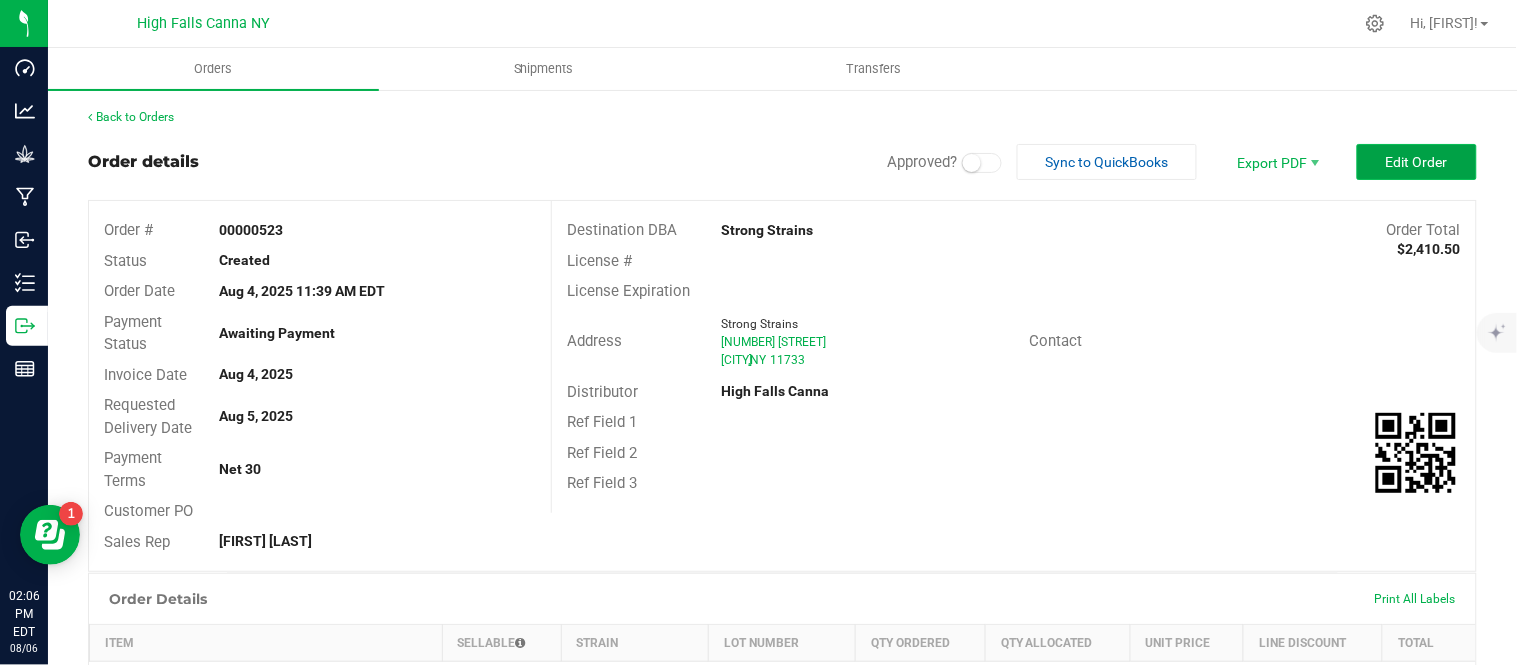 click on "Edit Order" at bounding box center (1417, 162) 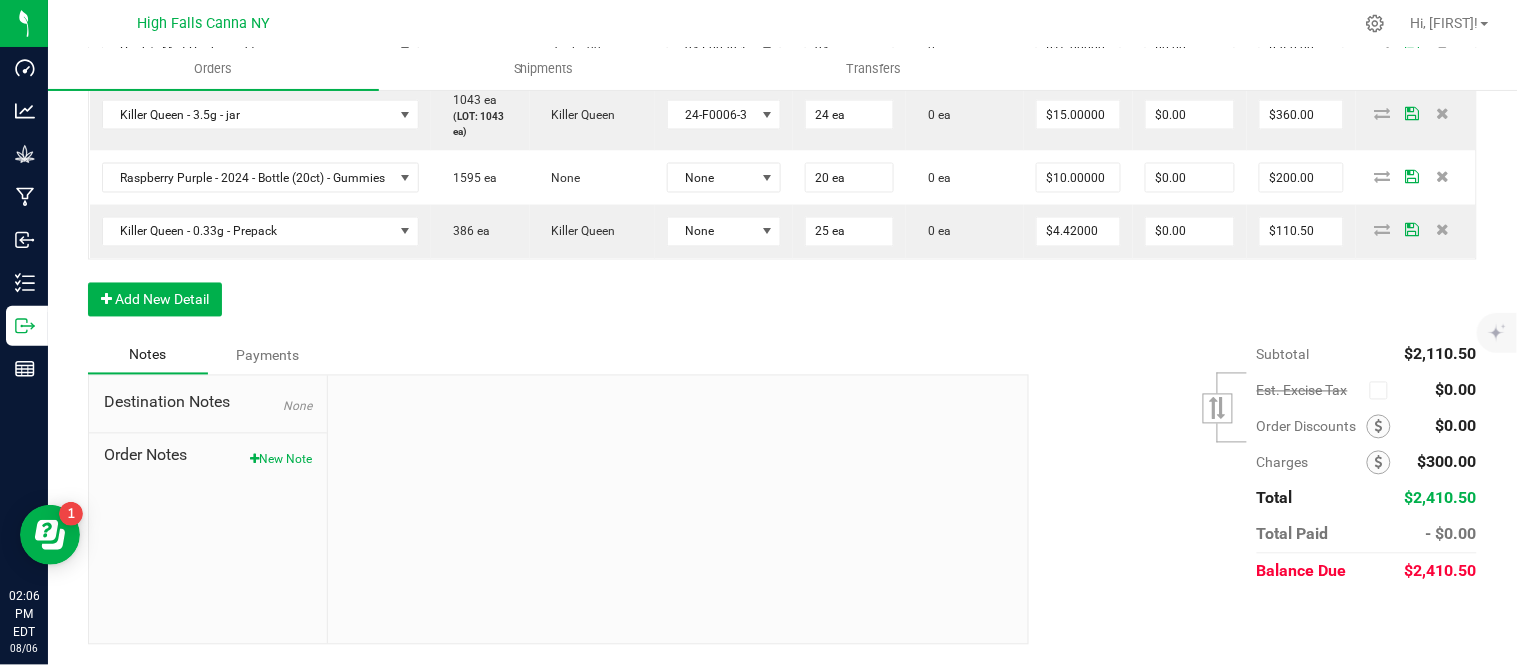 scroll, scrollTop: 881, scrollLeft: 0, axis: vertical 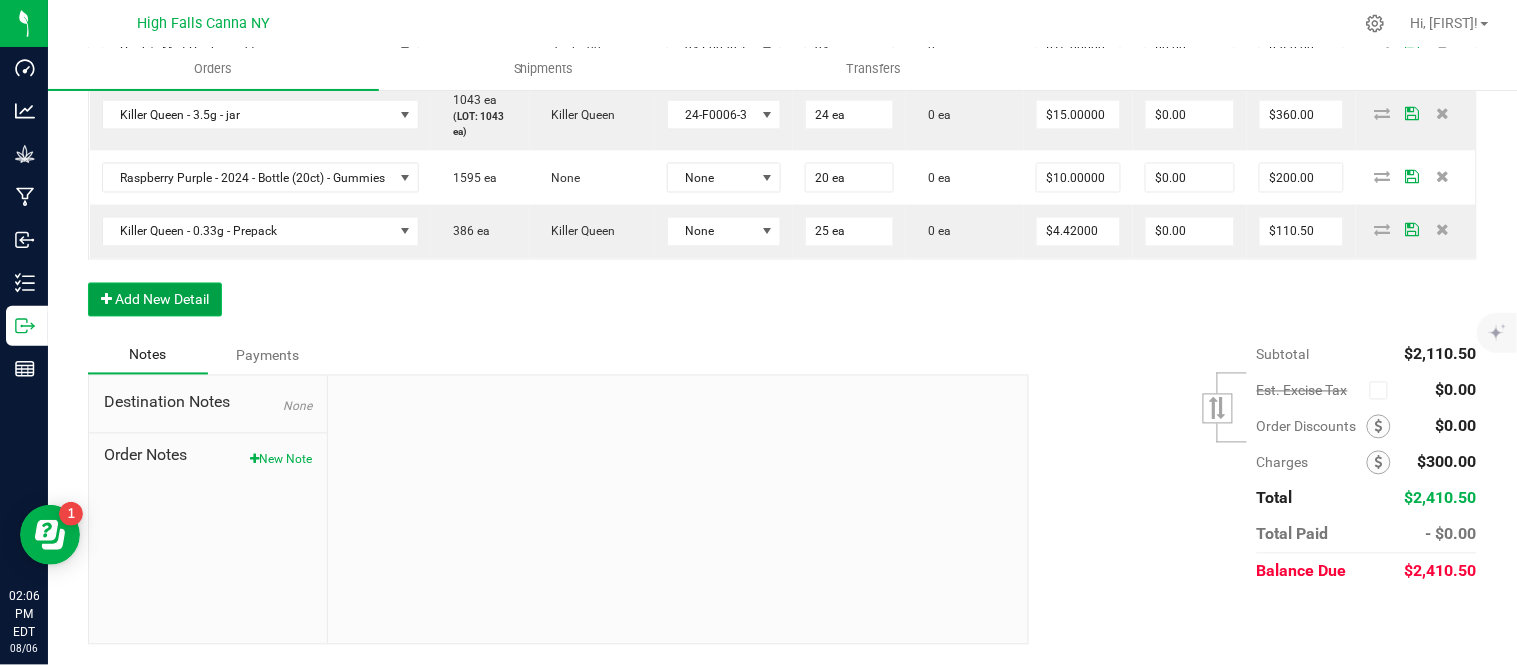 click on "Add New Detail" at bounding box center (155, 300) 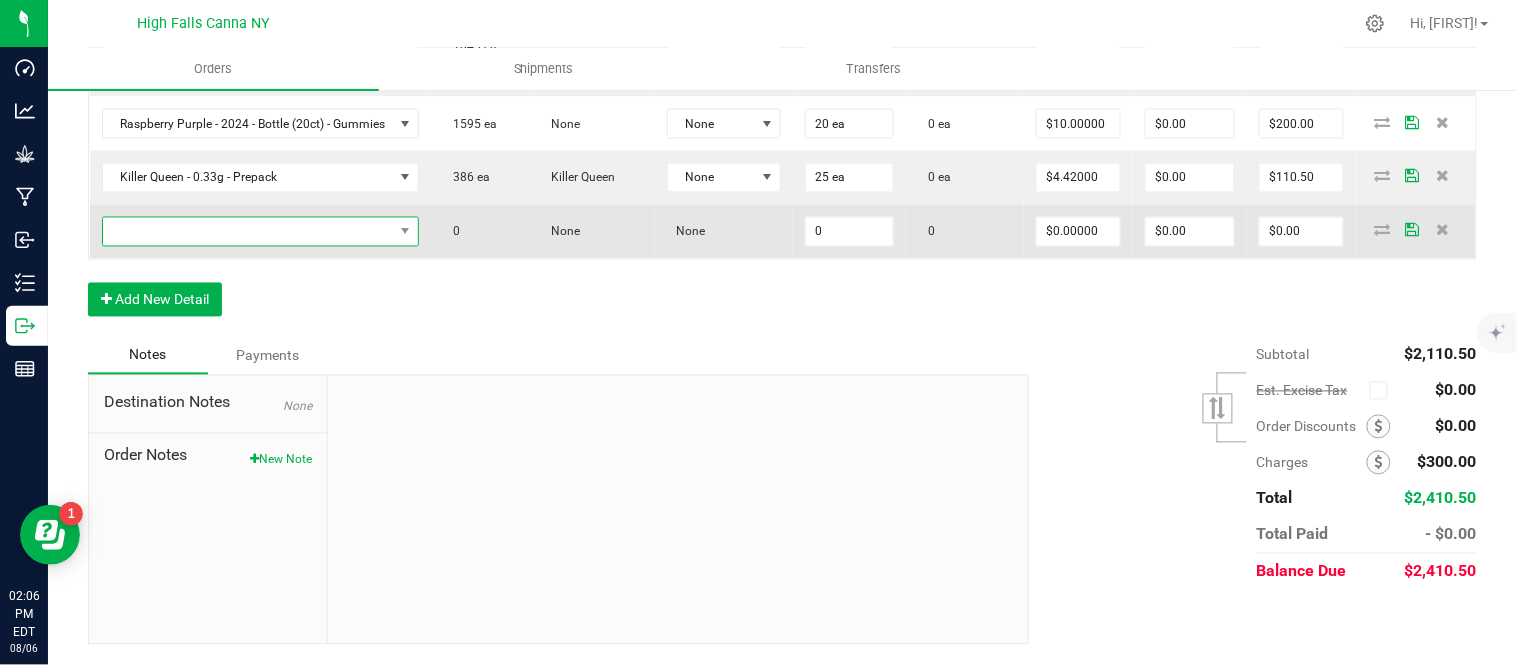 click at bounding box center [248, 232] 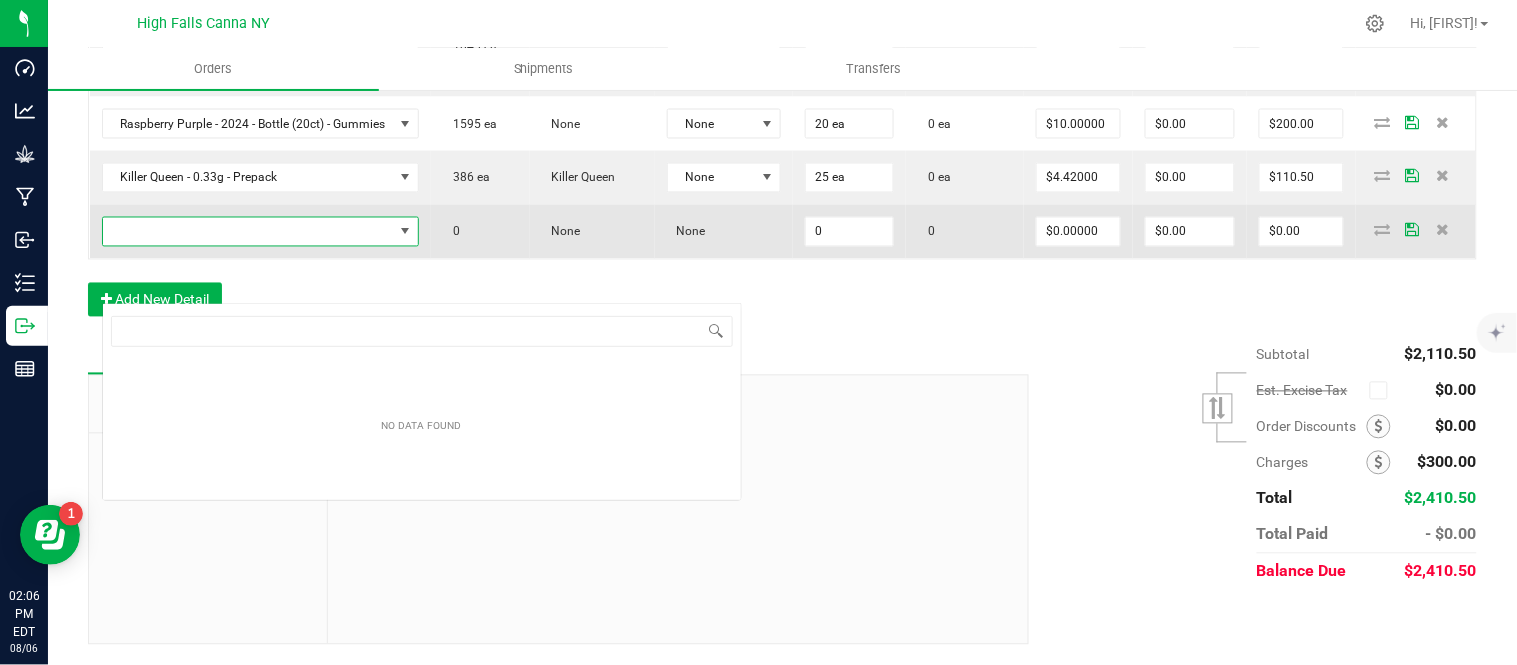 scroll, scrollTop: 99970, scrollLeft: 99661, axis: both 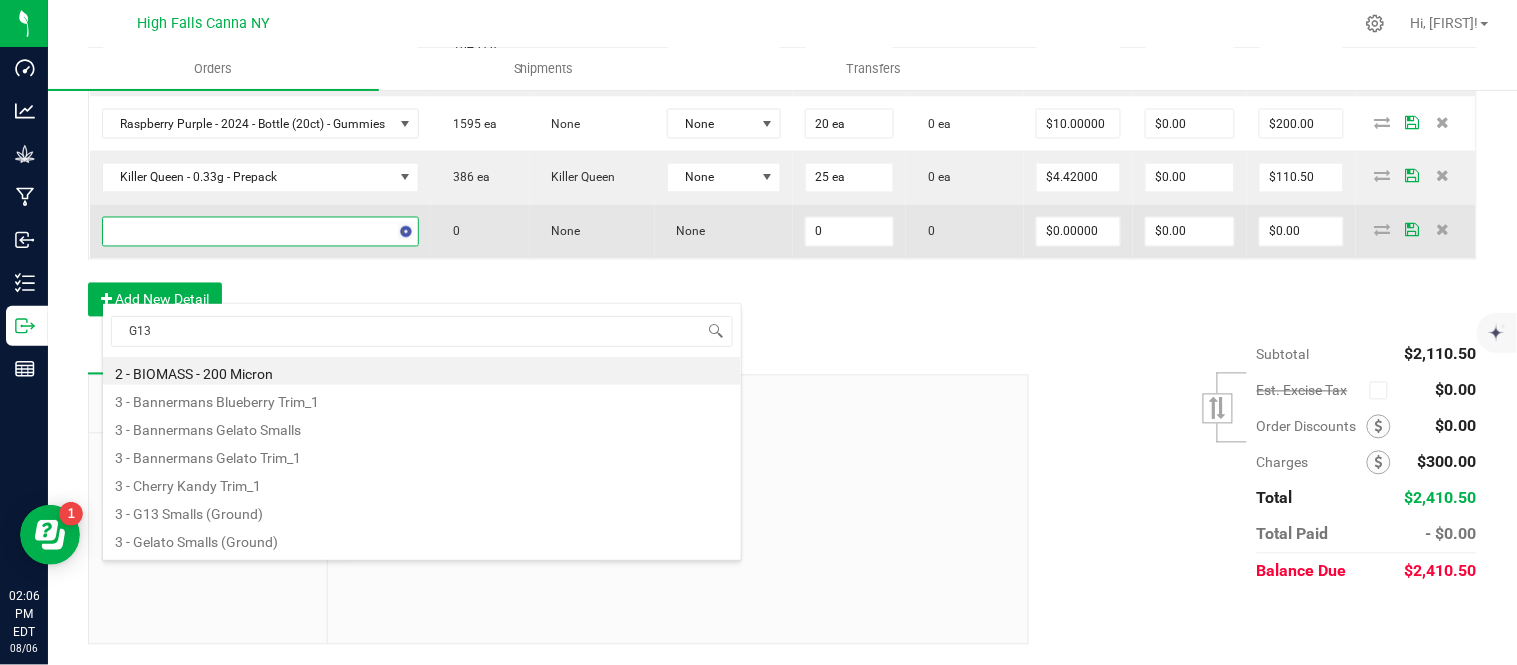 type on "G13" 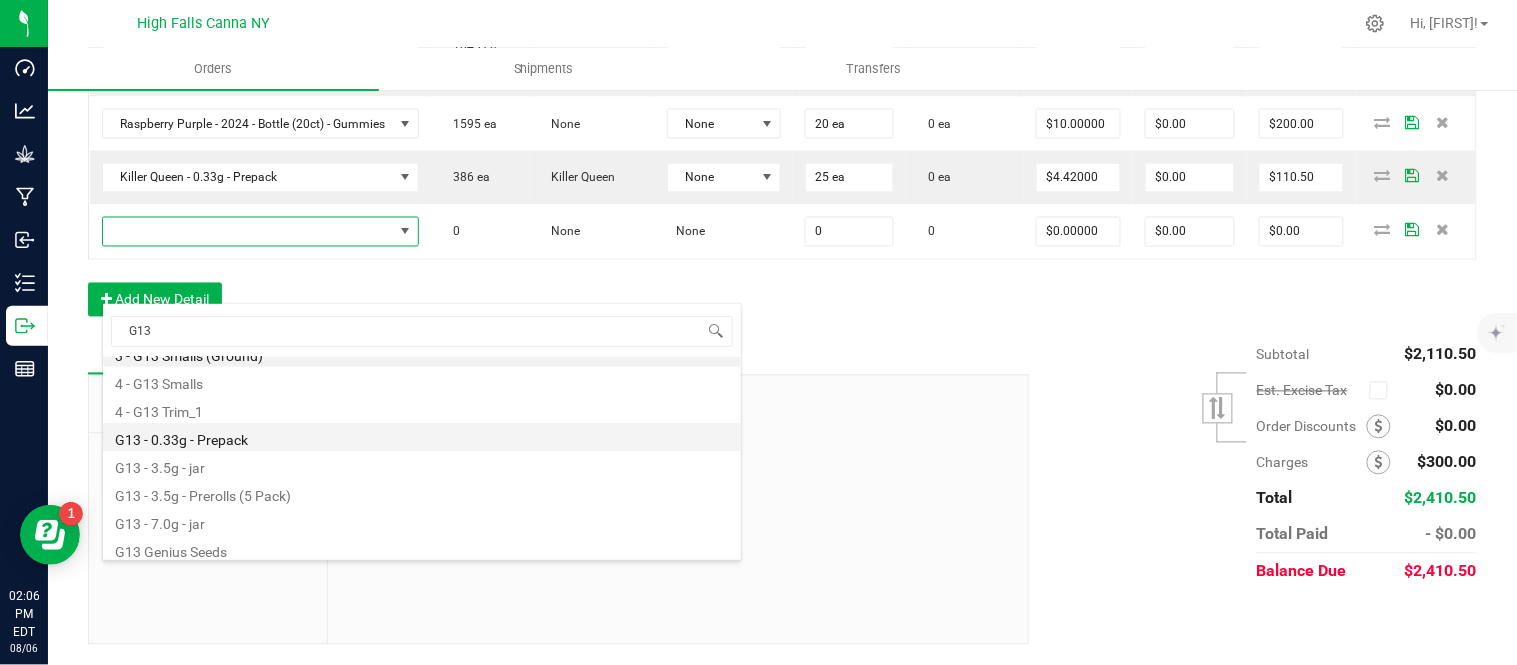 scroll, scrollTop: 24, scrollLeft: 0, axis: vertical 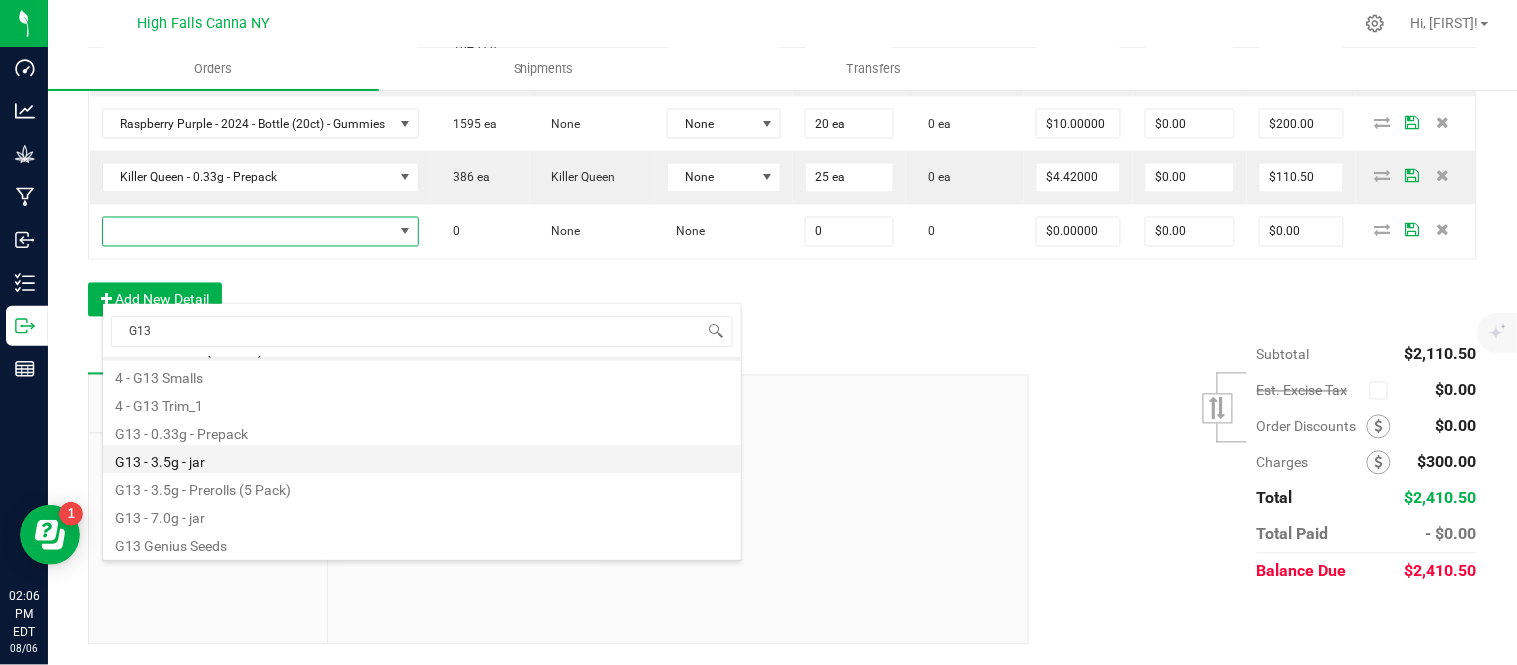 click on "G13 - 3.5g - jar" at bounding box center [422, 459] 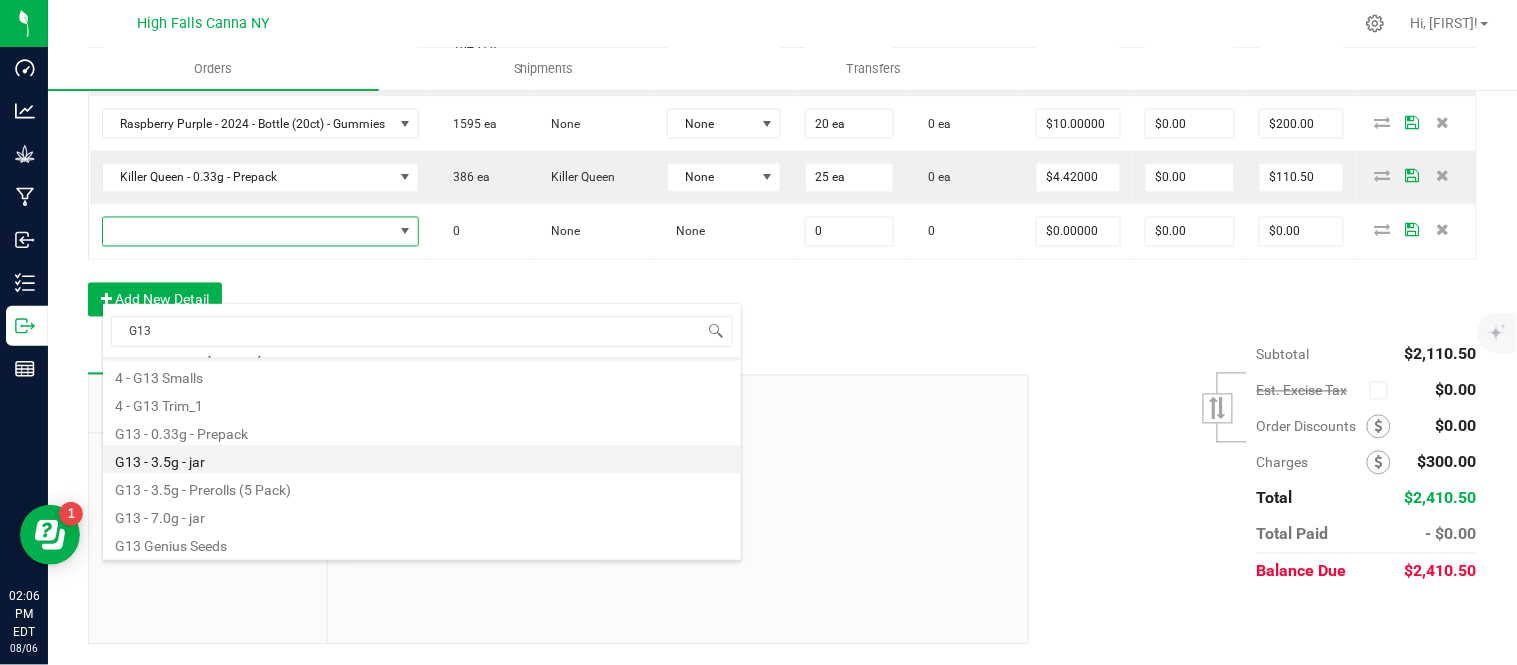 type on "0 ea" 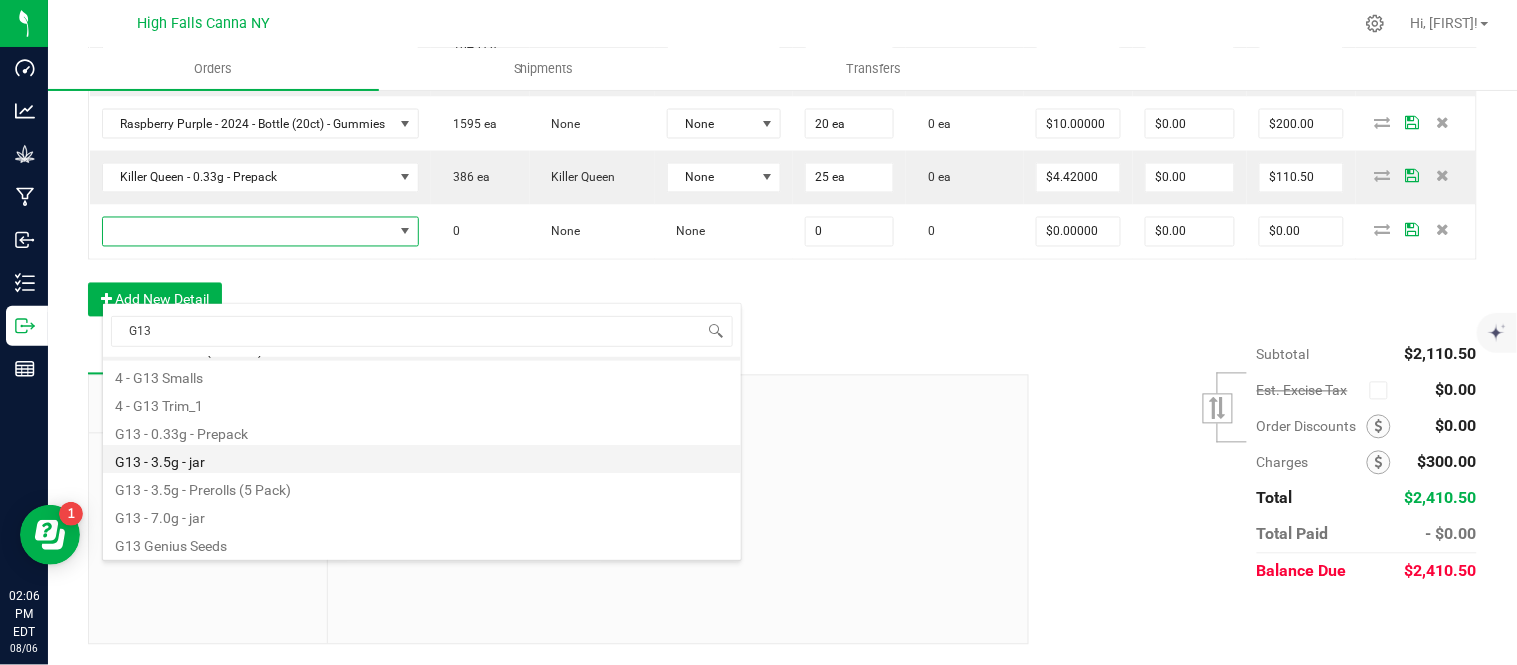 type on "$15.00000" 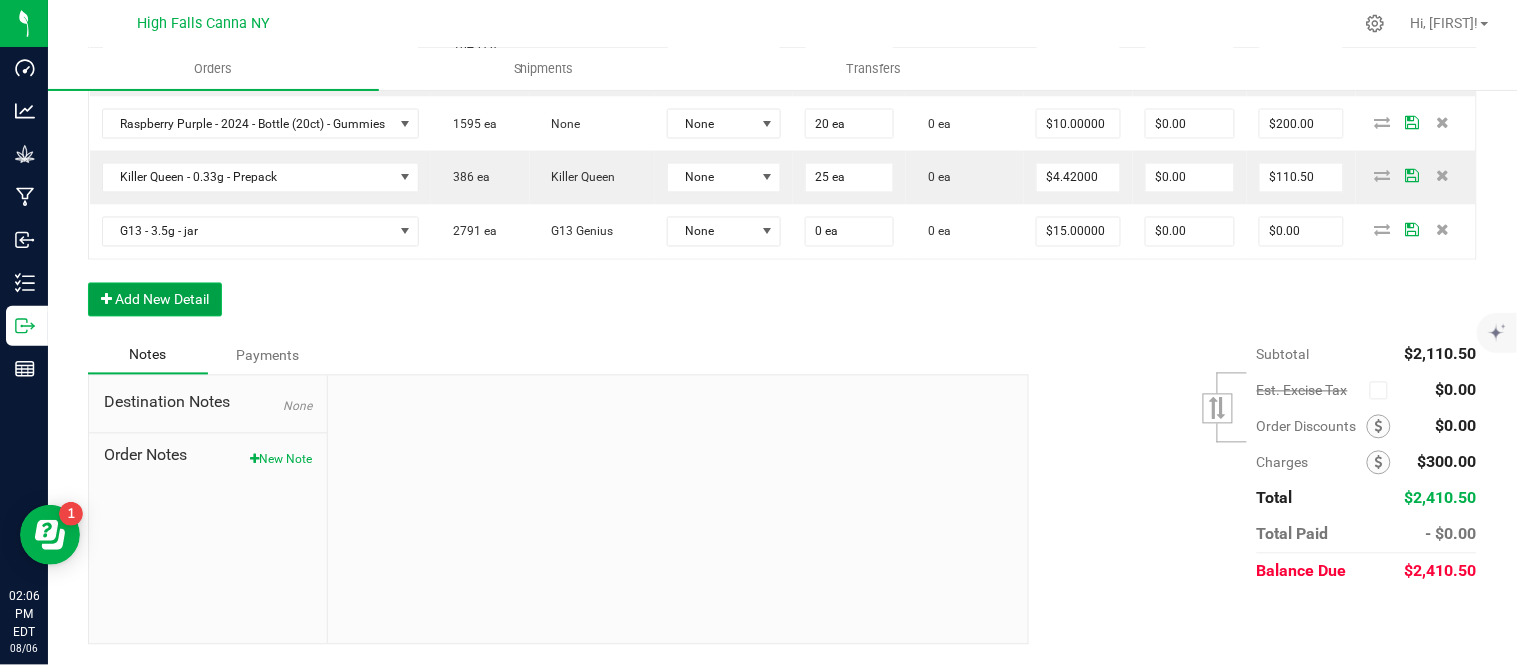 click on "Add New Detail" at bounding box center (155, 300) 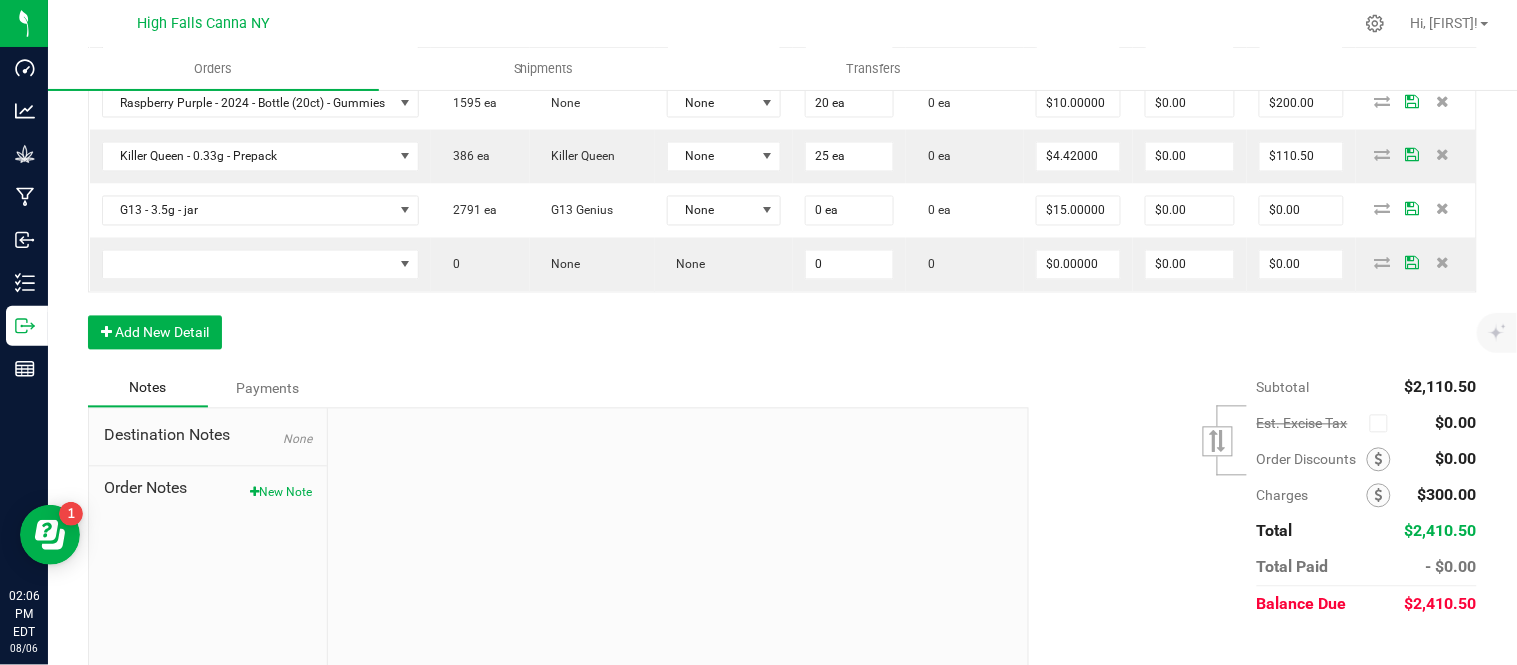click on "Order Details Print All Labels Item  Sellable  Strain  Lot Number  Qty Ordered Qty Allocated Unit Price Line Discount Total Actions G13 - 3.5g - jar  2791 ea   (LOT: 2791 ea)   G13 Genius  24-F0001-3 48 ea  0 ea  $15.00000 $0.00 $720.00 Gelato - 3.5g - jar  875 ea   (LOT: 875 ea)   Gelato  24-F0011-4 24 ea  0 ea  $15.00000 $0.00 $360.00 Cindy's Mint Cookies - 3.5g - jar  473 ea   (LOT: 473 ea)   Junky 99  24-F0038-1 24 ea  0 ea  $15.00000 $0.00 $360.00 Killer Queen - 3.5g - jar  1043 ea   (LOT: 1043 ea)   Killer Queen  24-F0006-3 24 ea  0 ea  $15.00000 $0.00 $360.00 Raspberry Purple - 2024 - Bottle (20ct) - Gummies  1595 ea   None  None 20 ea  0 ea  $10.00000 $0.00 $200.00 Killer Queen - 0.33g - Prepack  386 ea   Killer Queen  None 25 ea  0 ea  $4.42000 $0.00 $110.50 G13 - 3.5g - jar  2791 ea   G13 Genius  None 0 ea  0 ea  $15.00000 $0.00 $0.00  0    None   None  0  0   $0.00000 $0.00 $0.00" at bounding box center (782, 41) 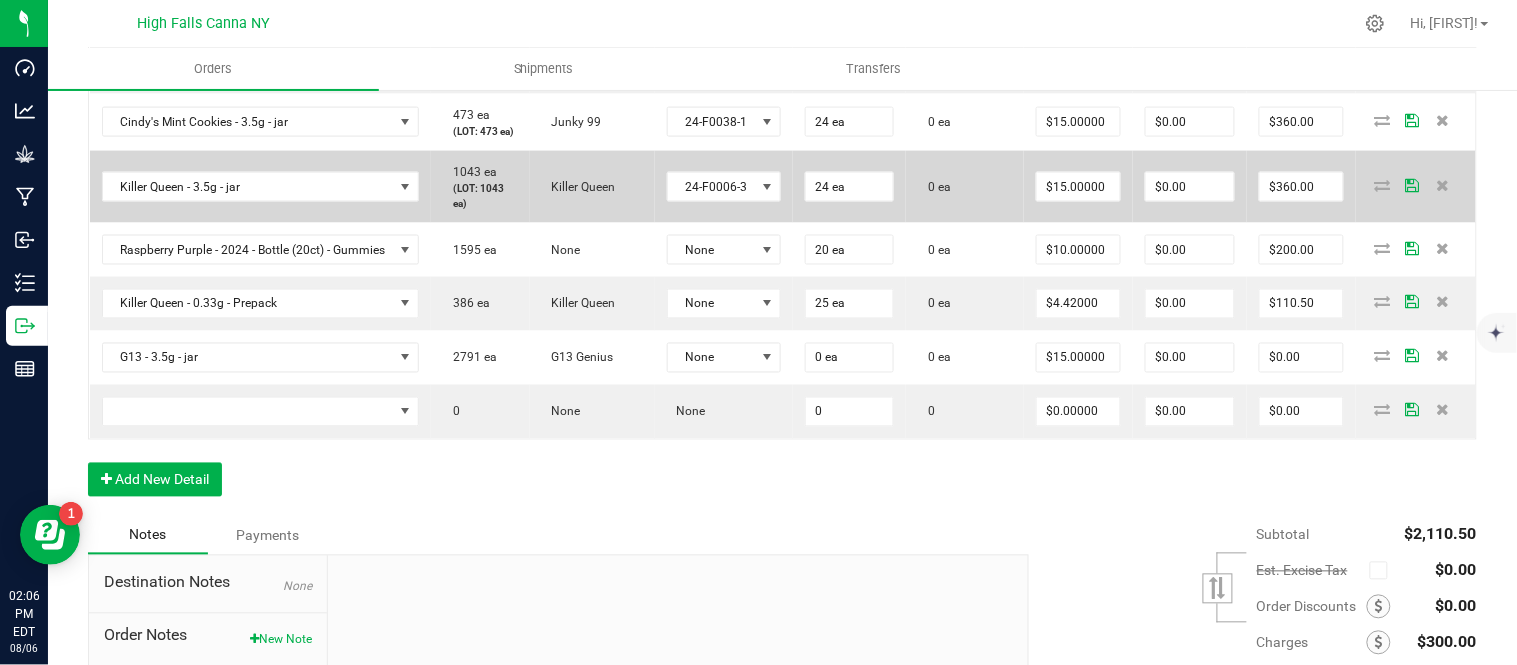 scroll, scrollTop: 881, scrollLeft: 0, axis: vertical 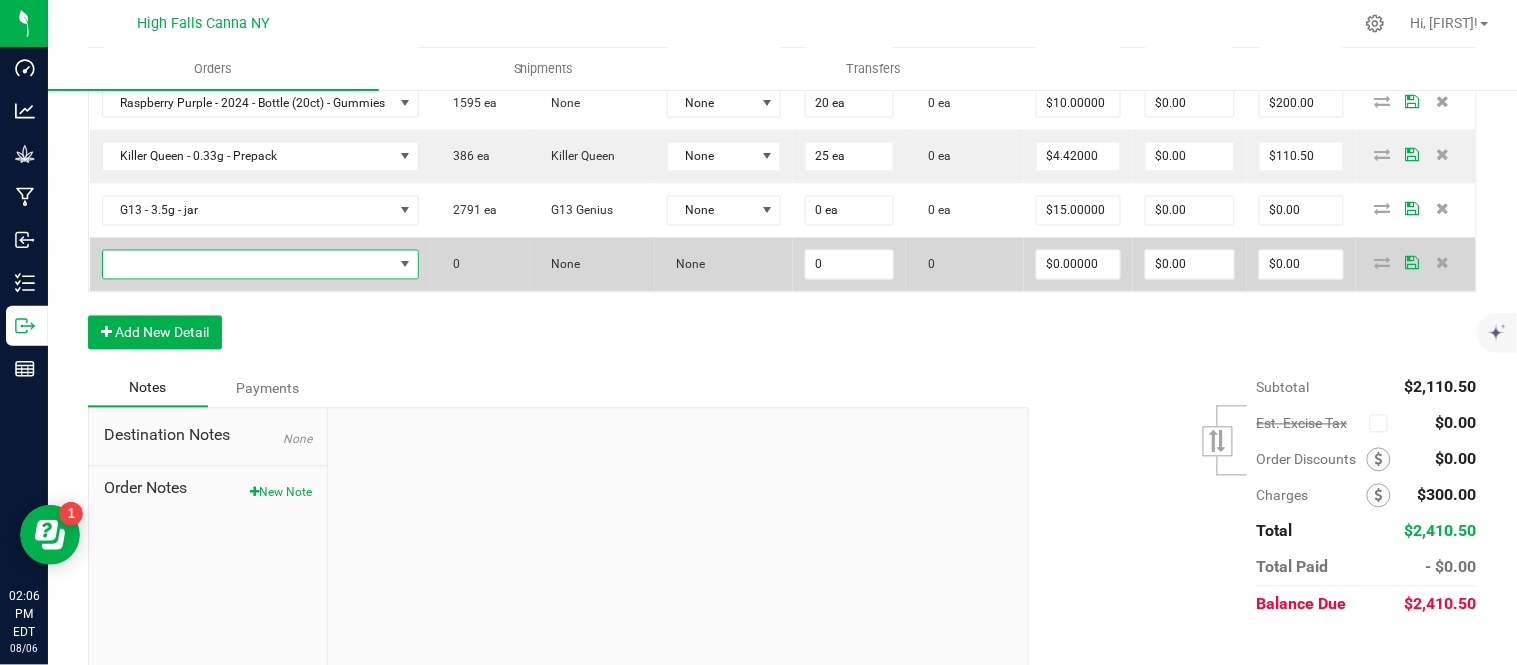click at bounding box center (248, 265) 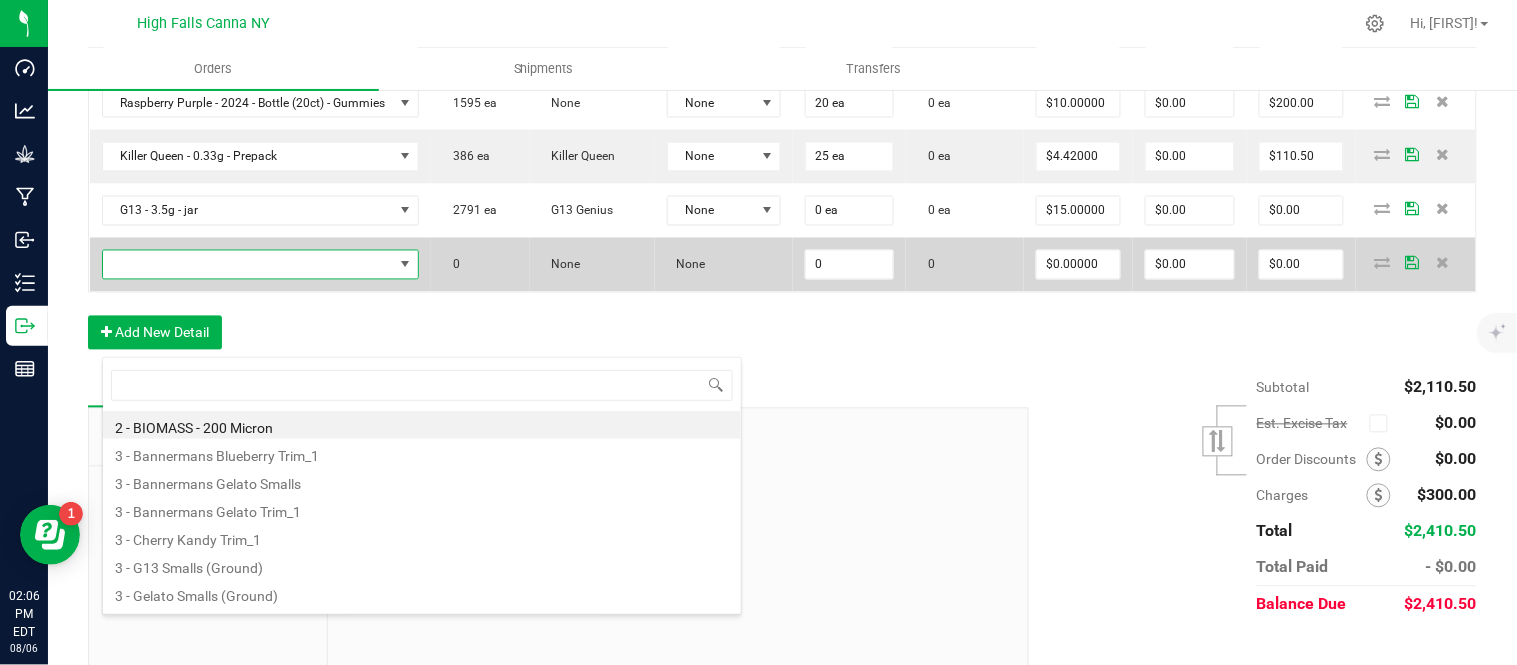 scroll, scrollTop: 99970, scrollLeft: 99661, axis: both 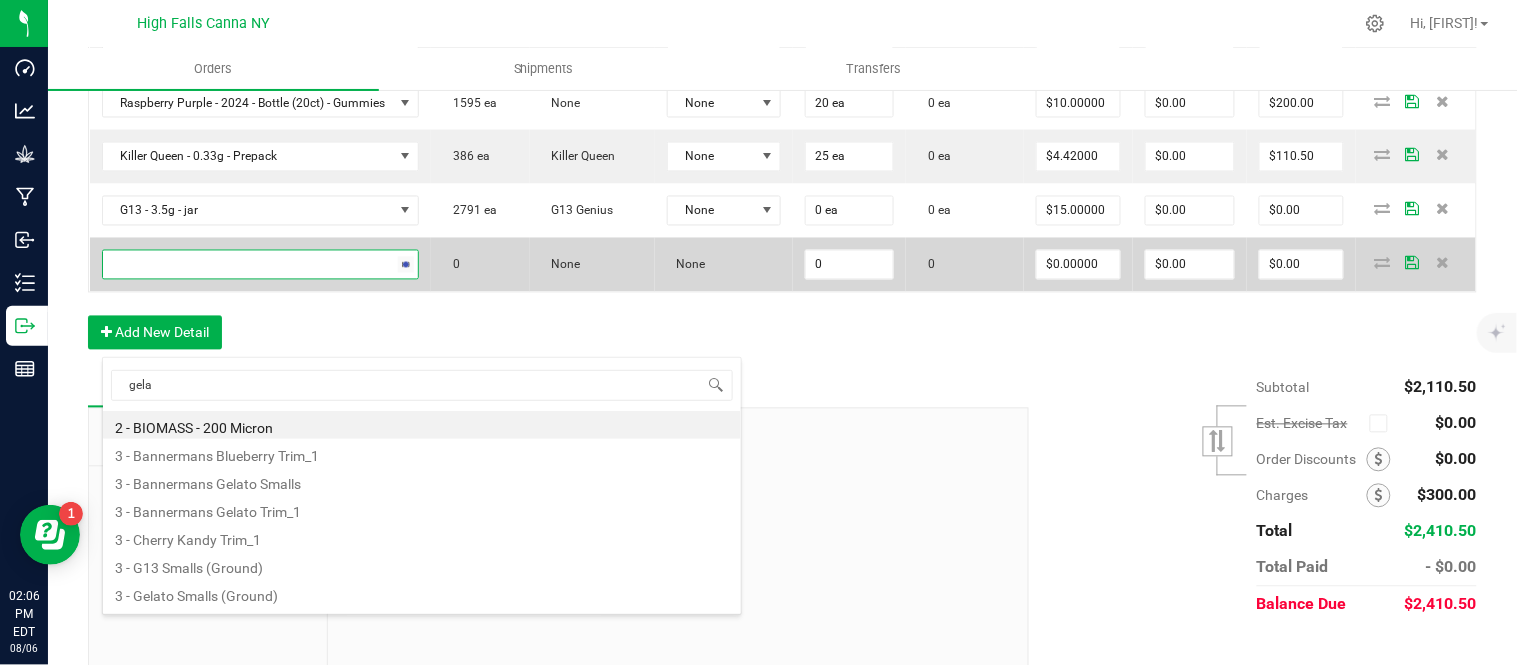type on "gelat" 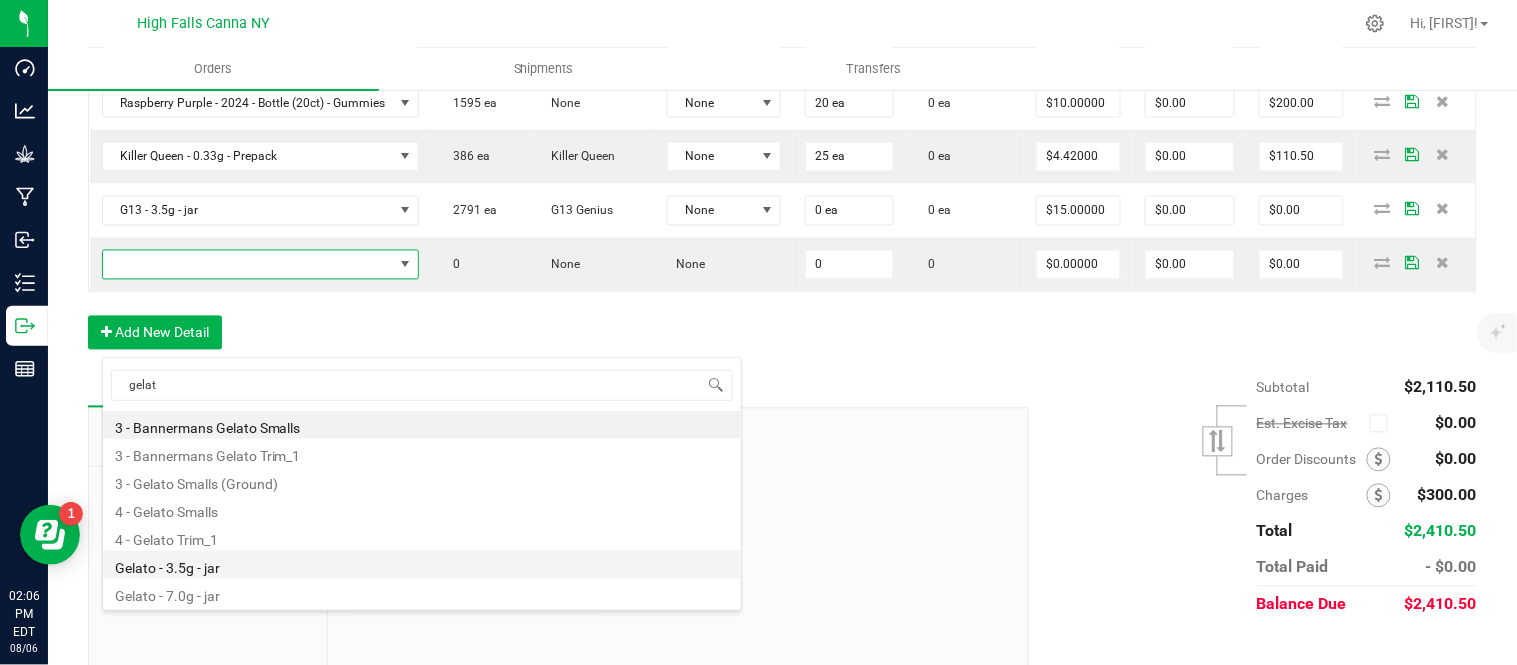 click on "Gelato - 3.5g - jar" at bounding box center [422, 565] 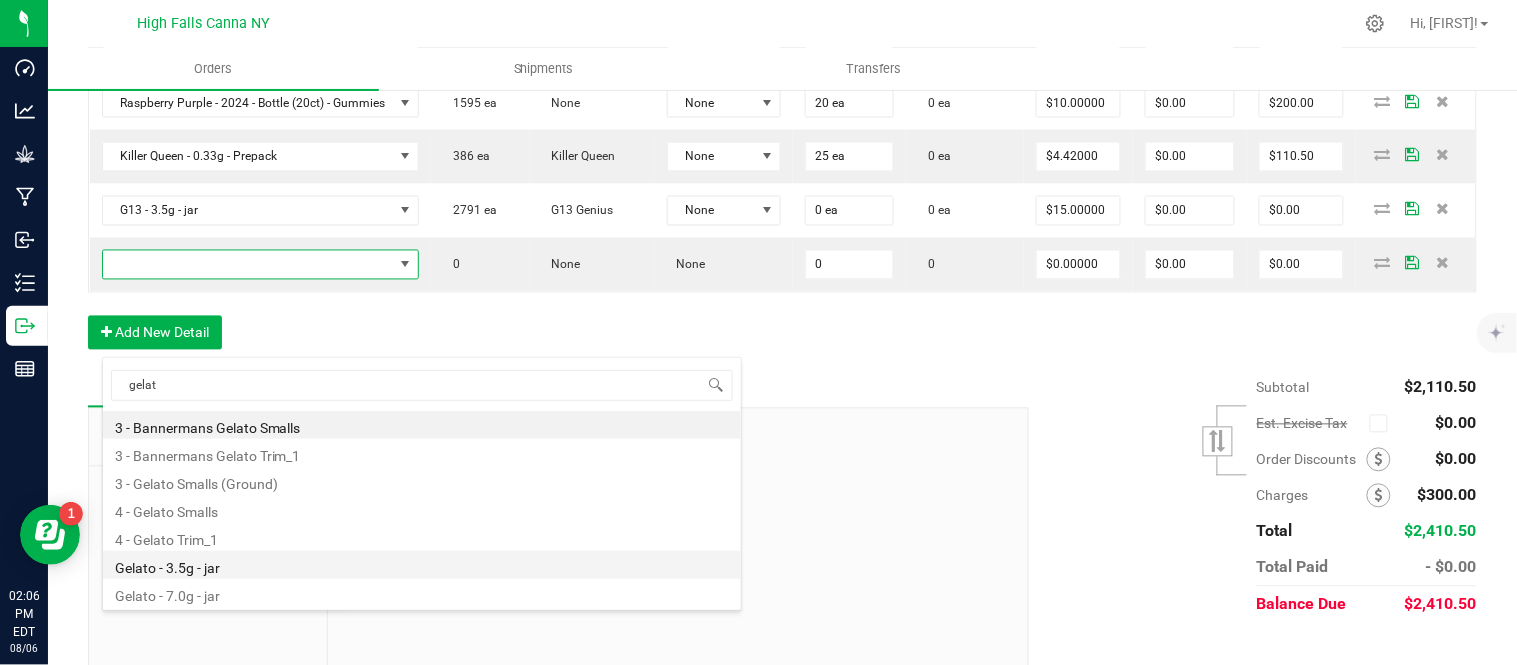 type on "0 ea" 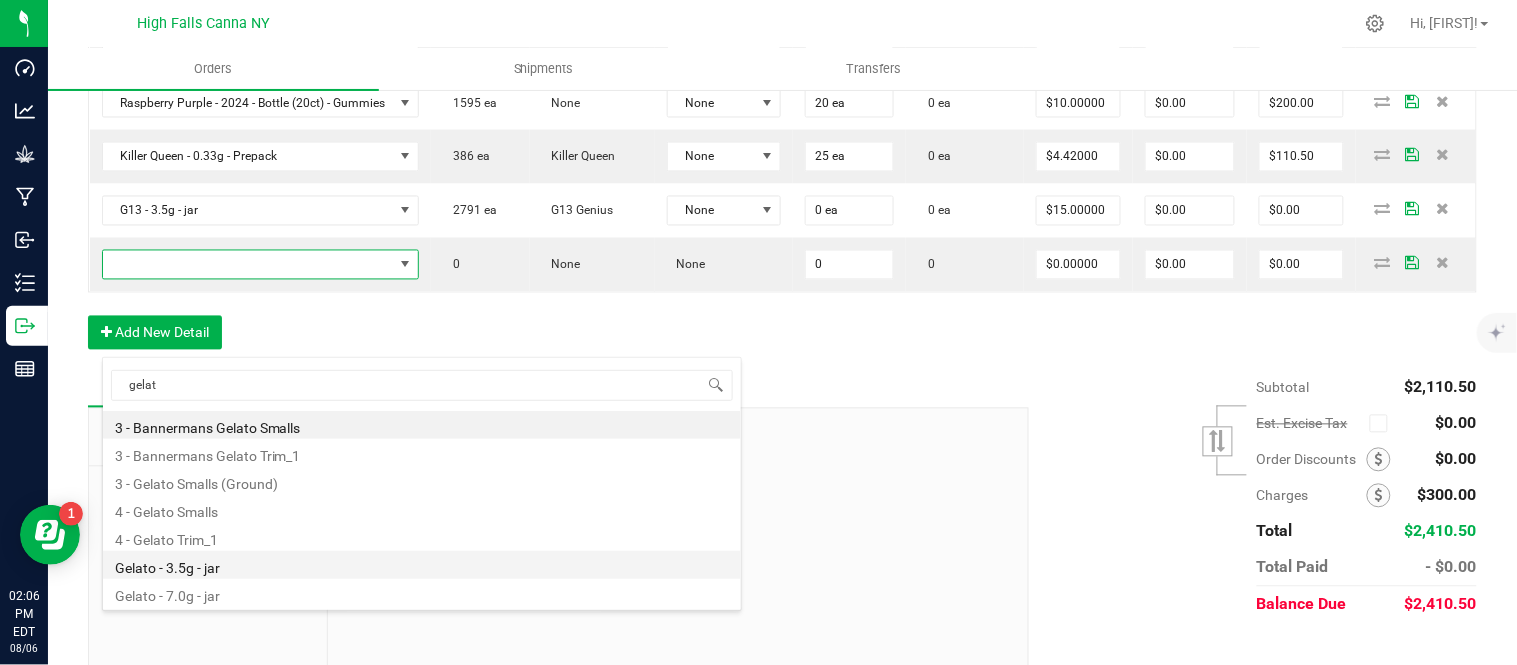 type on "$15.00000" 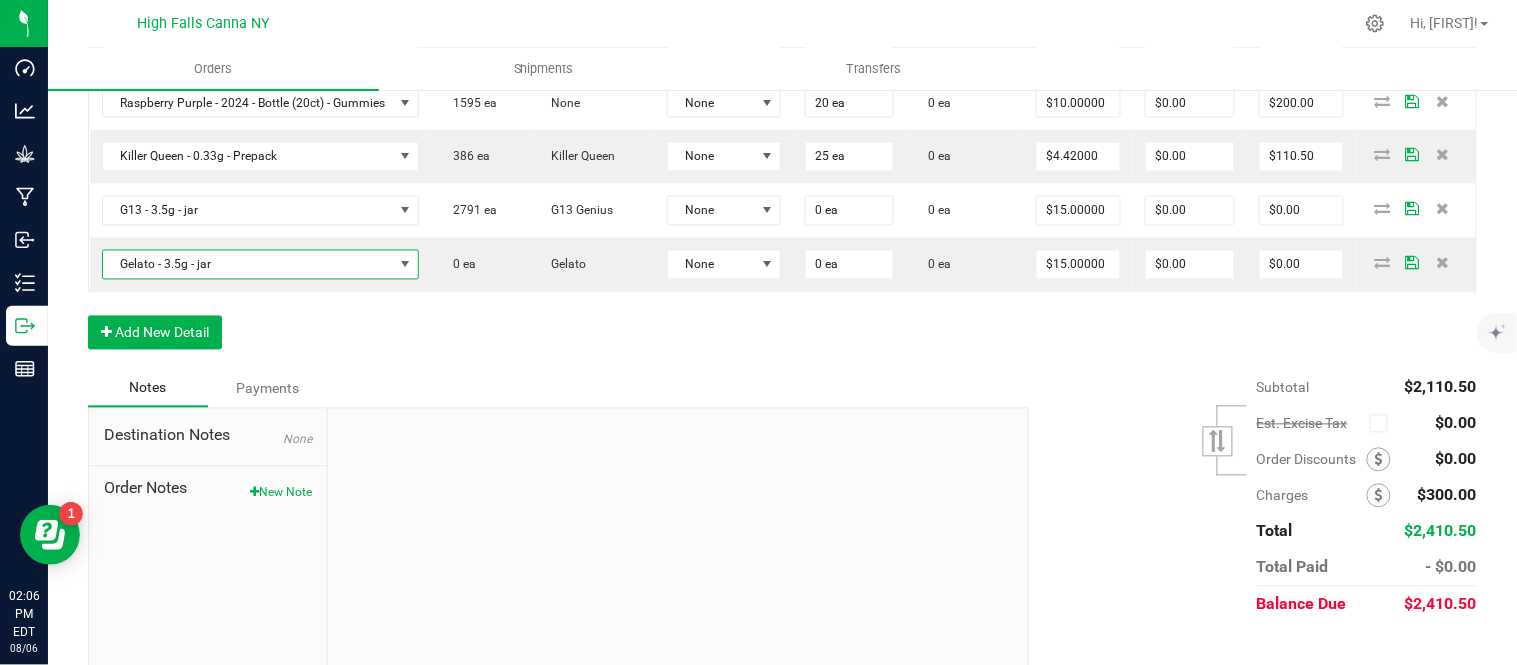 click on "Order Details Print All Labels Item  Sellable  Strain  Lot Number  Qty Ordered Qty Allocated Unit Price Line Discount Total Actions G13 - 3.5g - jar  2791 ea   (LOT: 2791 ea)   G13 Genius  24-F0001-3 48 ea  0 ea  $15.00000 $0.00 $720.00 Gelato - 3.5g - jar  875 ea   (LOT: 875 ea)   Gelato  24-F0011-4 24 ea  0 ea  $15.00000 $0.00 $360.00 Cindy's Mint Cookies - 3.5g - jar  473 ea   (LOT: 473 ea)   Junky 99  24-F0038-1 24 ea  0 ea  $15.00000 $0.00 $360.00 Killer Queen - 3.5g - jar  1043 ea   (LOT: 1043 ea)   Killer Queen  24-F0006-3 24 ea  0 ea  $15.00000 $0.00 $360.00 Raspberry Purple - 2024 - Bottle (20ct) - Gummies  1595 ea   None  None 20 ea  0 ea  $10.00000 $0.00 $200.00 Killer Queen - 0.33g - Prepack  386 ea   Killer Queen  None 25 ea  0 ea  $4.42000 $0.00 $110.50 G13 - 3.5g - jar  2791 ea   G13 Genius  None 0 ea  0 ea  $15.00000 $0.00 $0.00 Gelato - 3.5g - jar  875 ea   Gelato  None 0 ea  0 ea  $15.00000 $0.00 $0.00 Cindy's Mint Cookies - 3.5g - jar  0 ea   Junky 99  None" at bounding box center [782, 41] 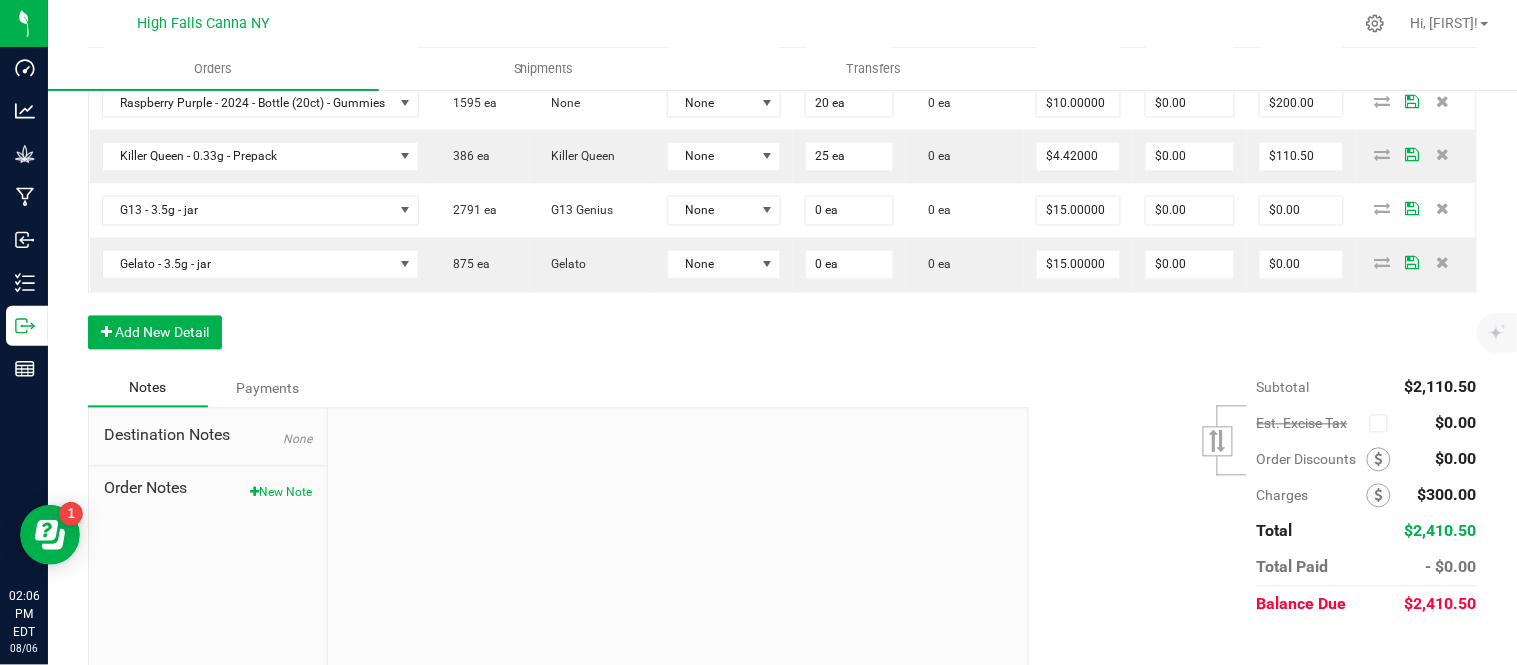 scroll, scrollTop: 770, scrollLeft: 0, axis: vertical 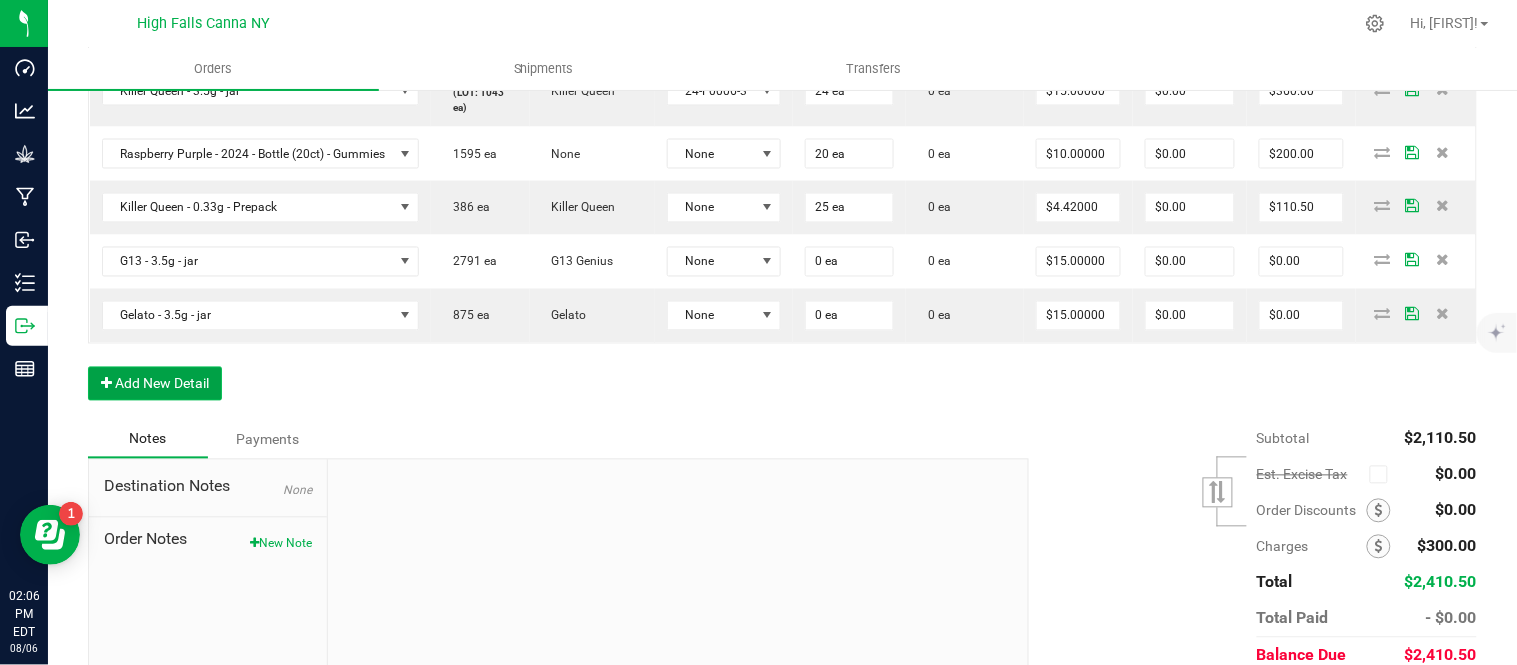 click on "Add New Detail" at bounding box center [155, 384] 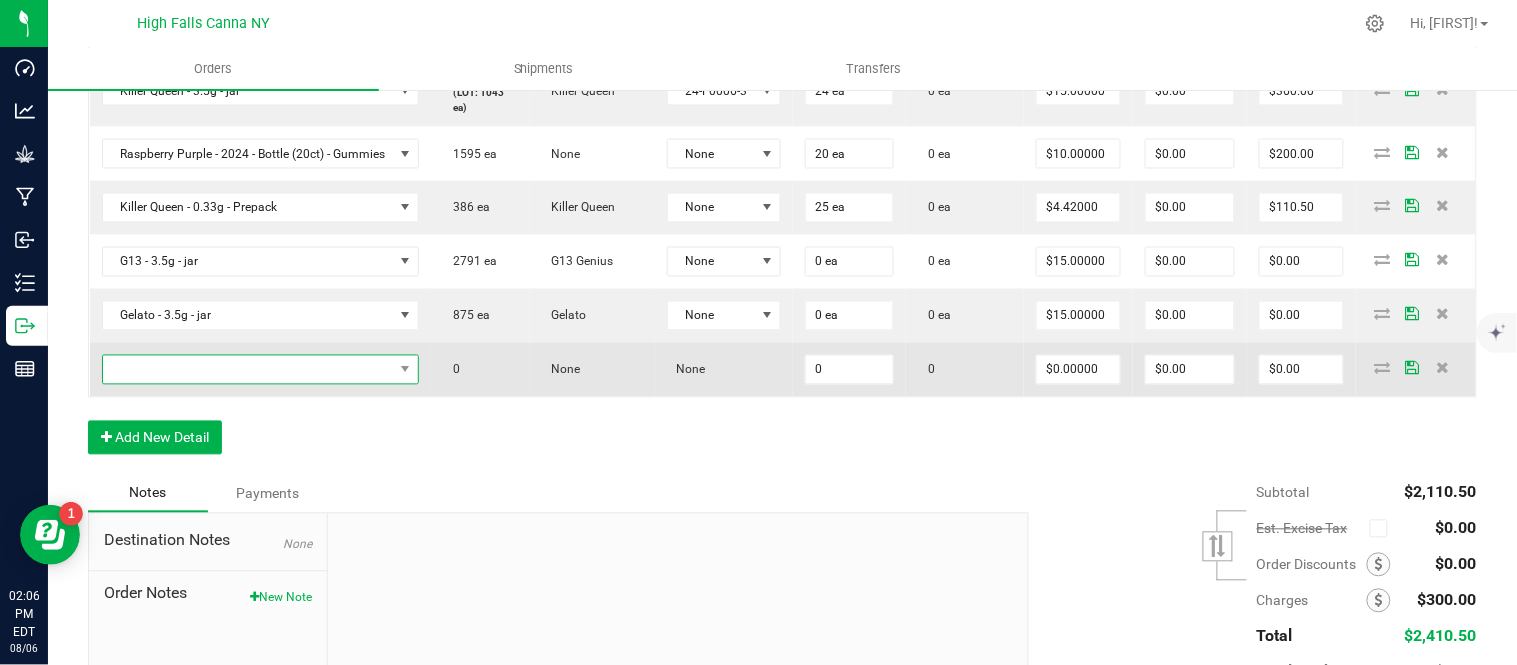 click at bounding box center (248, 370) 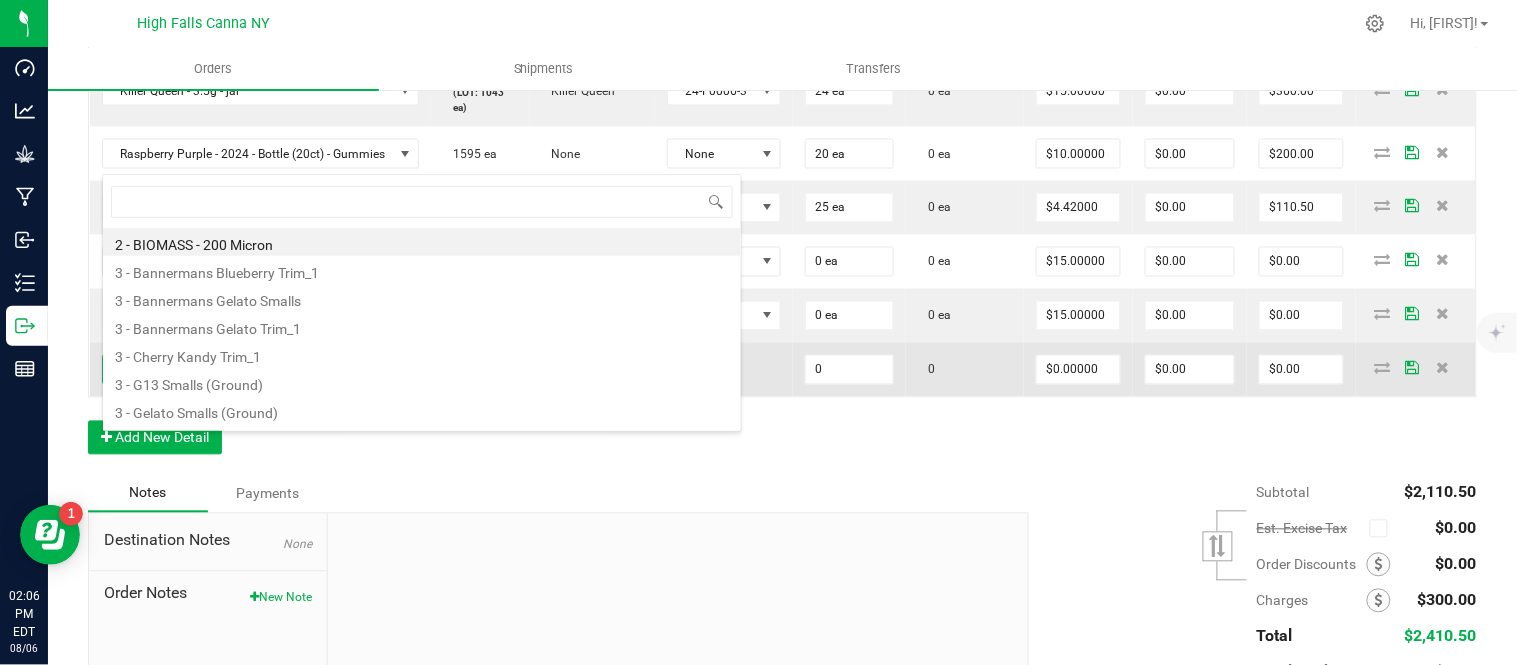 scroll, scrollTop: 99970, scrollLeft: 99661, axis: both 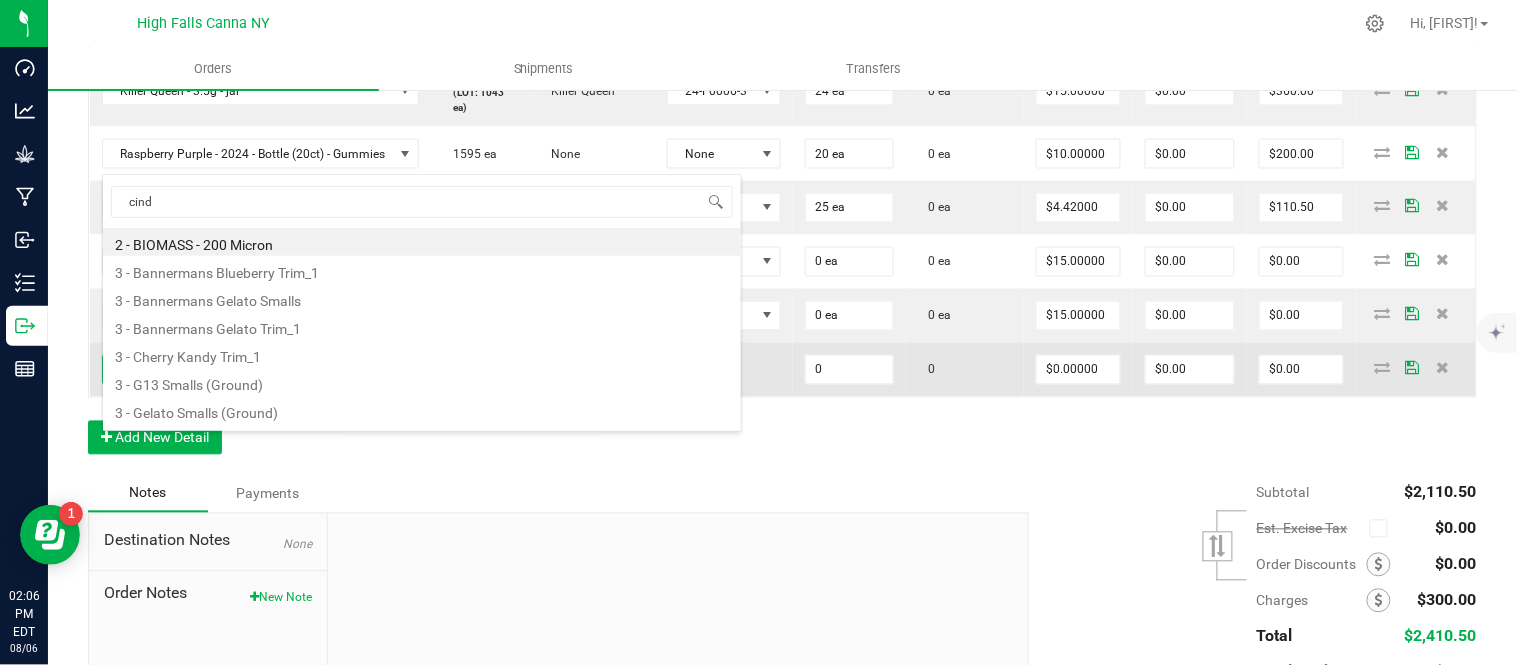 type on "cindy" 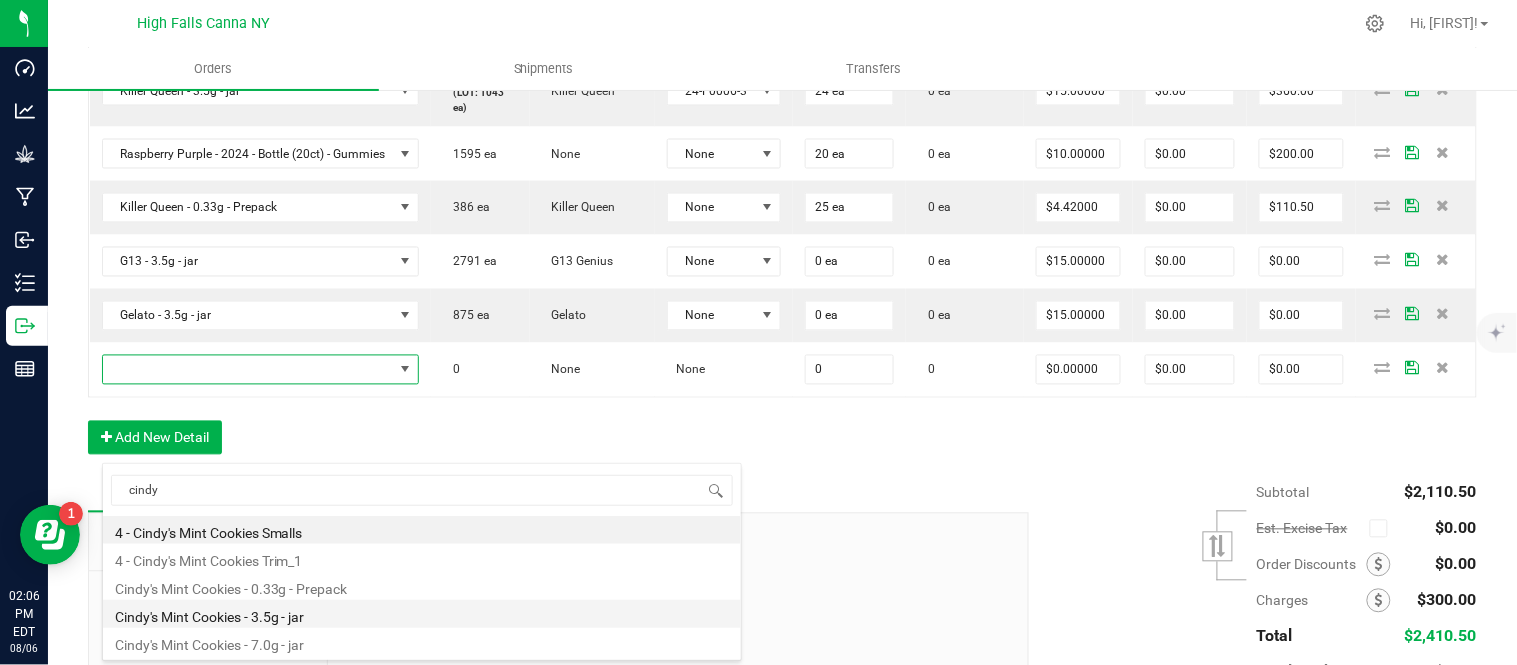 click on "Cindy's Mint Cookies - 3.5g - jar" at bounding box center [422, 614] 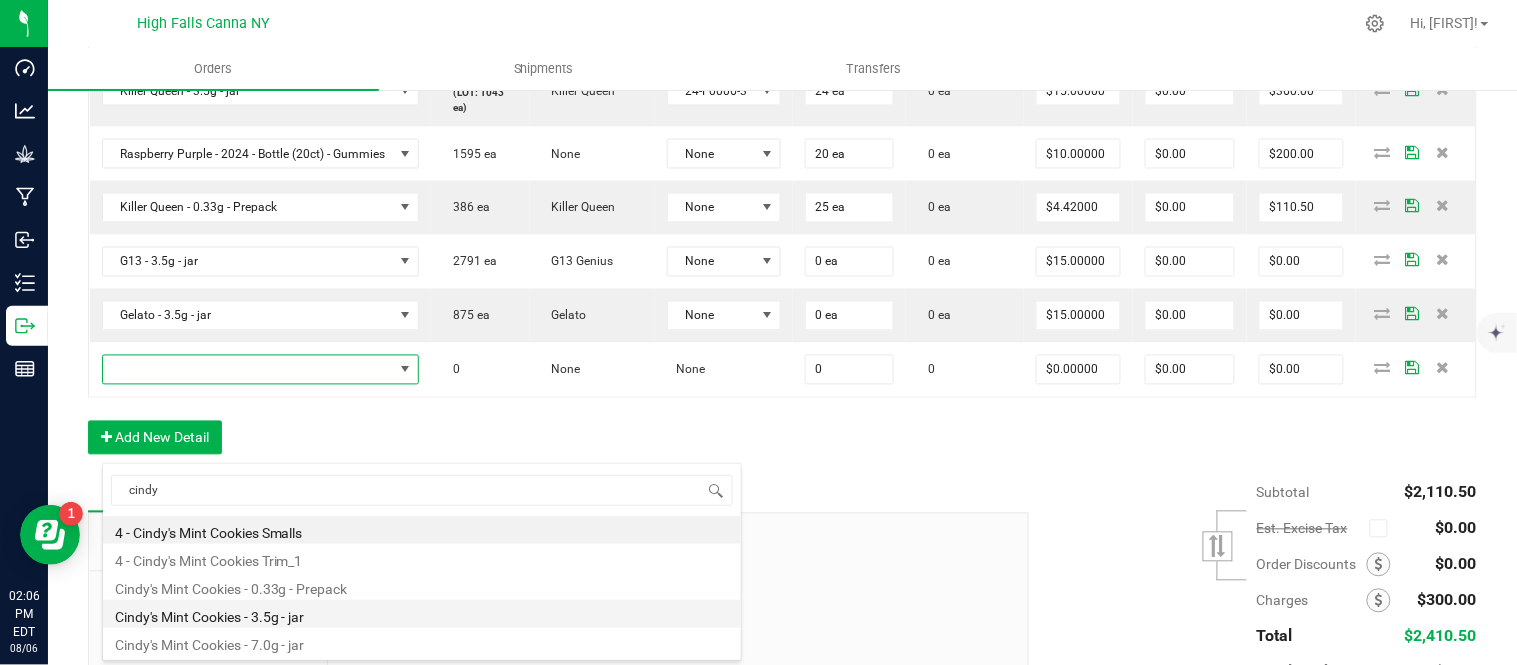 type on "0 ea" 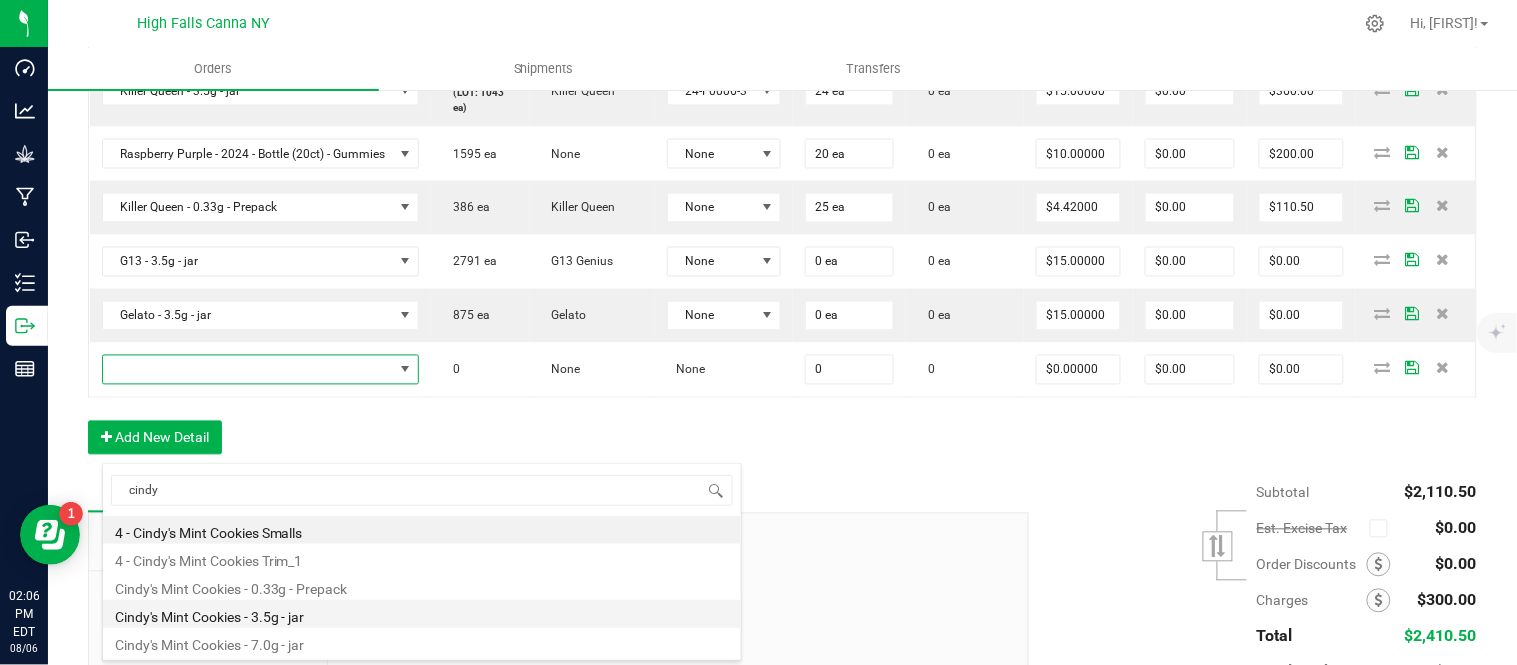 type on "$15.00000" 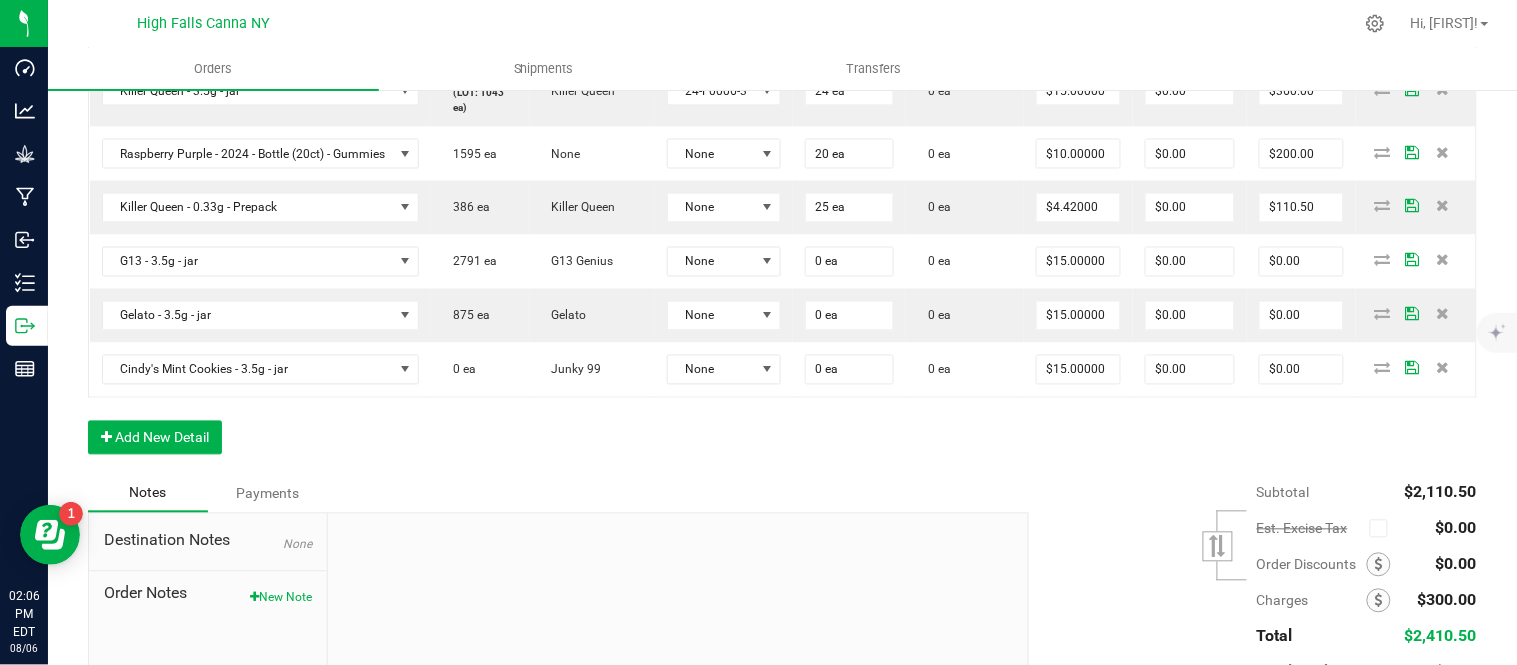 click on "Order Details Print All Labels Item  Sellable  Strain  Lot Number  Qty Ordered Qty Allocated Unit Price Line Discount Total Actions G13 - 3.5g - jar  2791 ea   (LOT: 2791 ea)   G13 Genius  24-F0001-3 48 ea  0 ea  $15.00000 $0.00 $720.00 Gelato - 3.5g - jar  875 ea   (LOT: 875 ea)   Gelato  24-F0011-4 24 ea  0 ea  $15.00000 $0.00 $360.00 Cindy's Mint Cookies - 3.5g - jar  473 ea   (LOT: 473 ea)   Junky 99  24-F0038-1 24 ea  0 ea  $15.00000 $0.00 $360.00 Killer Queen - 3.5g - jar  1043 ea   (LOT: 1043 ea)   Killer Queen  24-F0006-3 24 ea  0 ea  $15.00000 $0.00 $360.00 Raspberry Purple - 2024 - Bottle (20ct) - Gummies  1595 ea   None  None 20 ea  0 ea  $10.00000 $0.00 $200.00 Killer Queen - 0.33g - Prepack  386 ea   Killer Queen  None 25 ea  0 ea  $4.42000 $0.00 $110.50 G13 - 3.5g - jar  2791 ea   G13 Genius  None 0 ea  0 ea  $15.00000 $0.00 $0.00 Gelato - 3.5g - jar  875 ea   Gelato  None 0 ea  0 ea  $15.00000 $0.00 $0.00 Cindy's Mint Cookies - 3.5g - jar  0 ea   Junky 99  None" at bounding box center [782, 119] 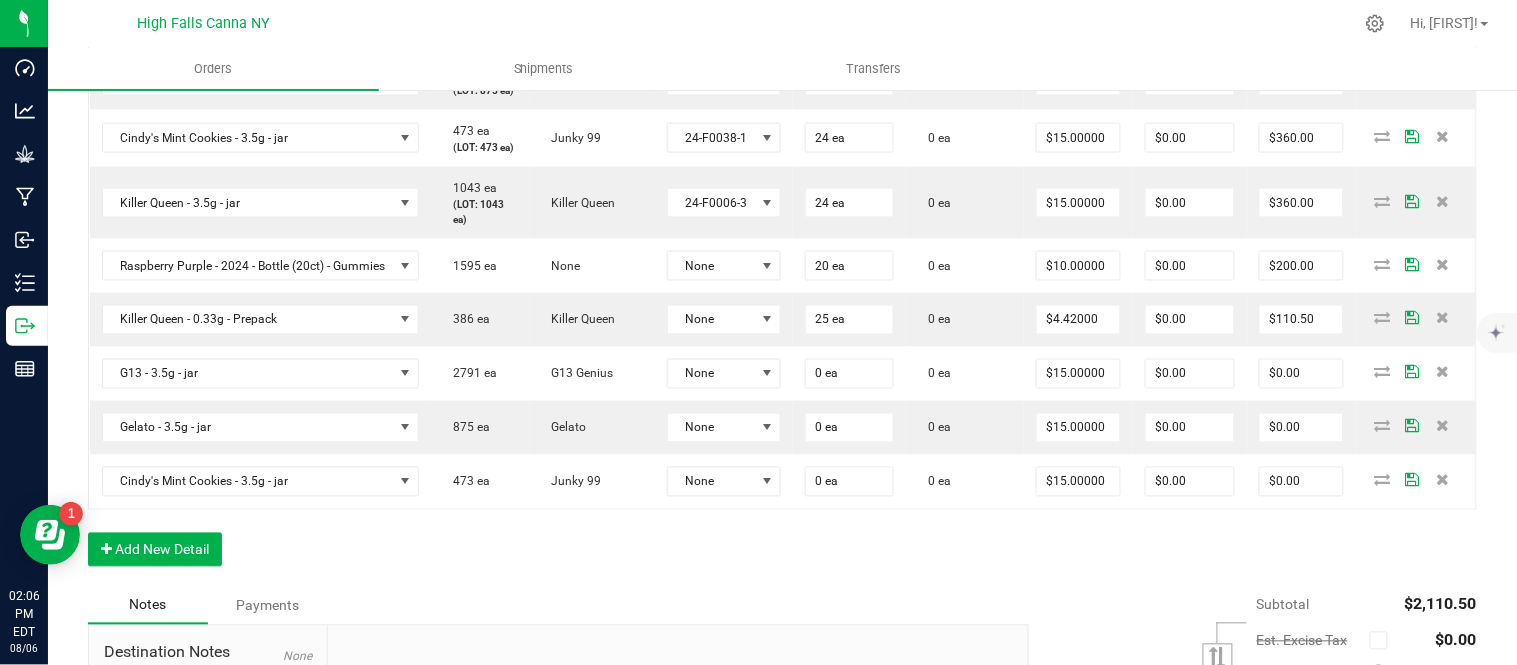 scroll, scrollTop: 830, scrollLeft: 0, axis: vertical 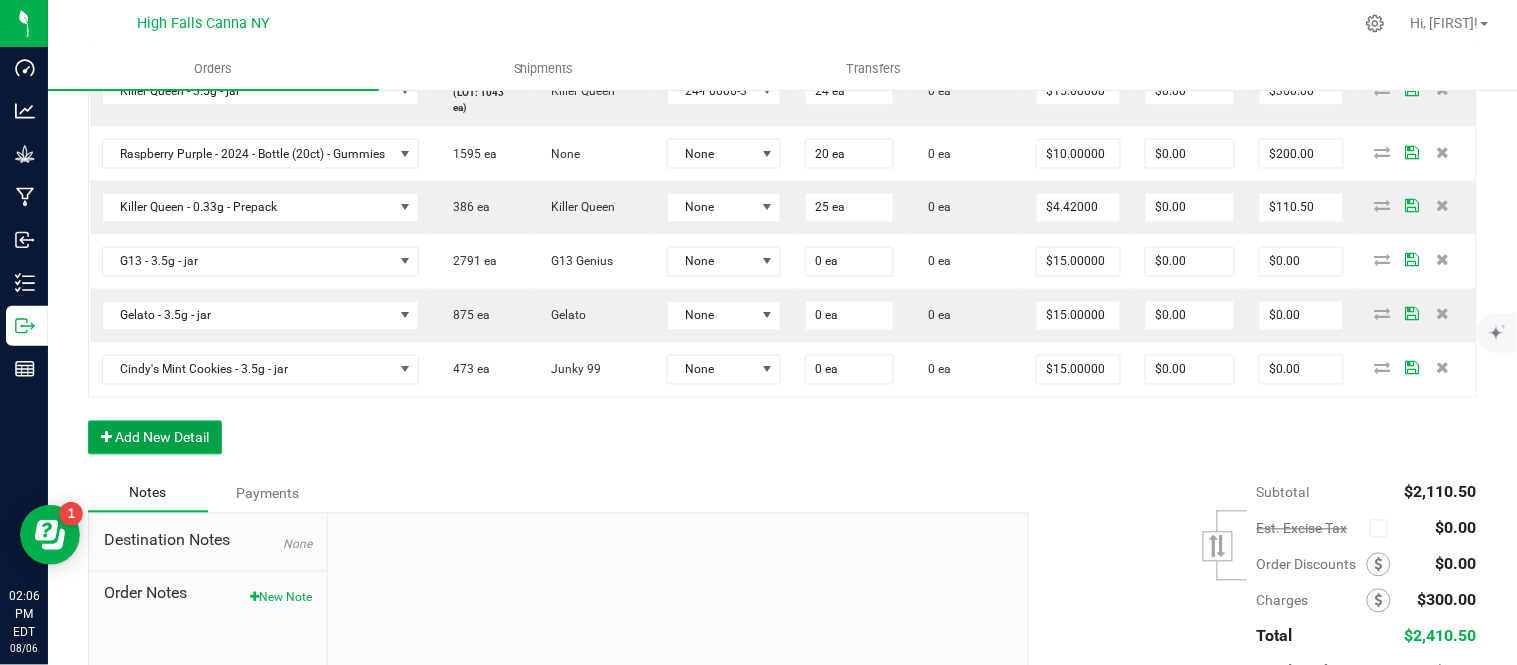 click on "Add New Detail" at bounding box center [155, 438] 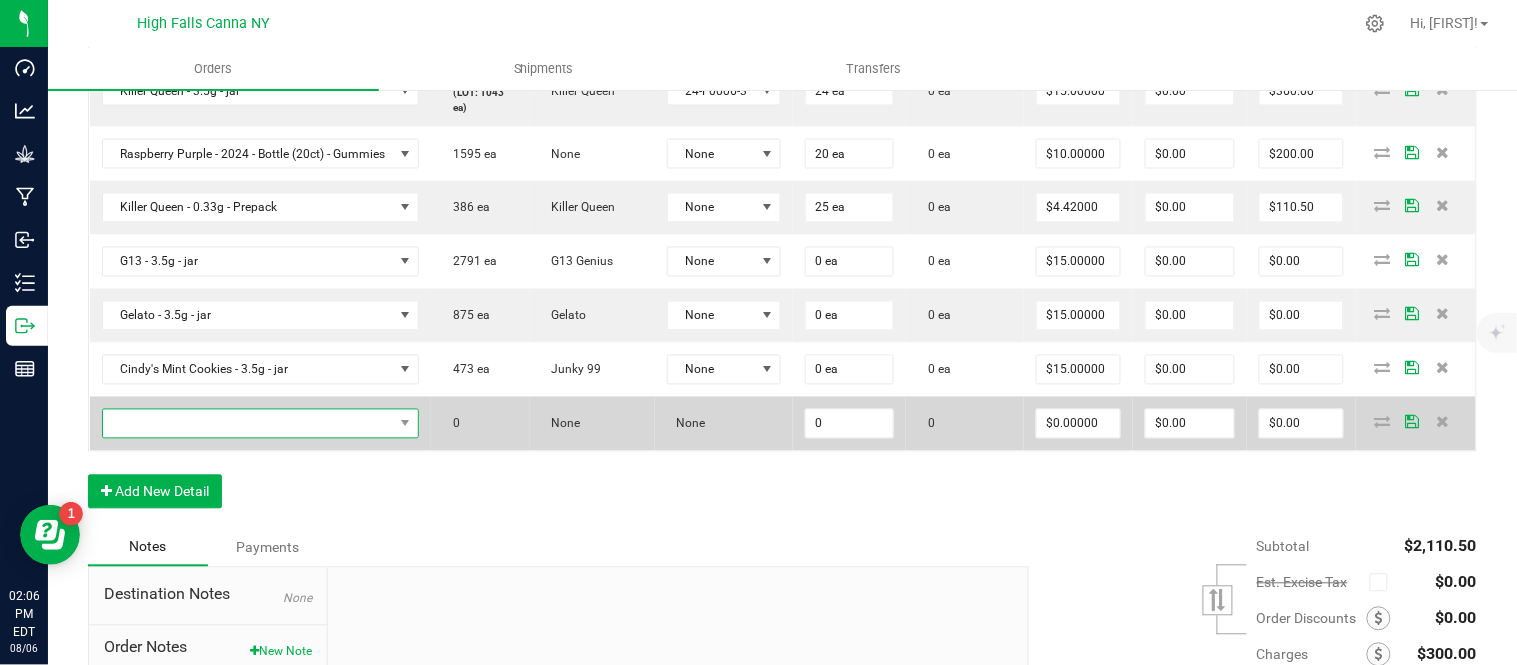 click at bounding box center (248, 424) 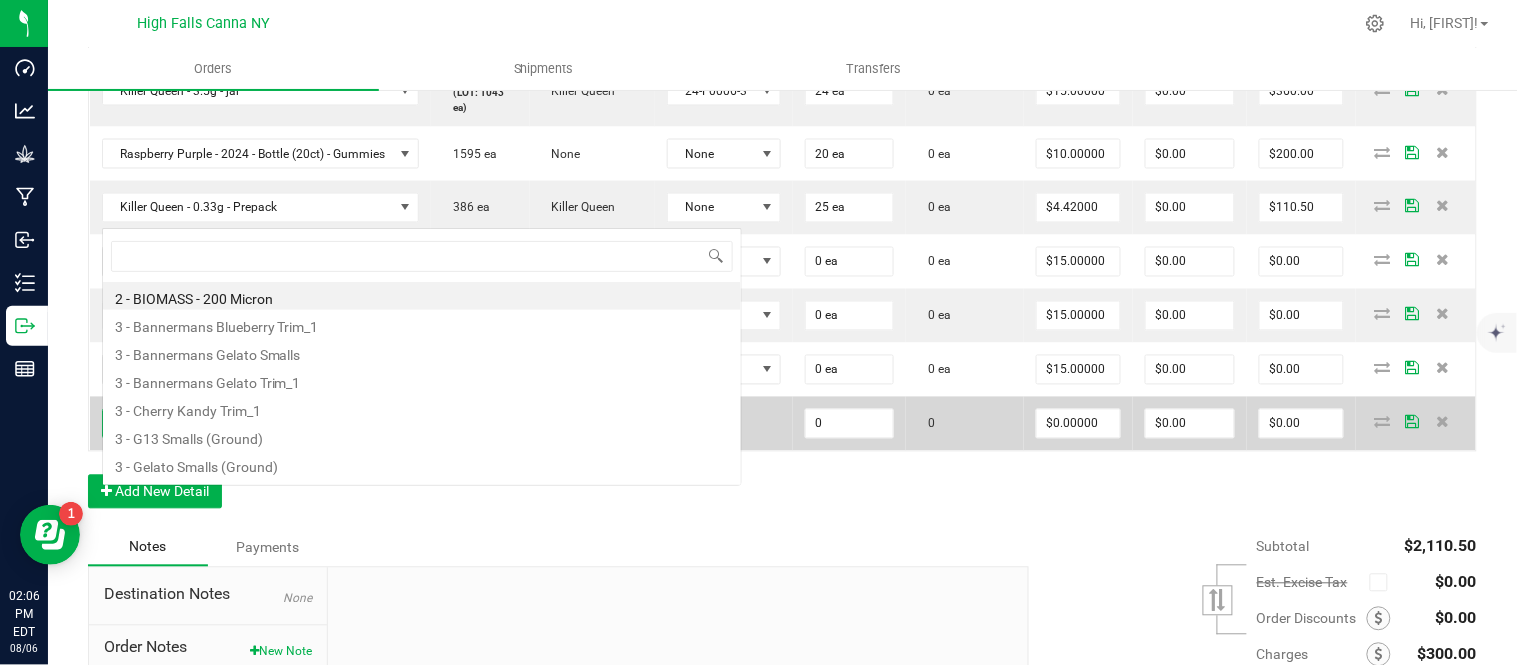 scroll, scrollTop: 0, scrollLeft: 0, axis: both 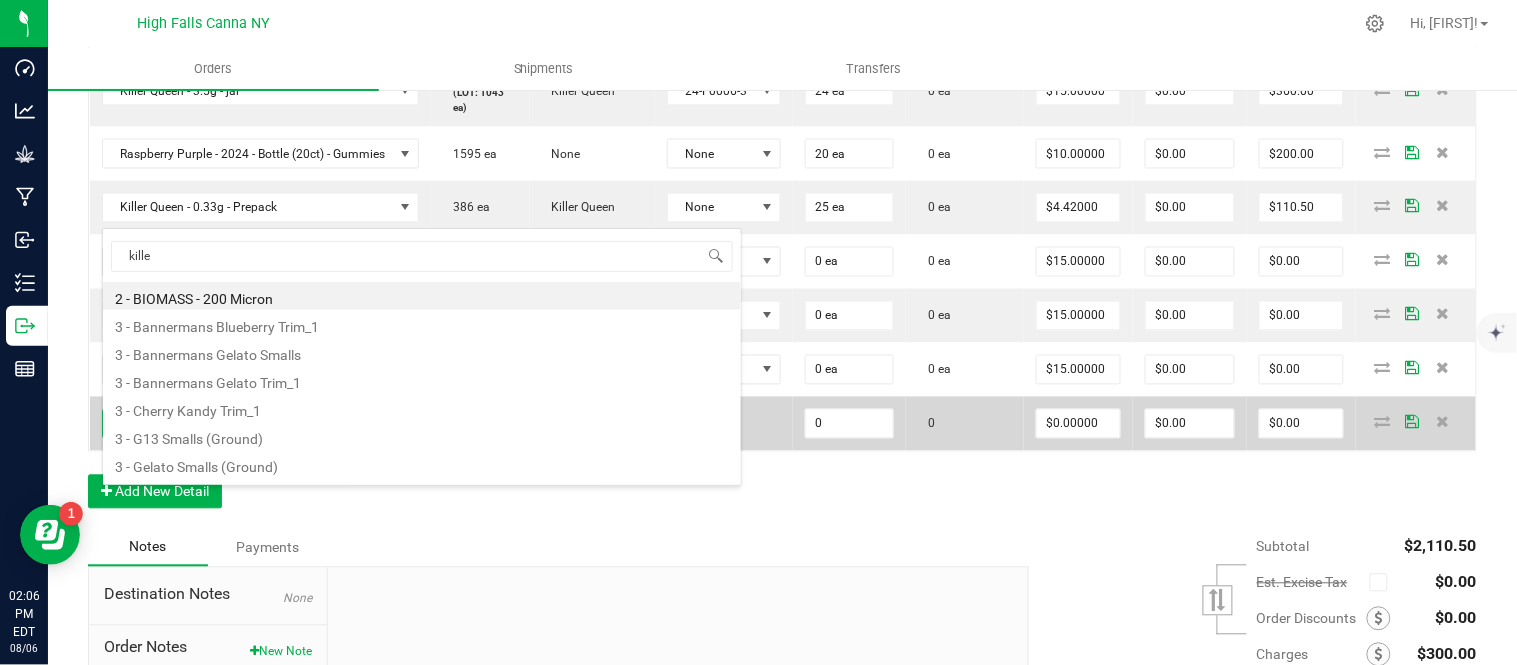 type on "killer" 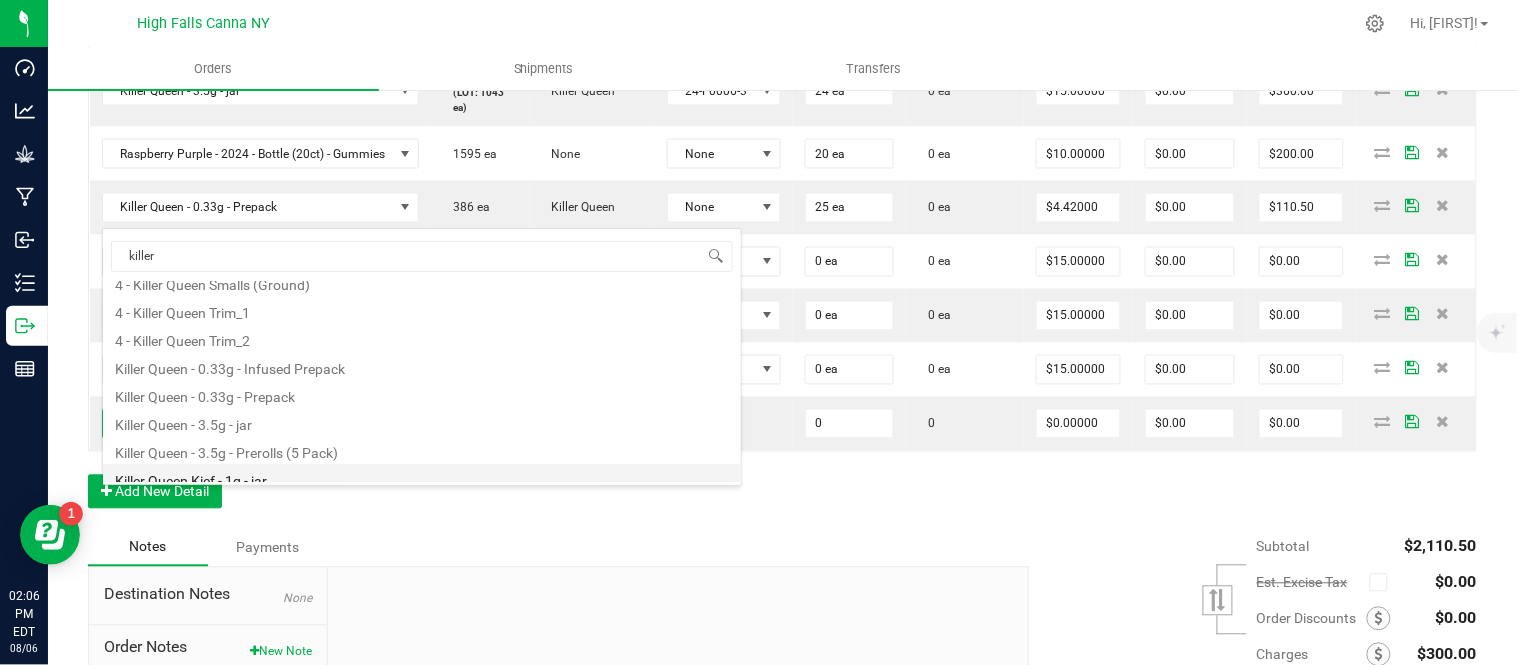 scroll, scrollTop: 107, scrollLeft: 0, axis: vertical 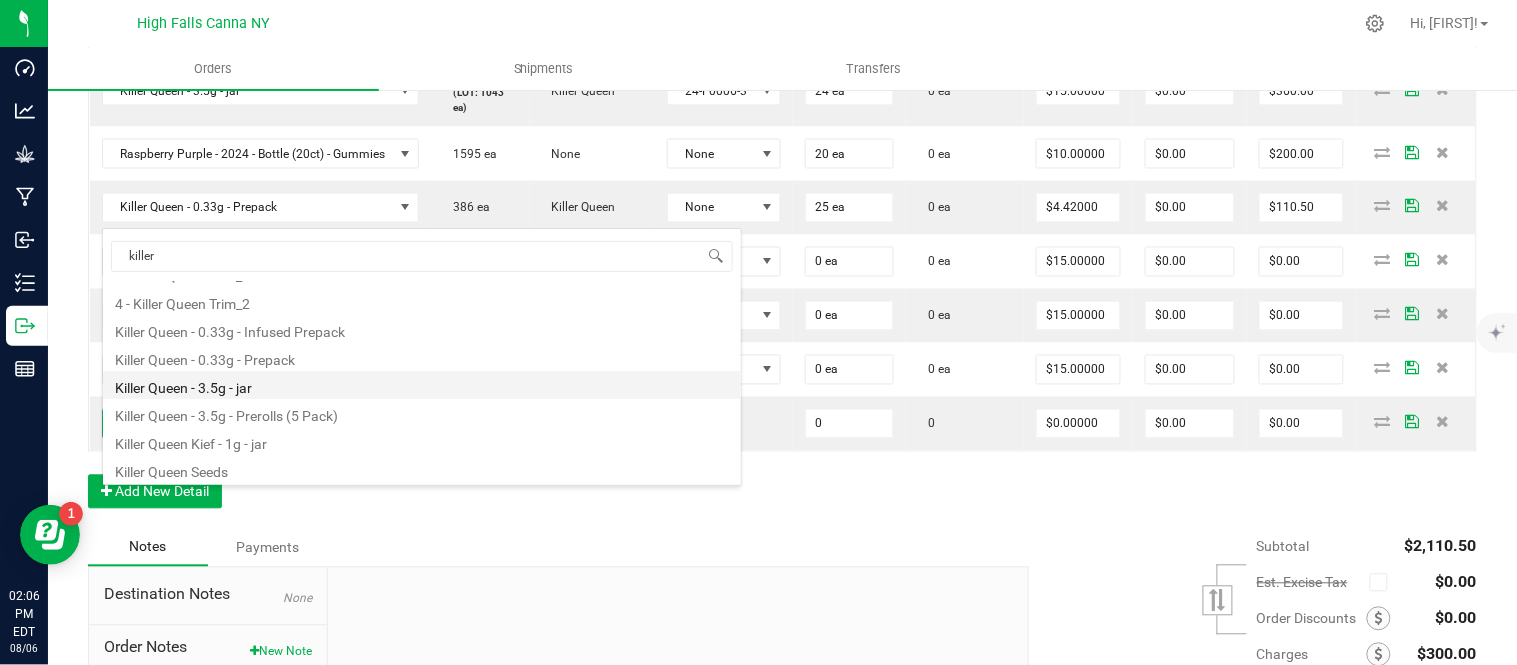 click on "Killer Queen - 3.5g - jar" at bounding box center (422, 385) 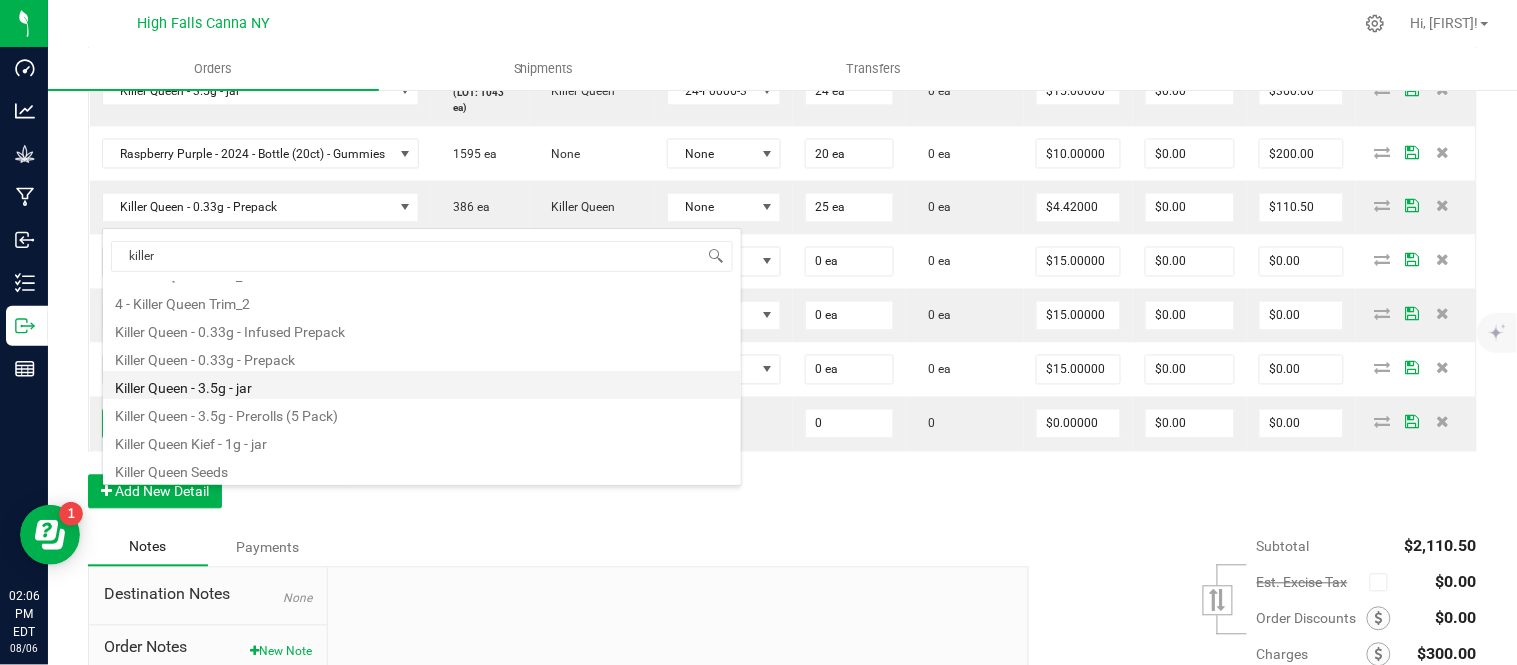 type on "0 ea" 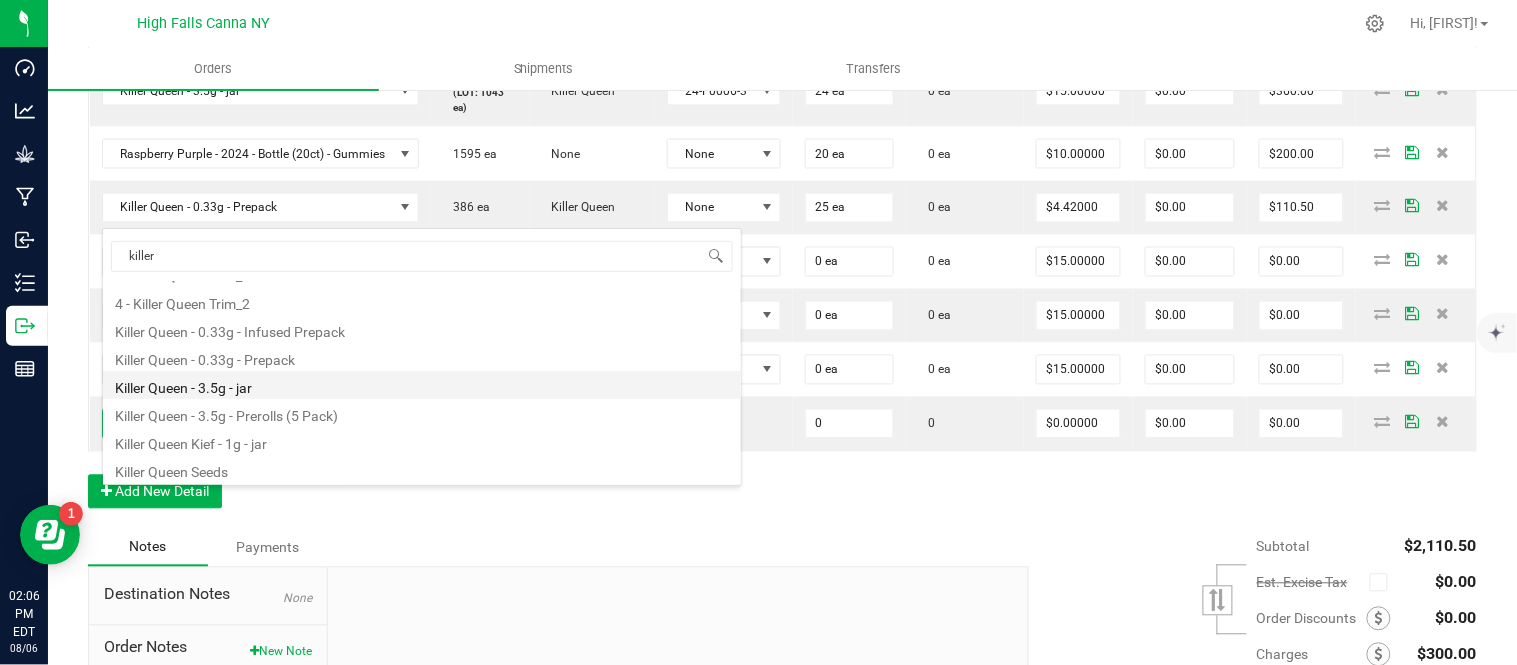 type on "$15.00000" 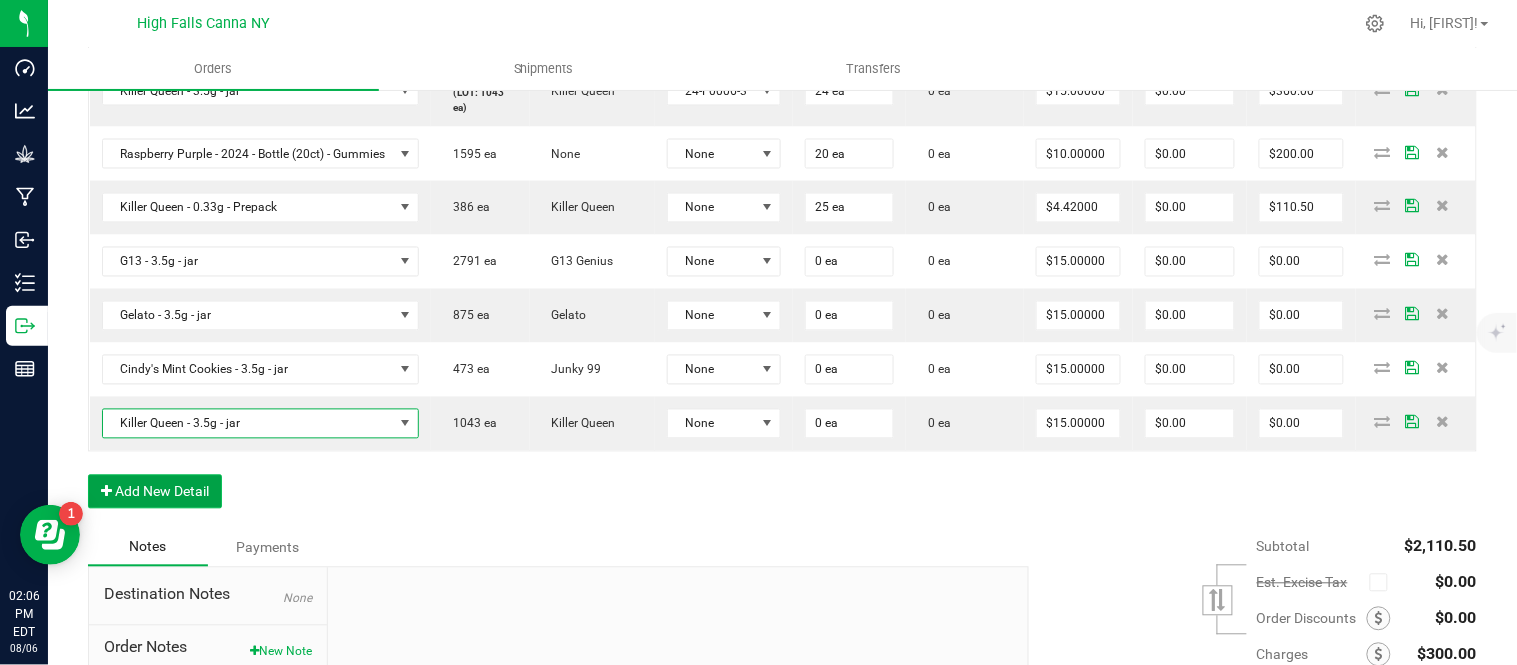 click on "Add New Detail" at bounding box center [155, 492] 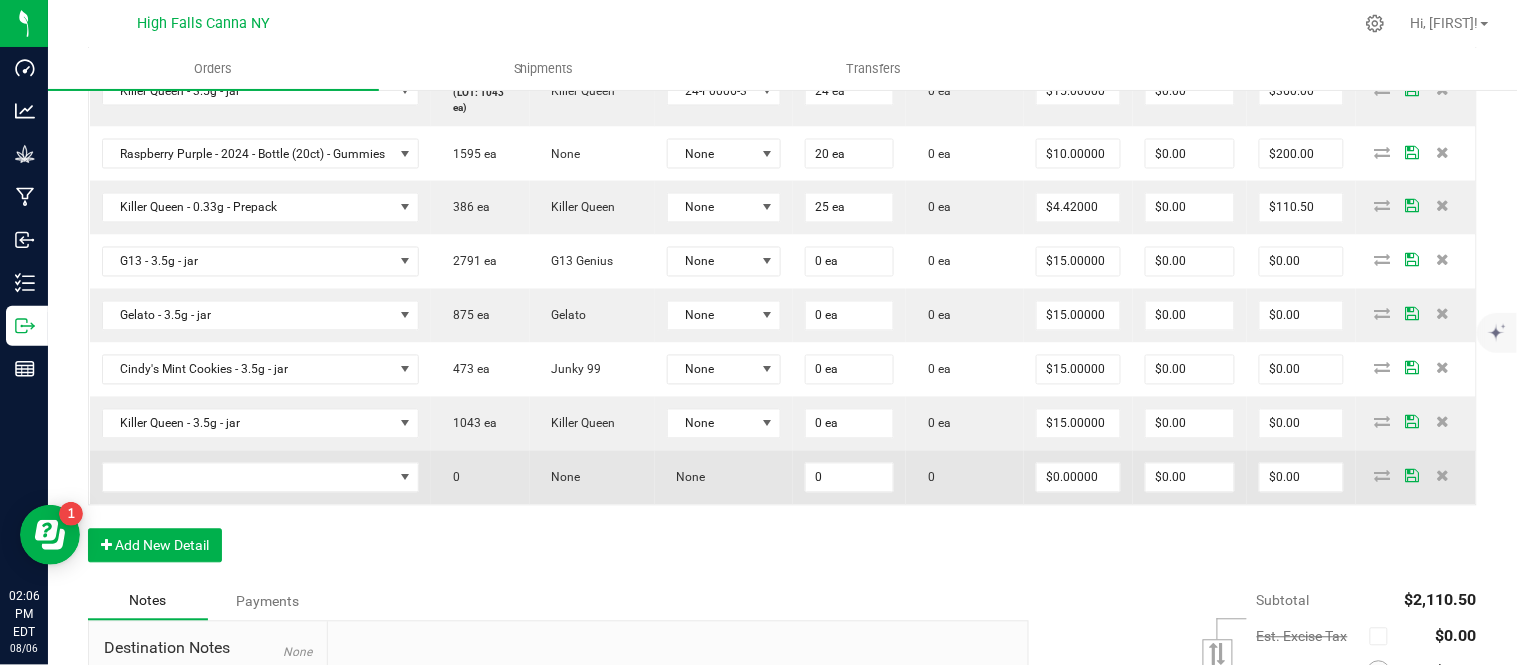 click on "0" at bounding box center (480, 478) 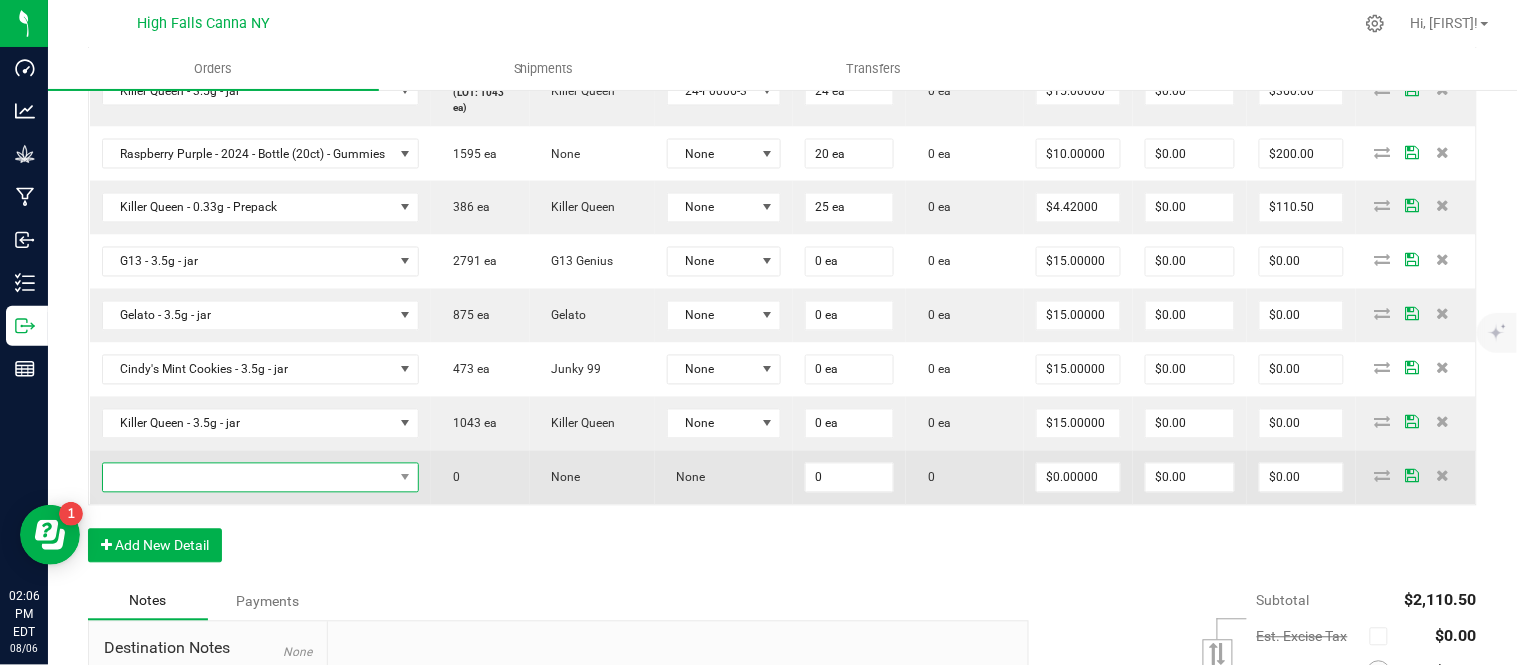 click at bounding box center [248, 478] 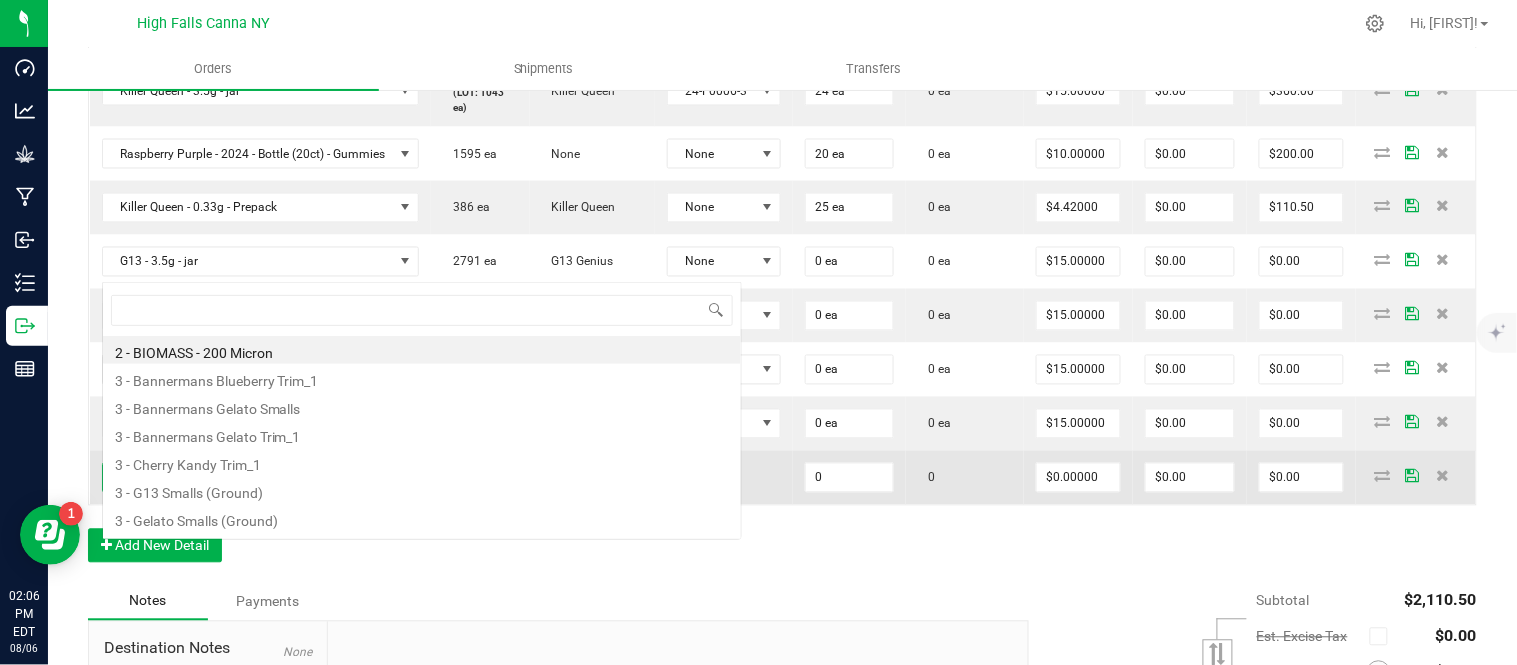 scroll, scrollTop: 0, scrollLeft: 0, axis: both 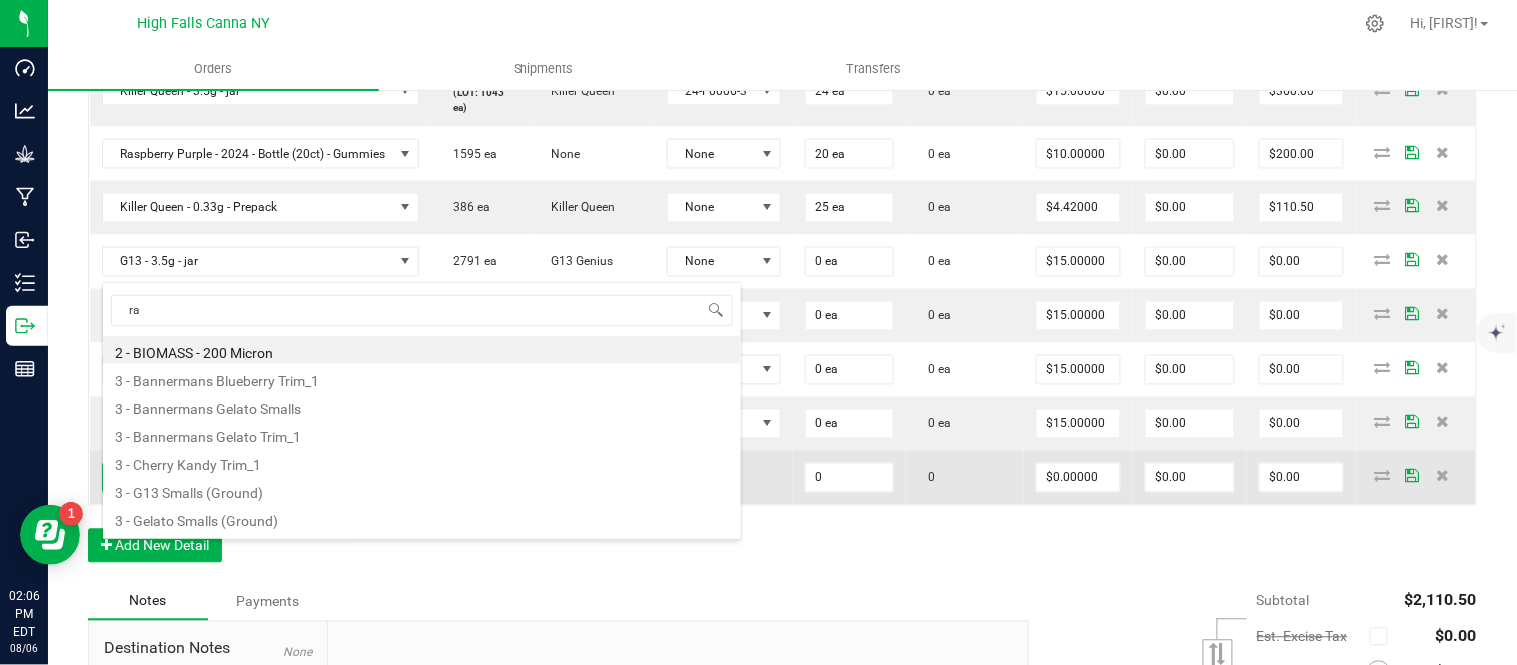 type on "ras" 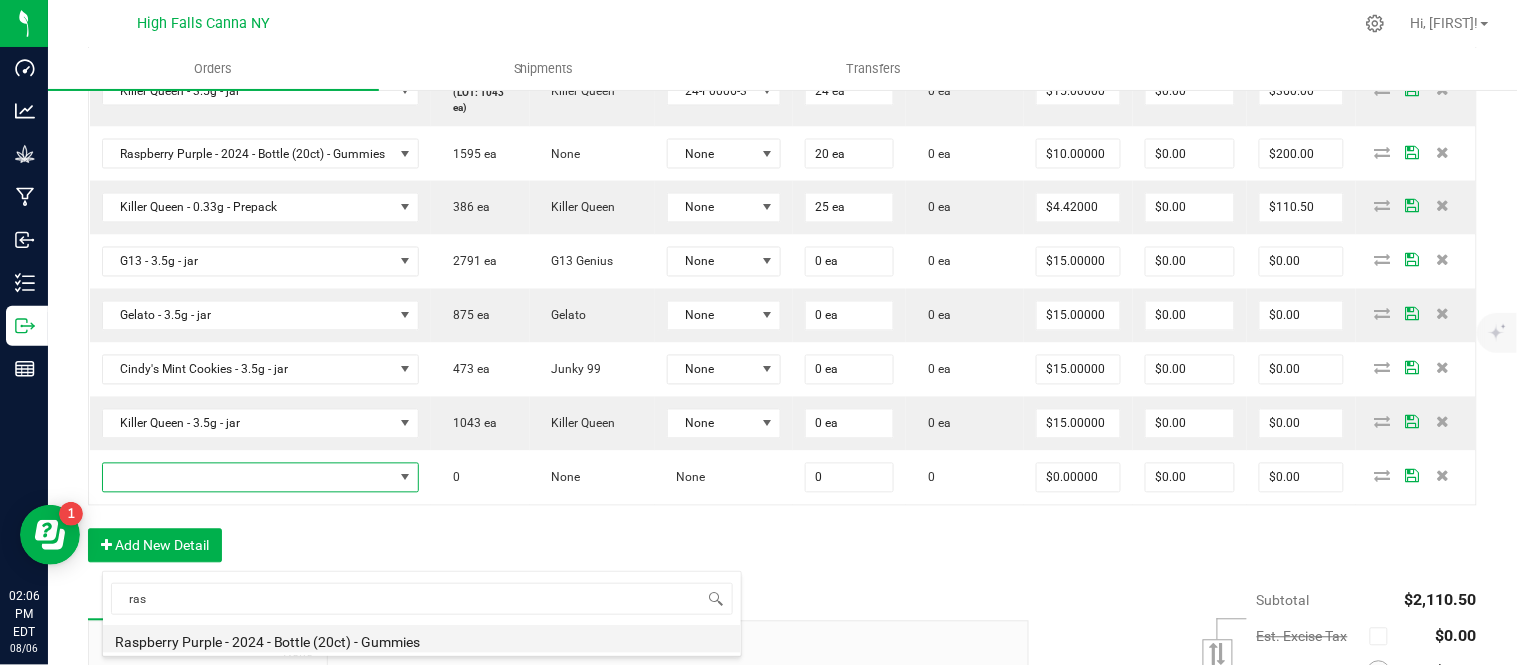 click on "Raspberry Purple - 2024 - Bottle (20ct) - Gummies" at bounding box center [422, 639] 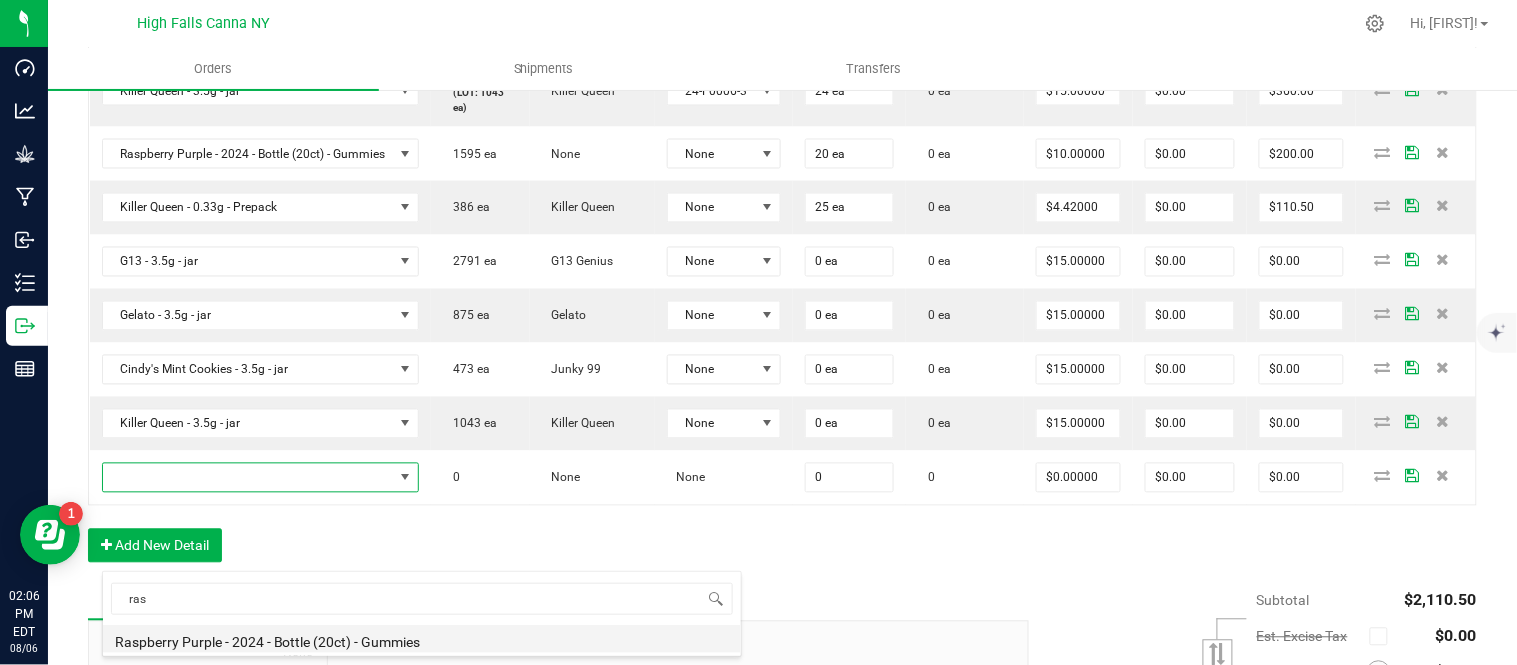 type on "0 ea" 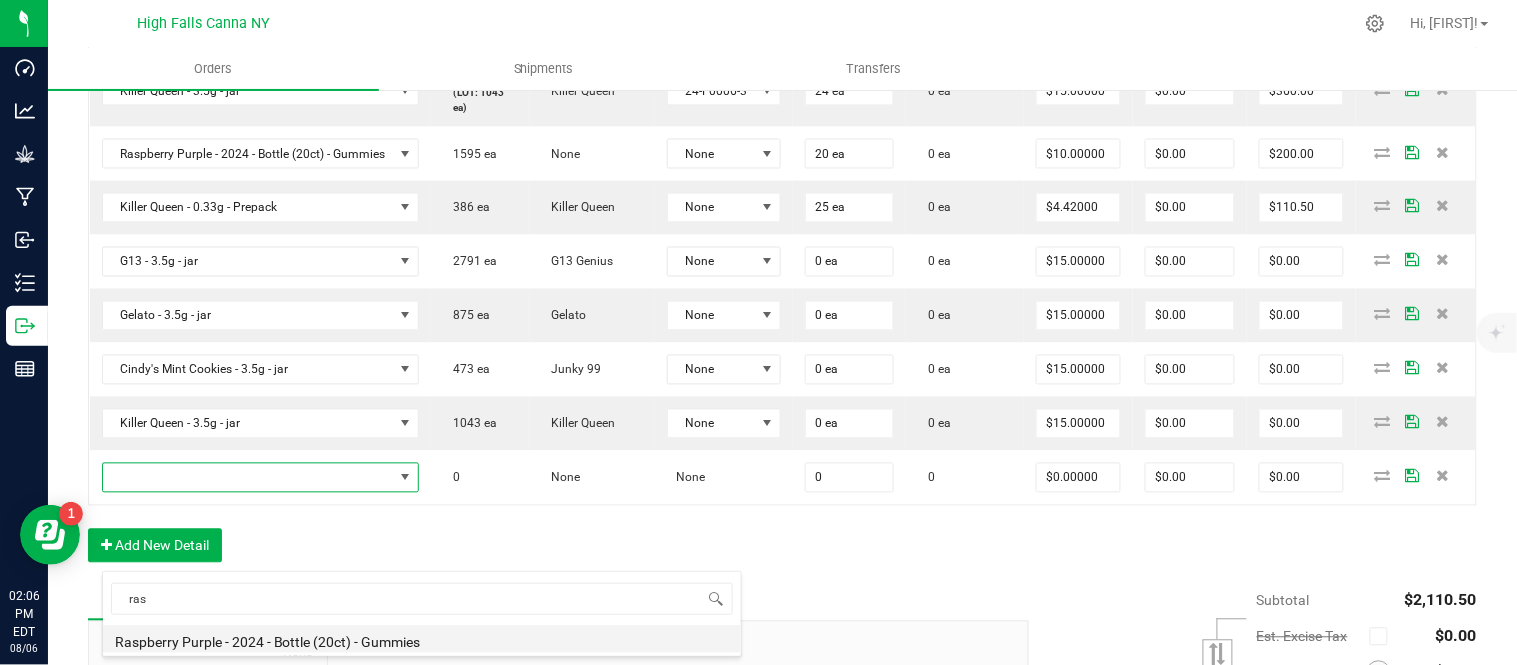 type on "$10.00000" 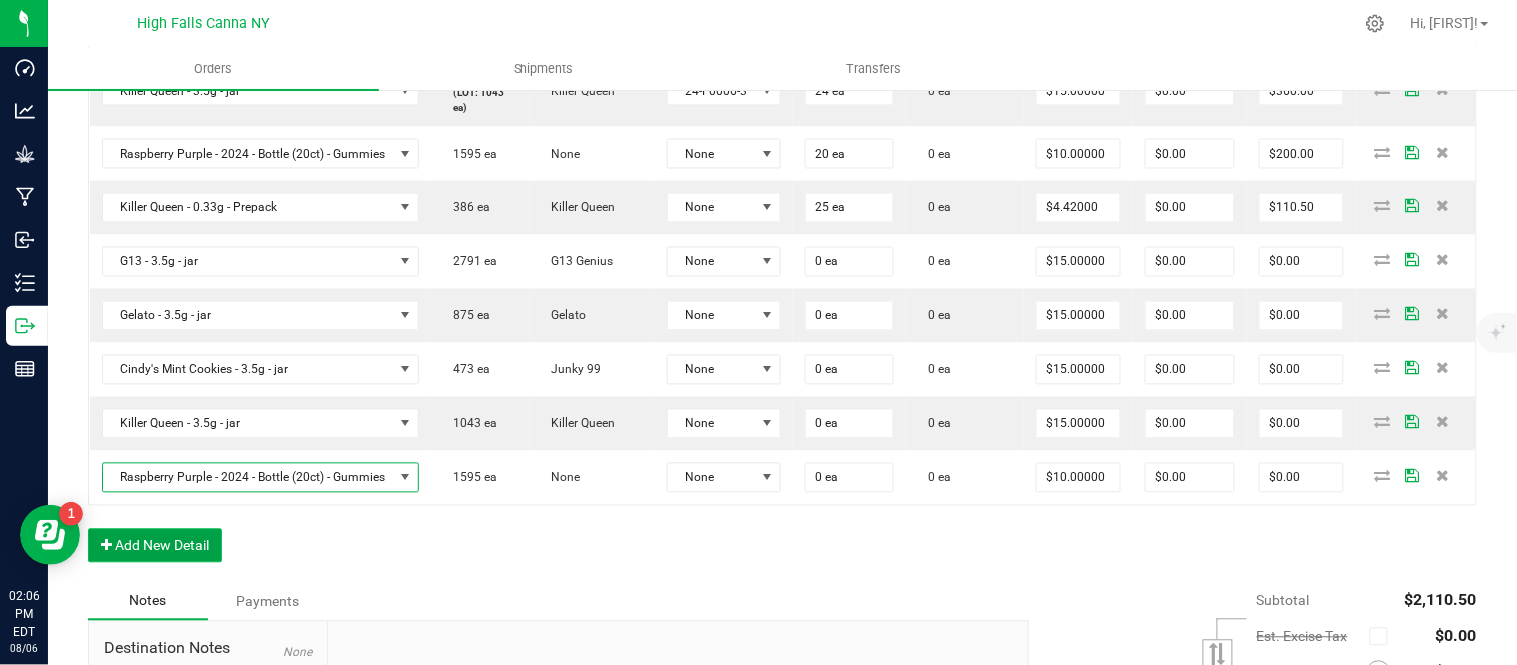 click on "Add New Detail" at bounding box center (155, 546) 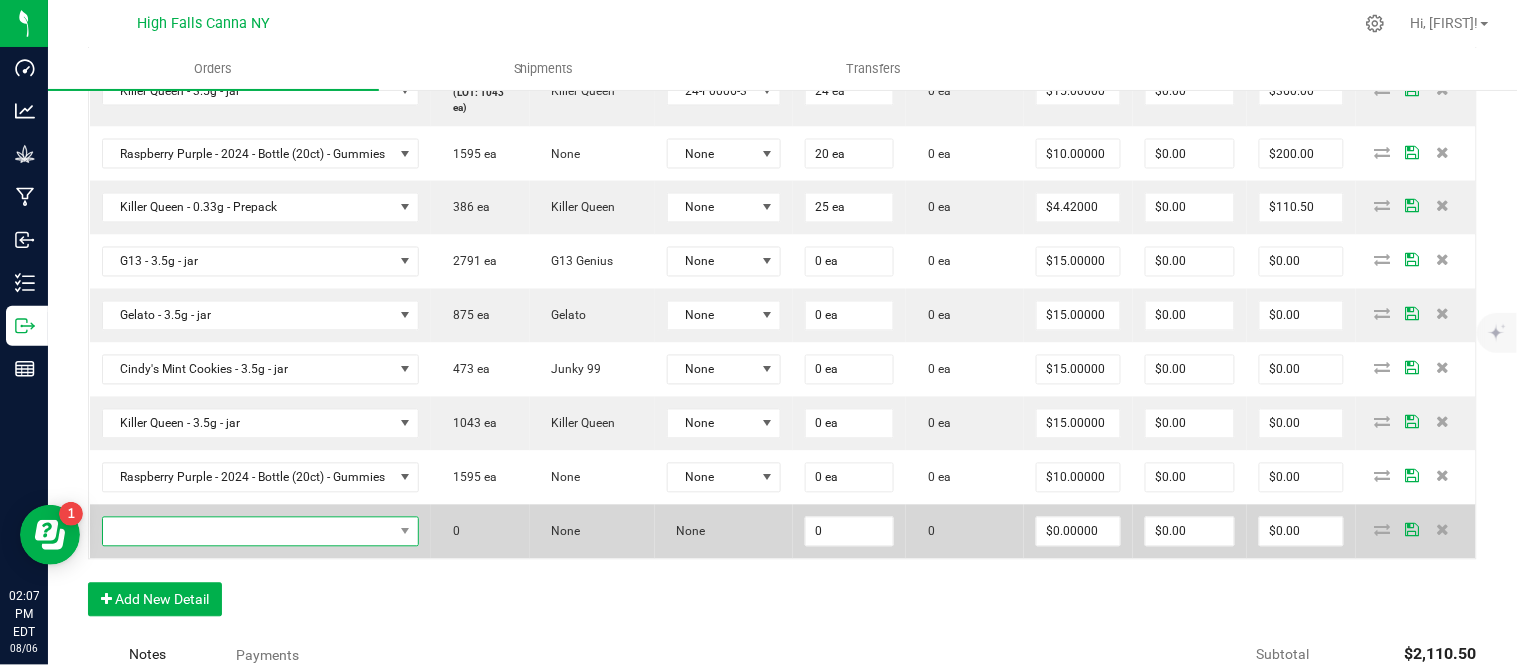 click at bounding box center (248, 532) 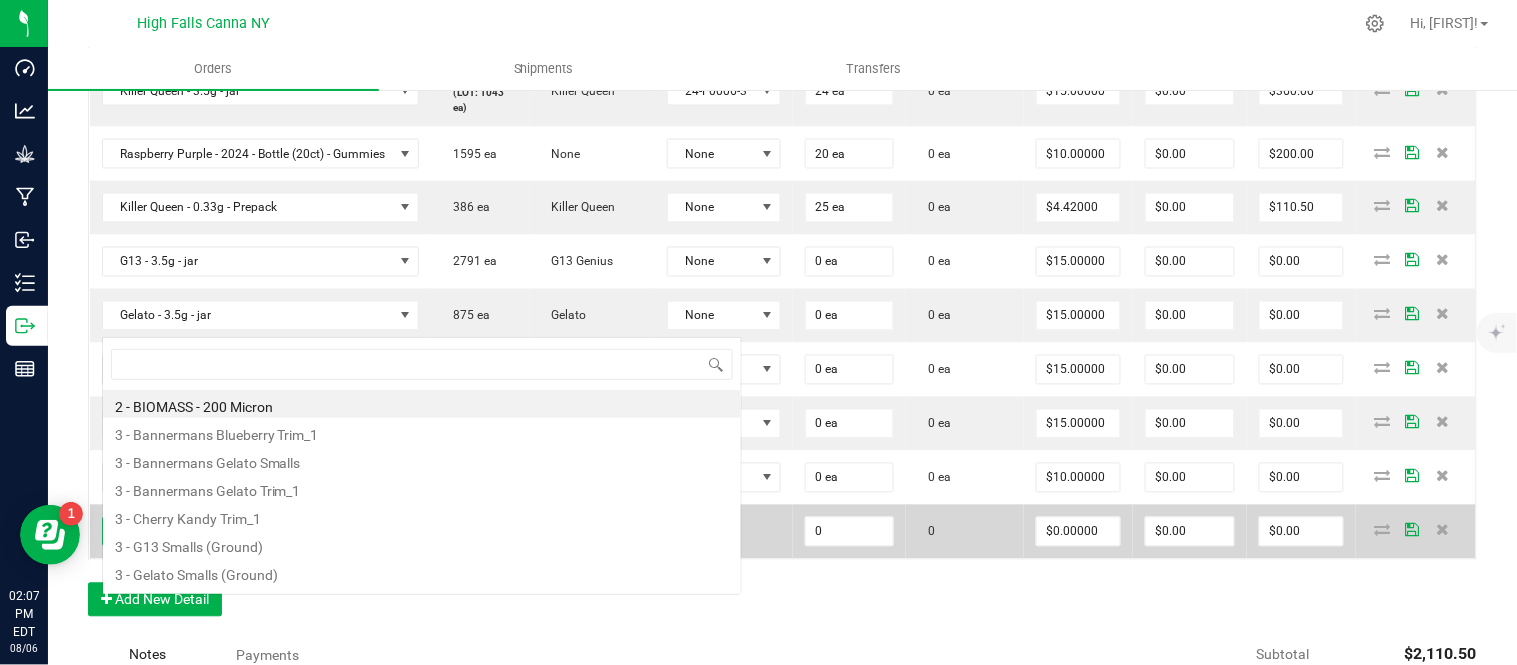 scroll, scrollTop: 0, scrollLeft: 0, axis: both 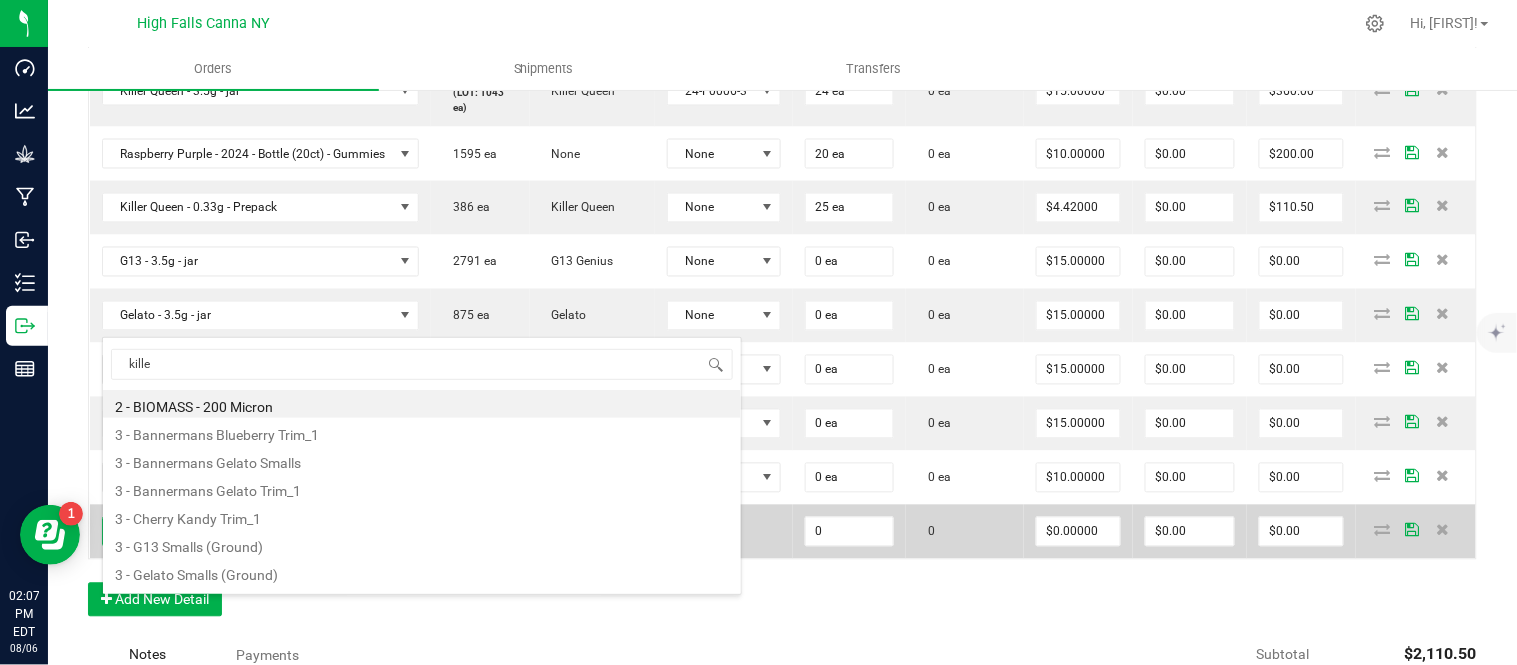 type on "killer" 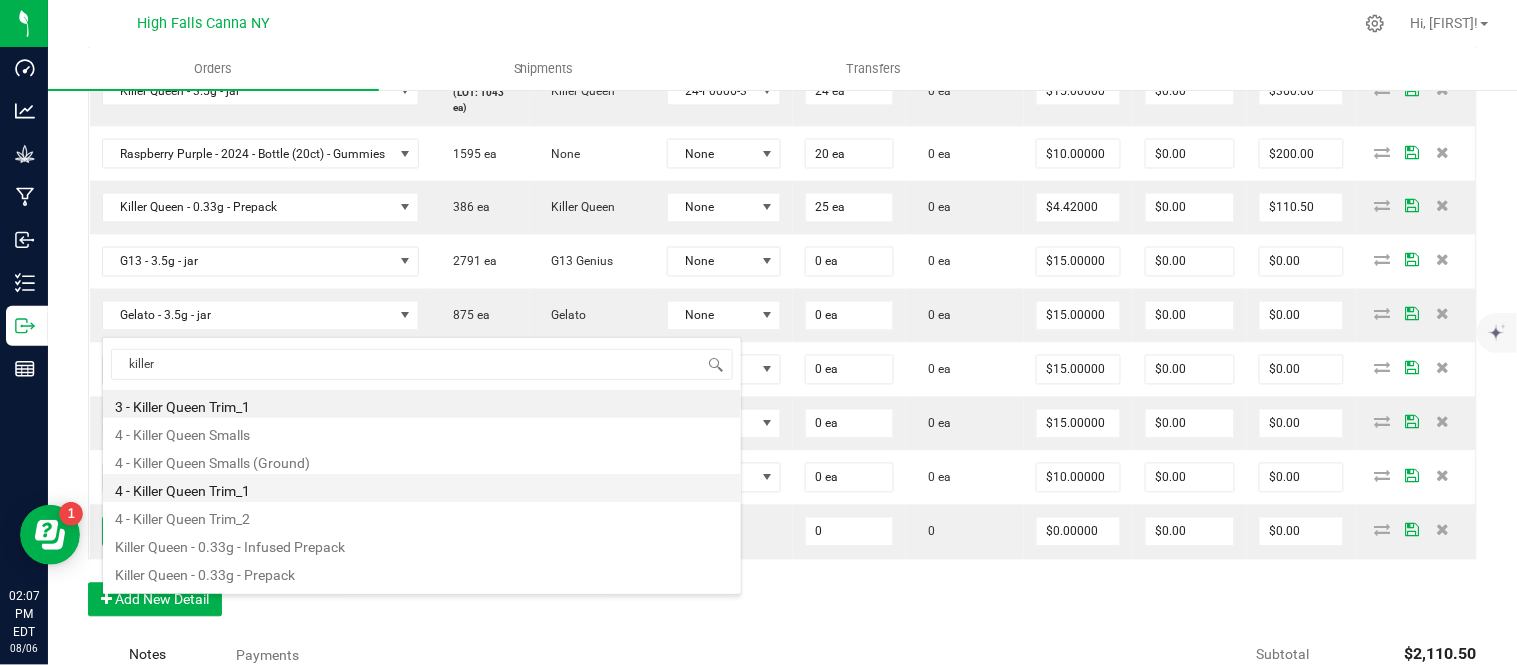 scroll, scrollTop: 107, scrollLeft: 0, axis: vertical 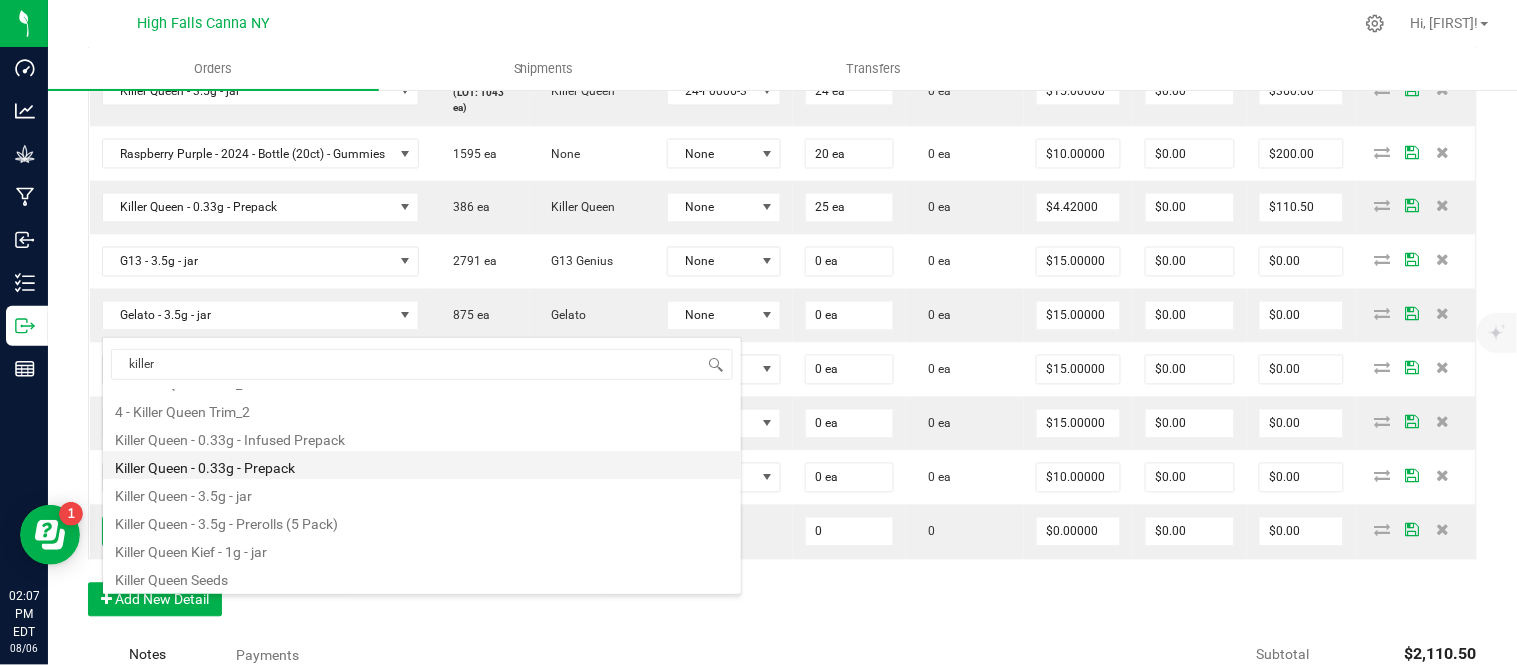click on "Killer Queen - 0.33g - Prepack" at bounding box center [422, 465] 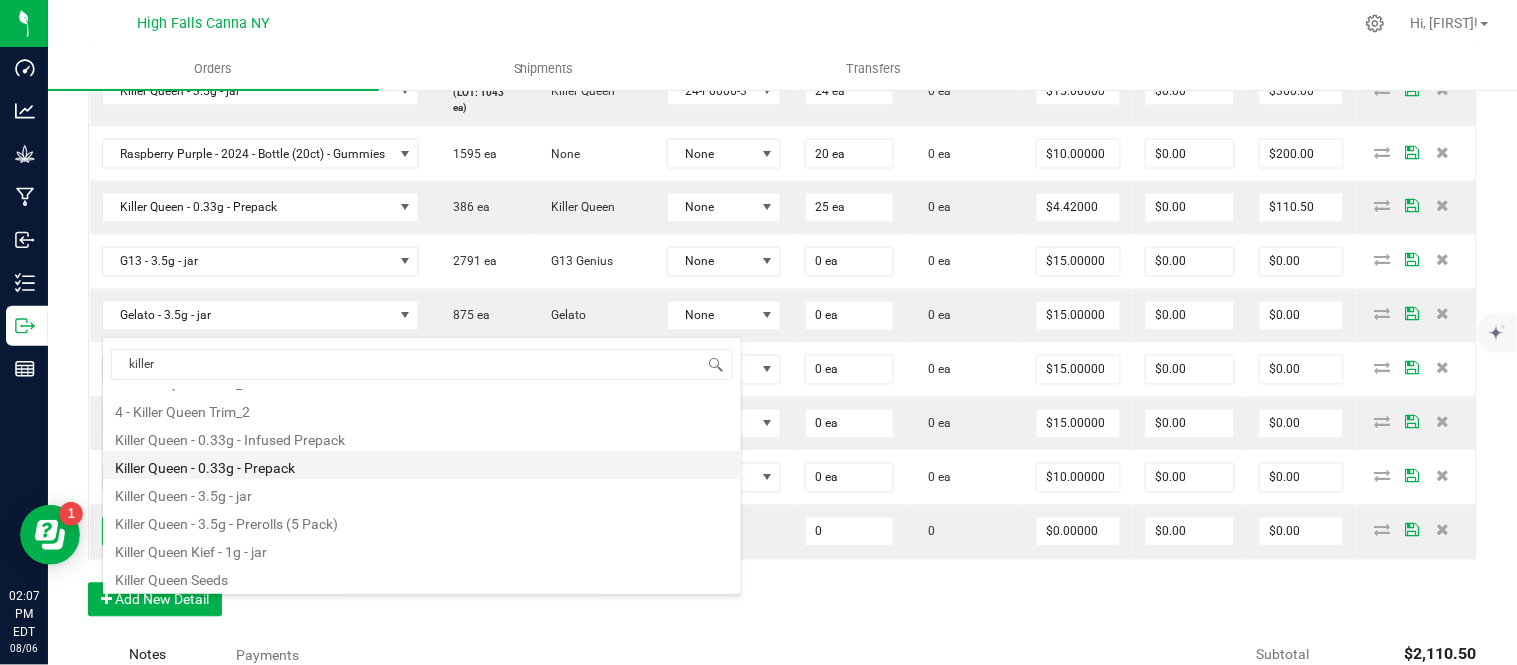 type on "0 ea" 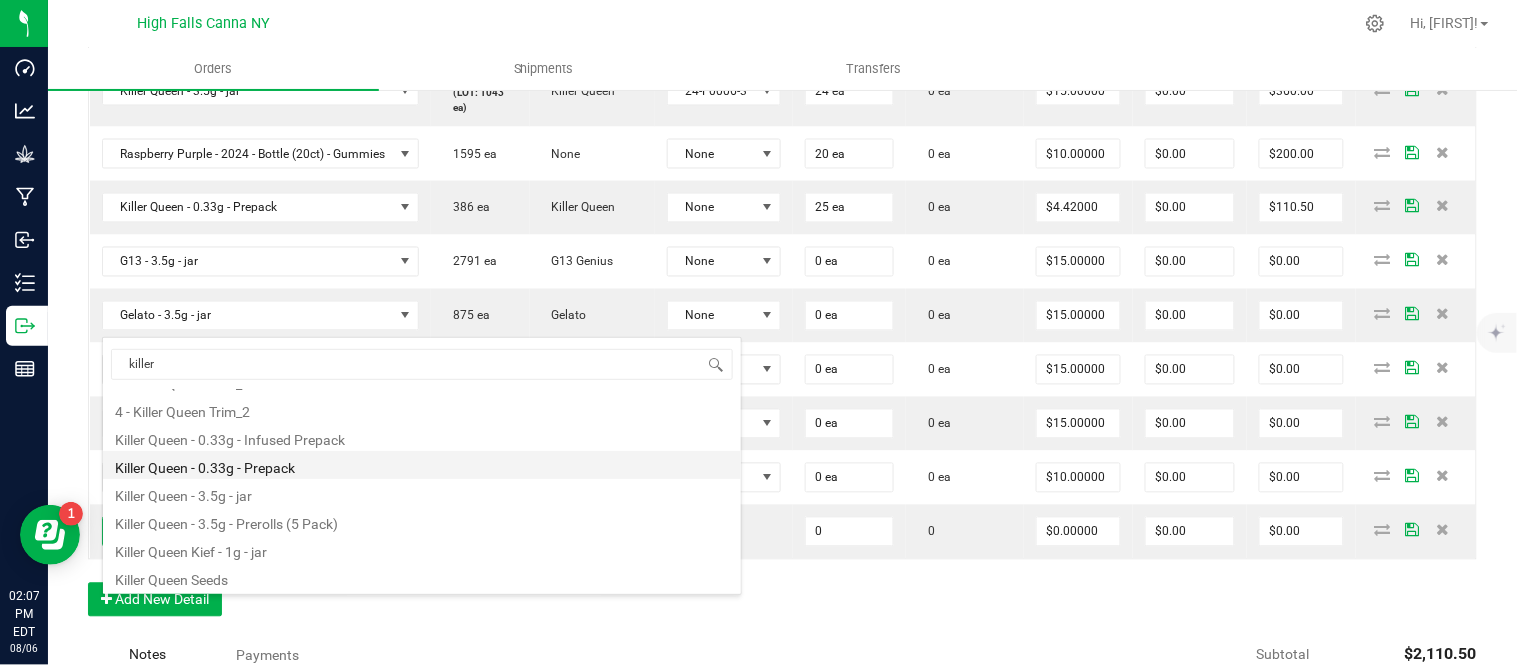 type on "$4.42000" 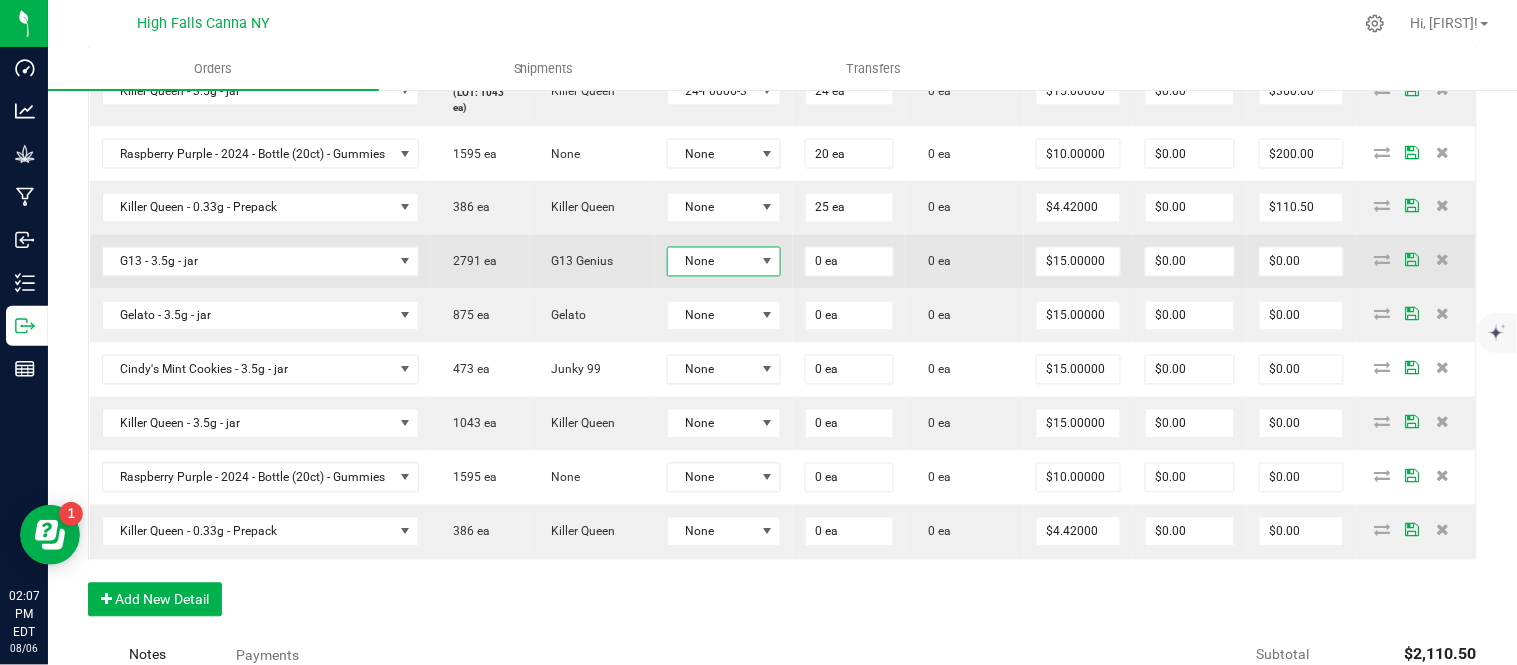 click on "None" at bounding box center (712, 262) 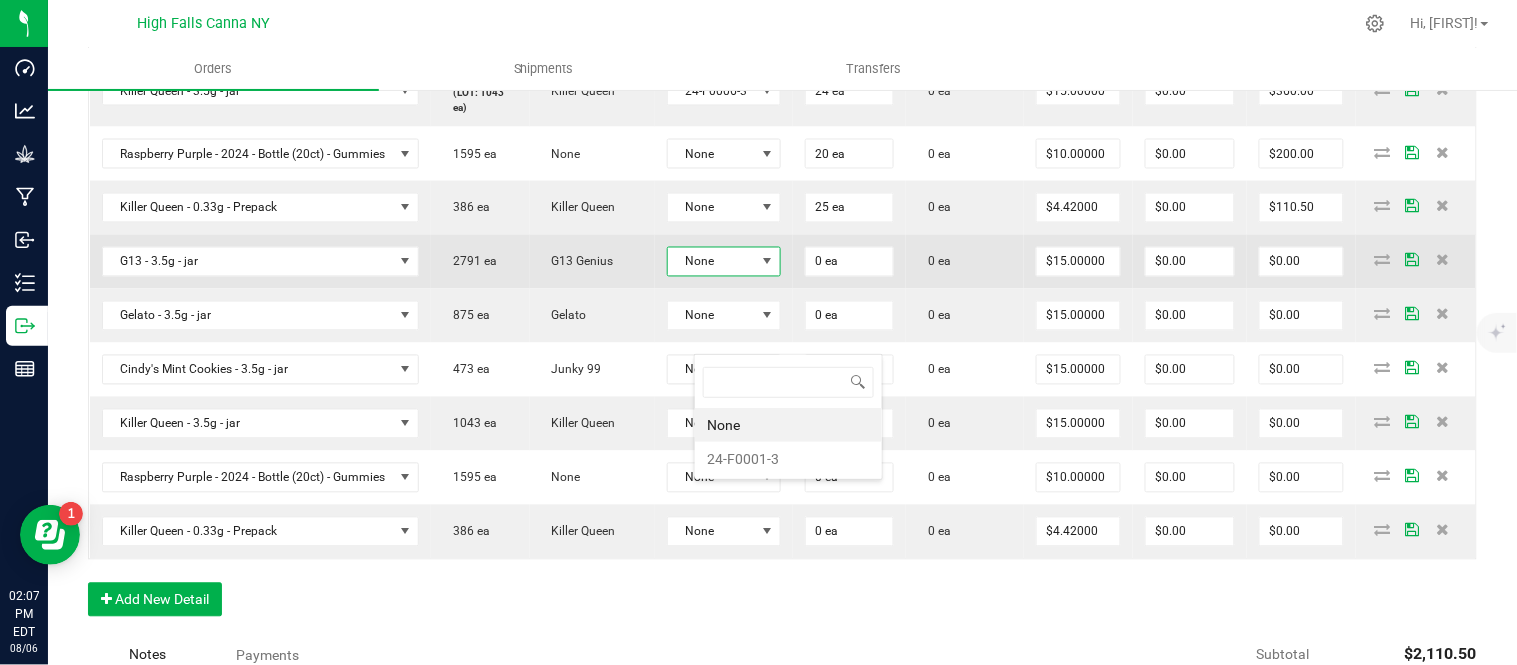 scroll, scrollTop: 99970, scrollLeft: 99882, axis: both 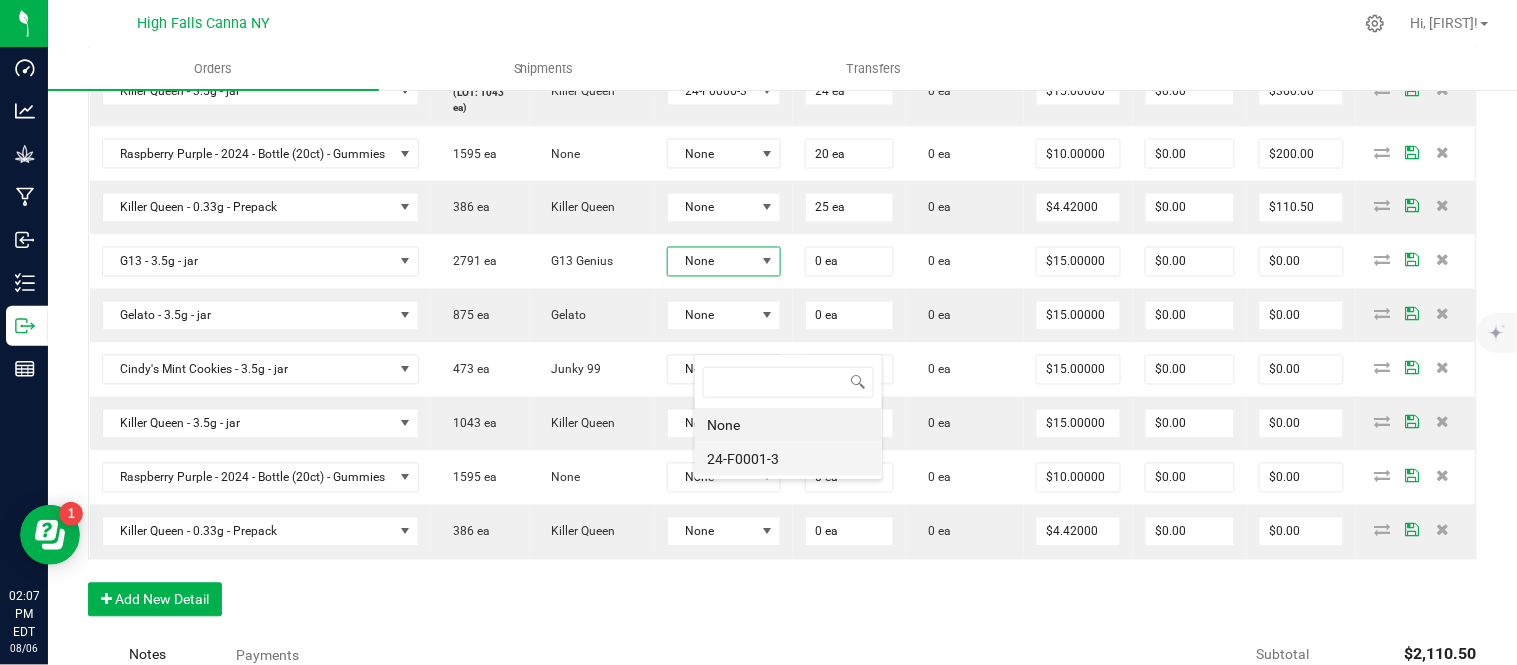 click on "24-F0001-3" at bounding box center (788, 459) 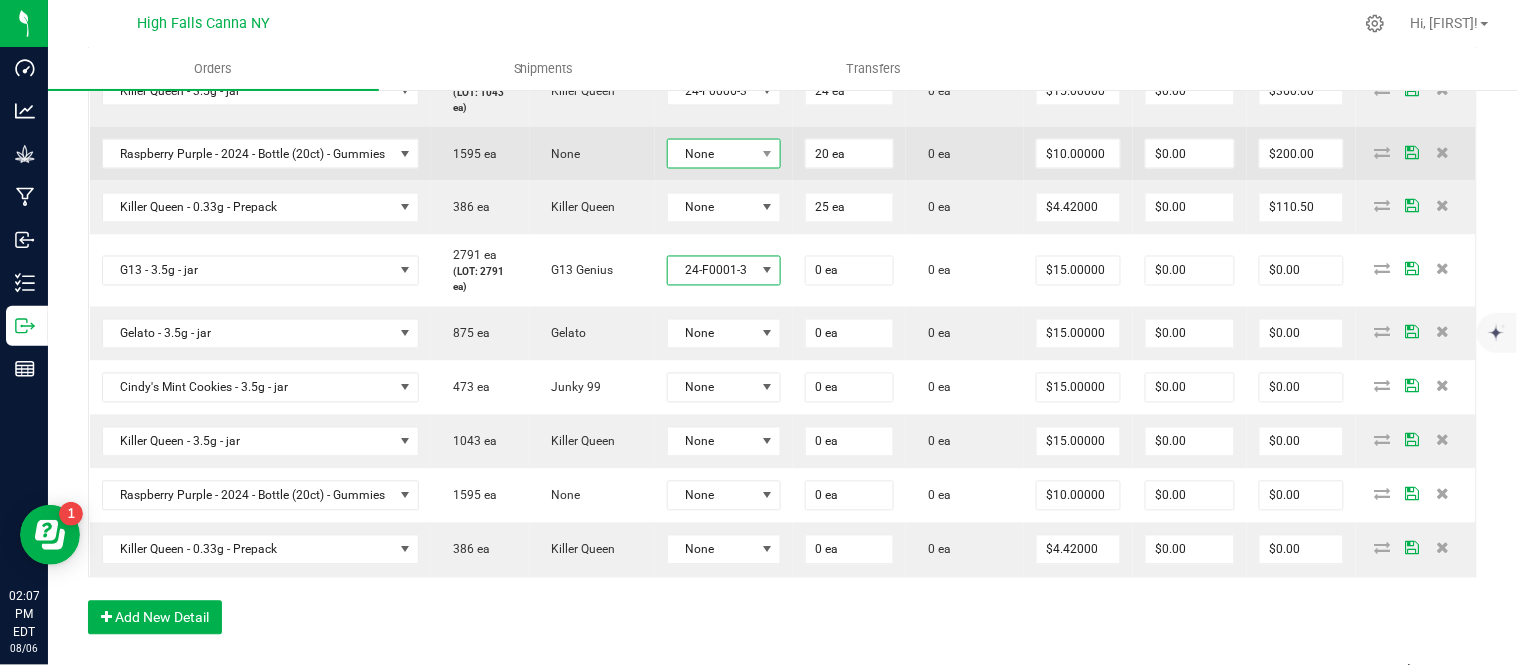 click on "None" at bounding box center [712, 154] 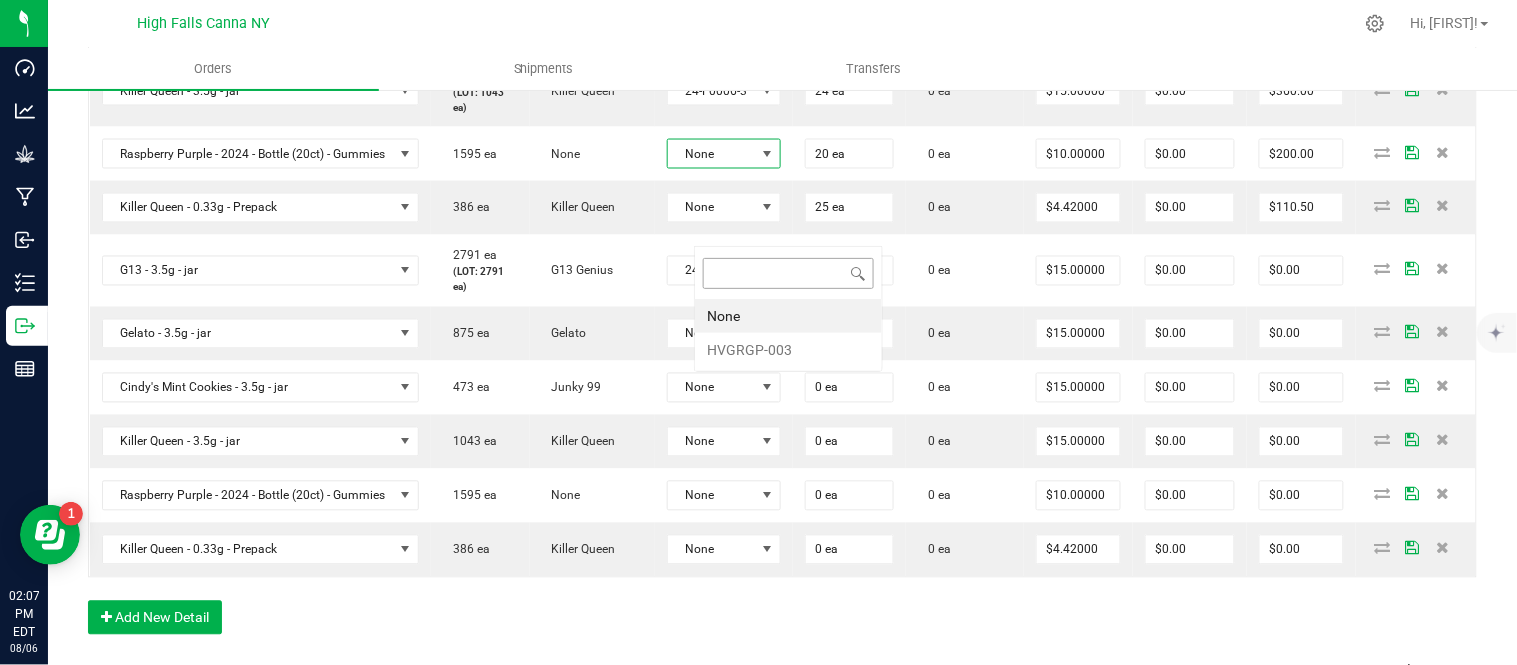 scroll, scrollTop: 99970, scrollLeft: 99882, axis: both 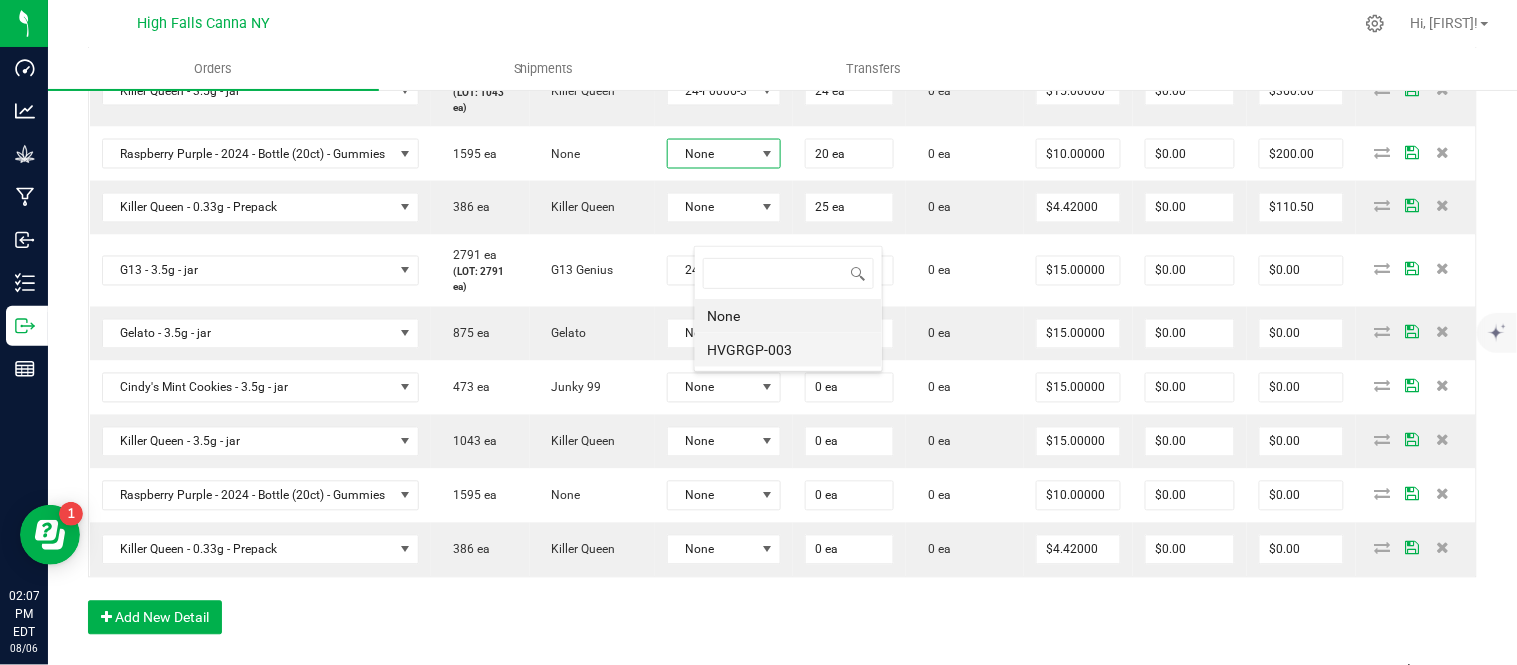 click on "HVGRGP-003" at bounding box center [788, 350] 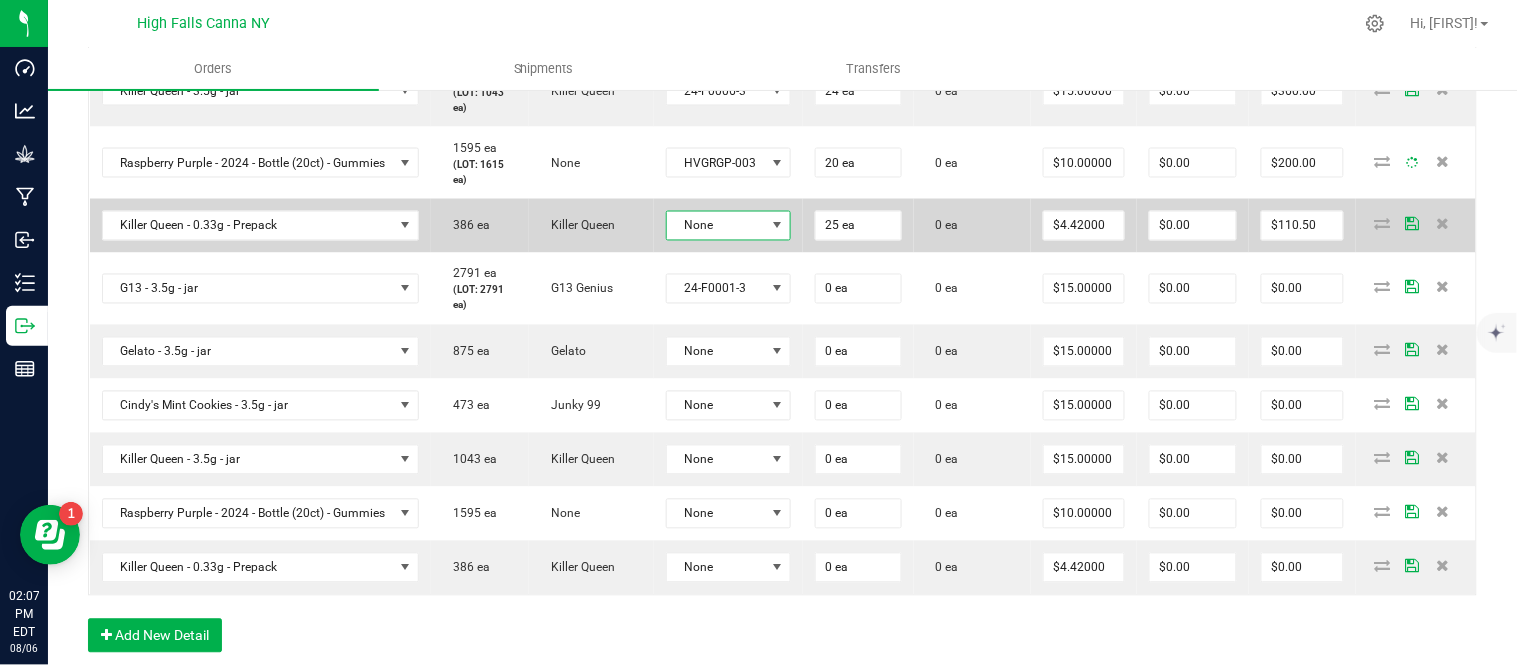 click on "None" at bounding box center [728, 226] 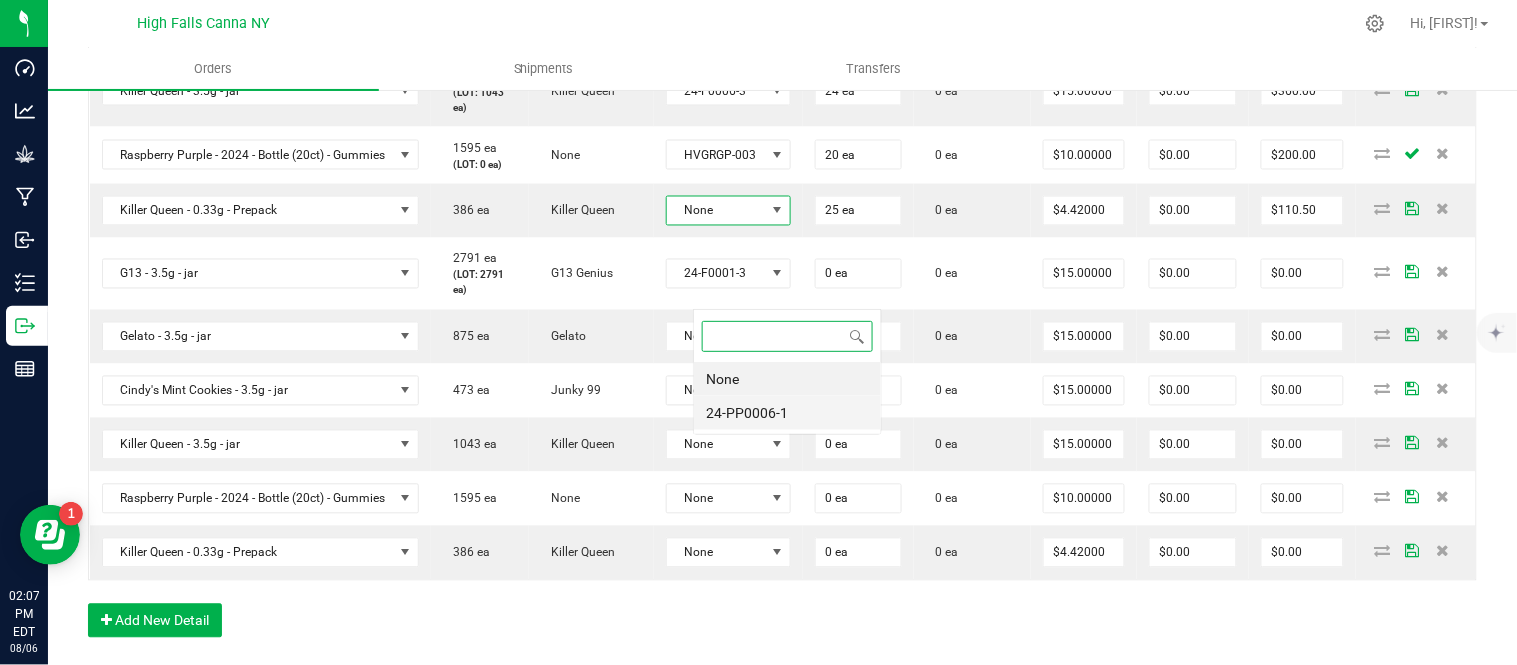 scroll, scrollTop: 99970, scrollLeft: 99870, axis: both 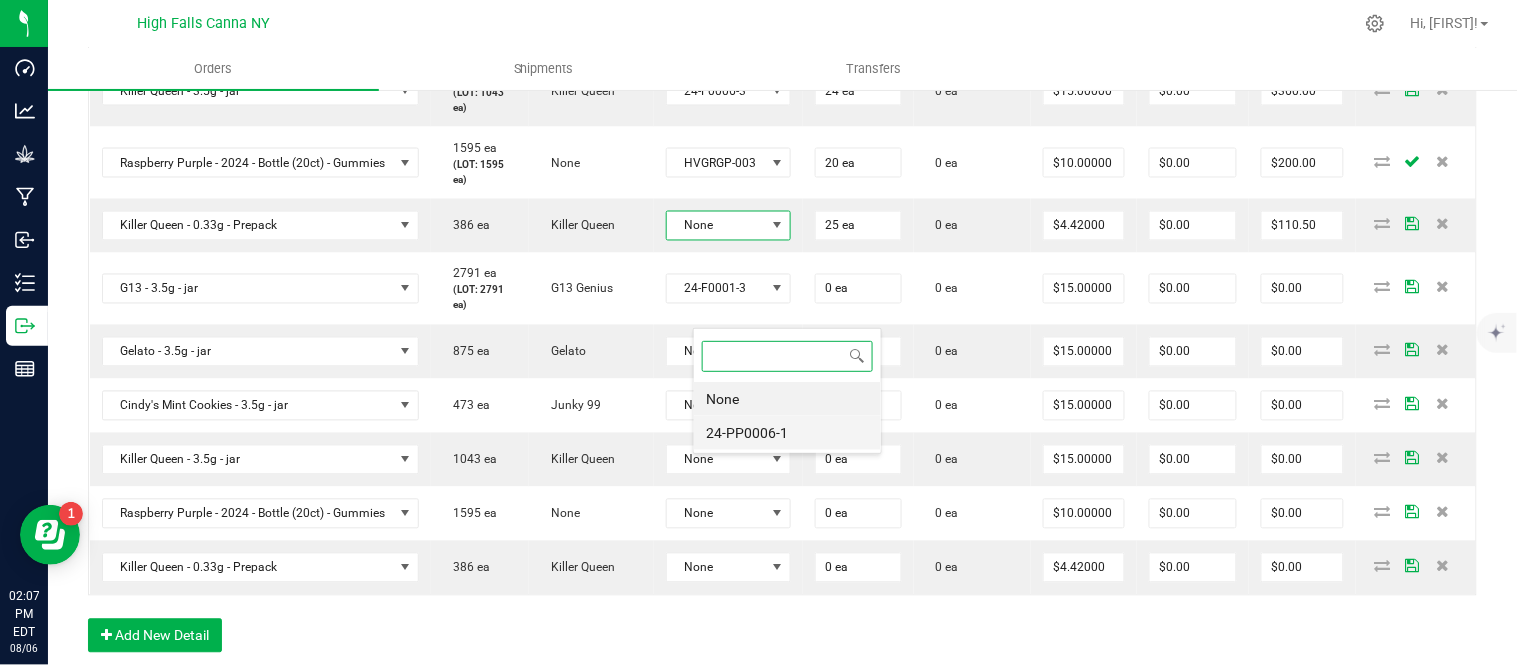 click on "24-PP0006-1" at bounding box center (787, 433) 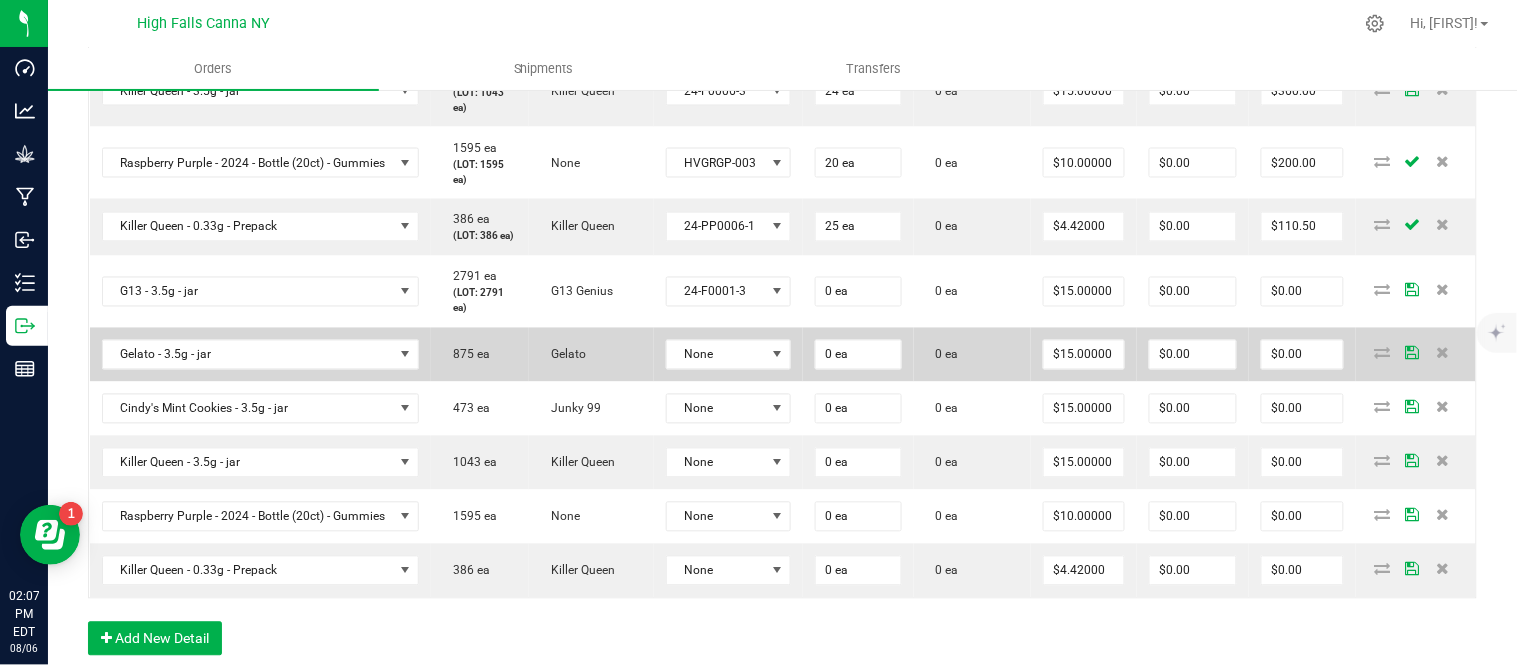 click on "None" at bounding box center [728, 355] 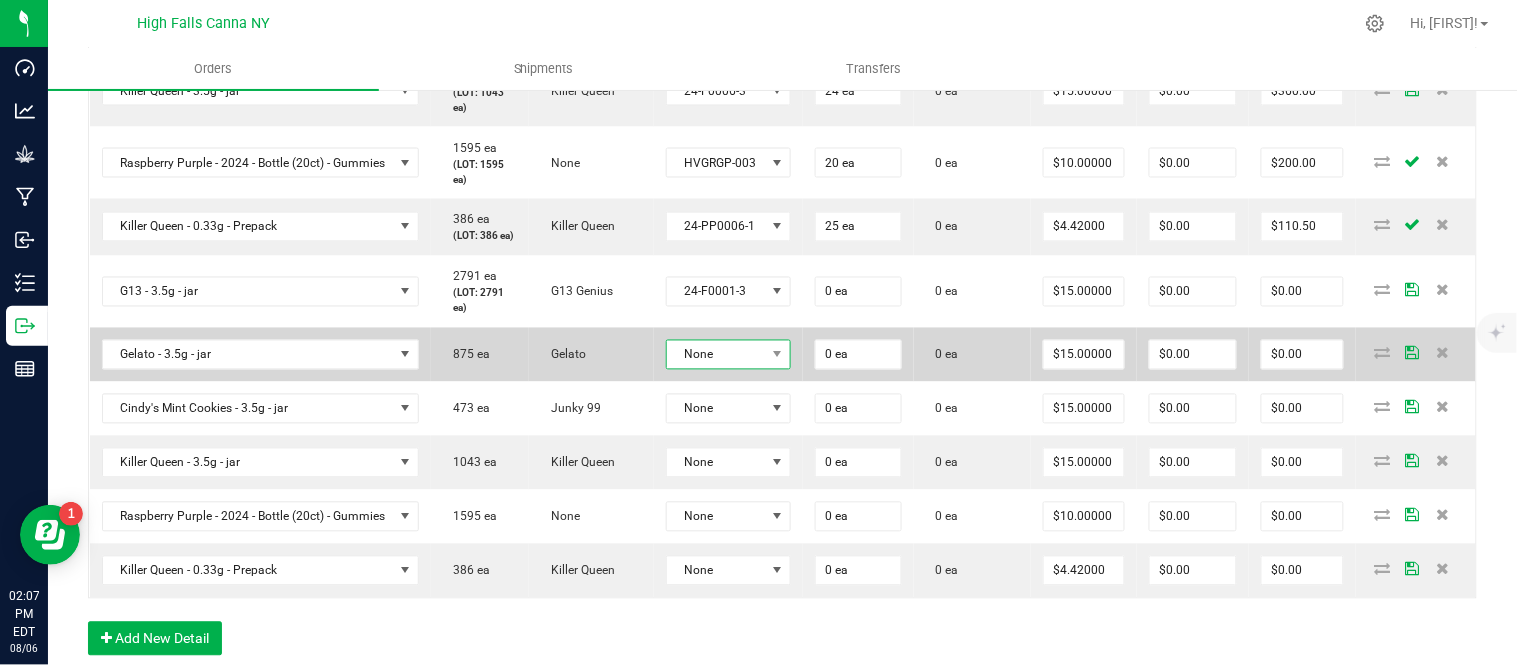 click on "None" at bounding box center (716, 355) 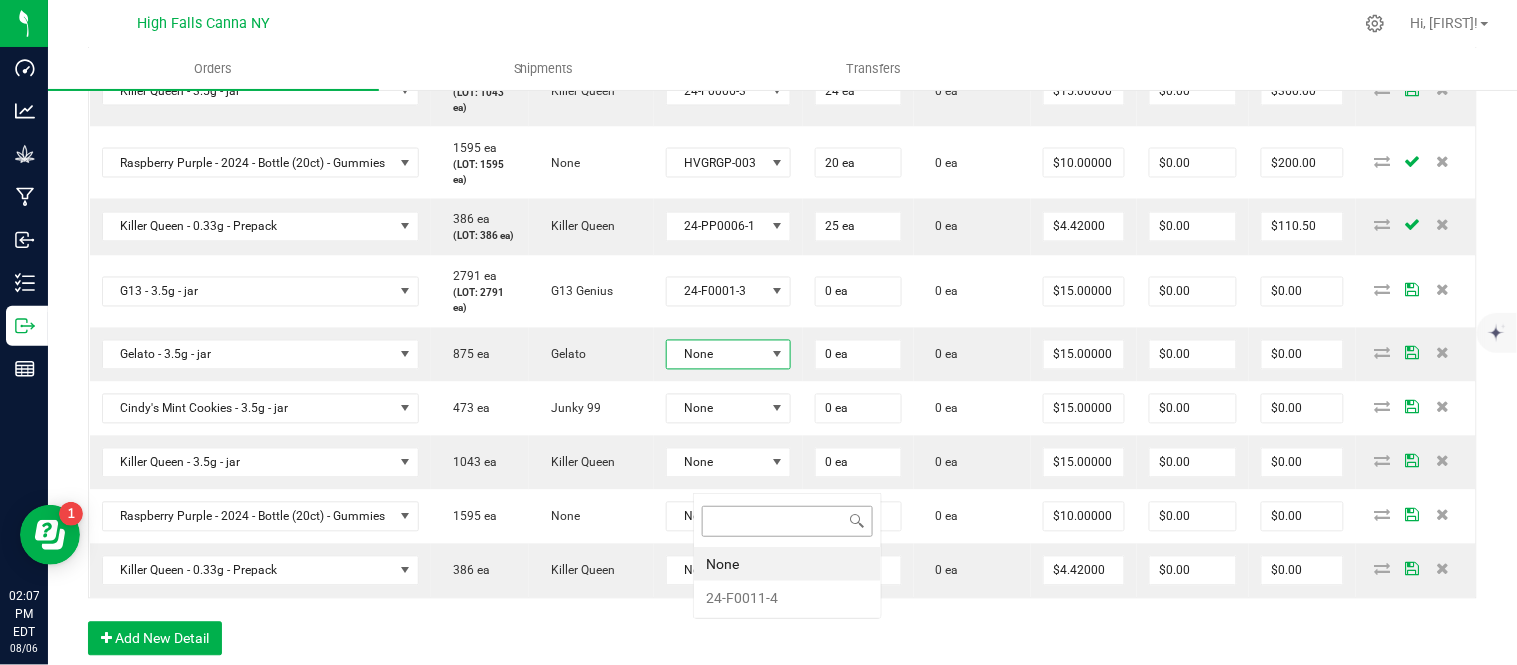 scroll, scrollTop: 99970, scrollLeft: 99870, axis: both 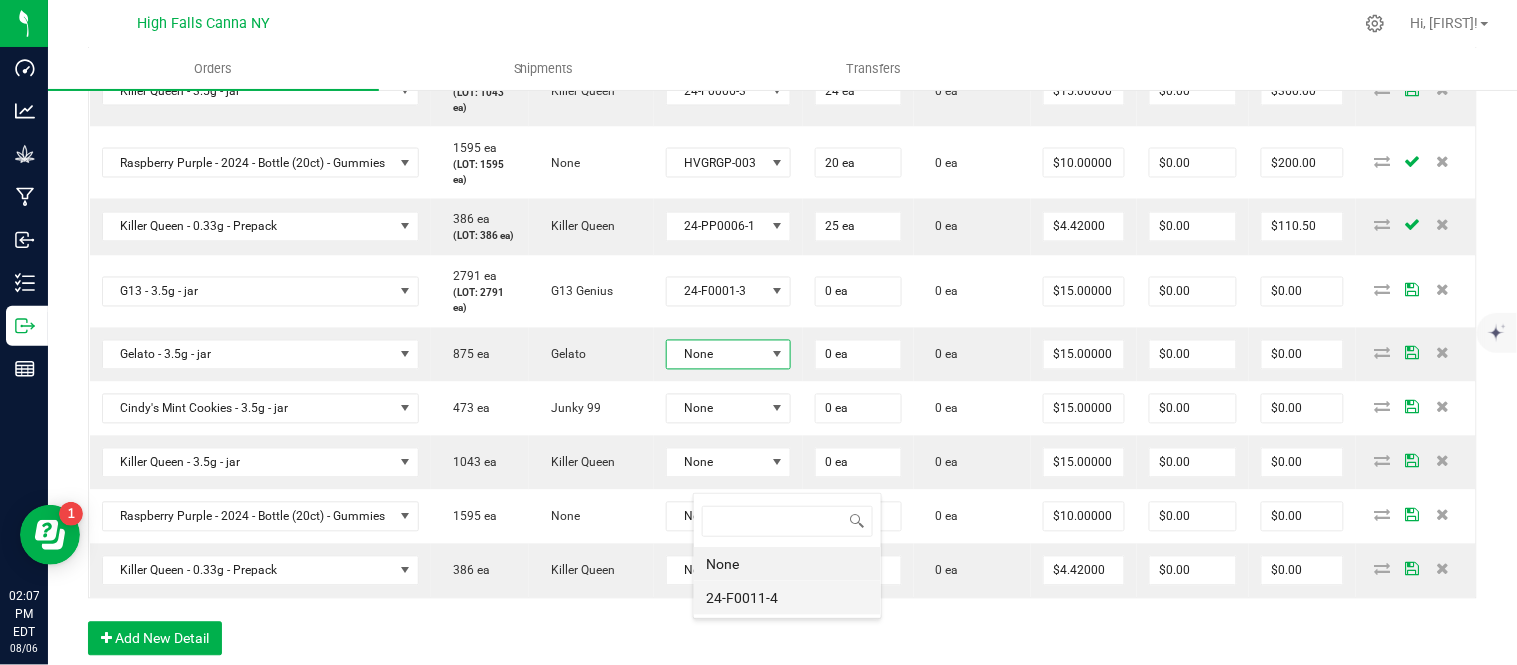 click on "24-F0011-4" at bounding box center (787, 598) 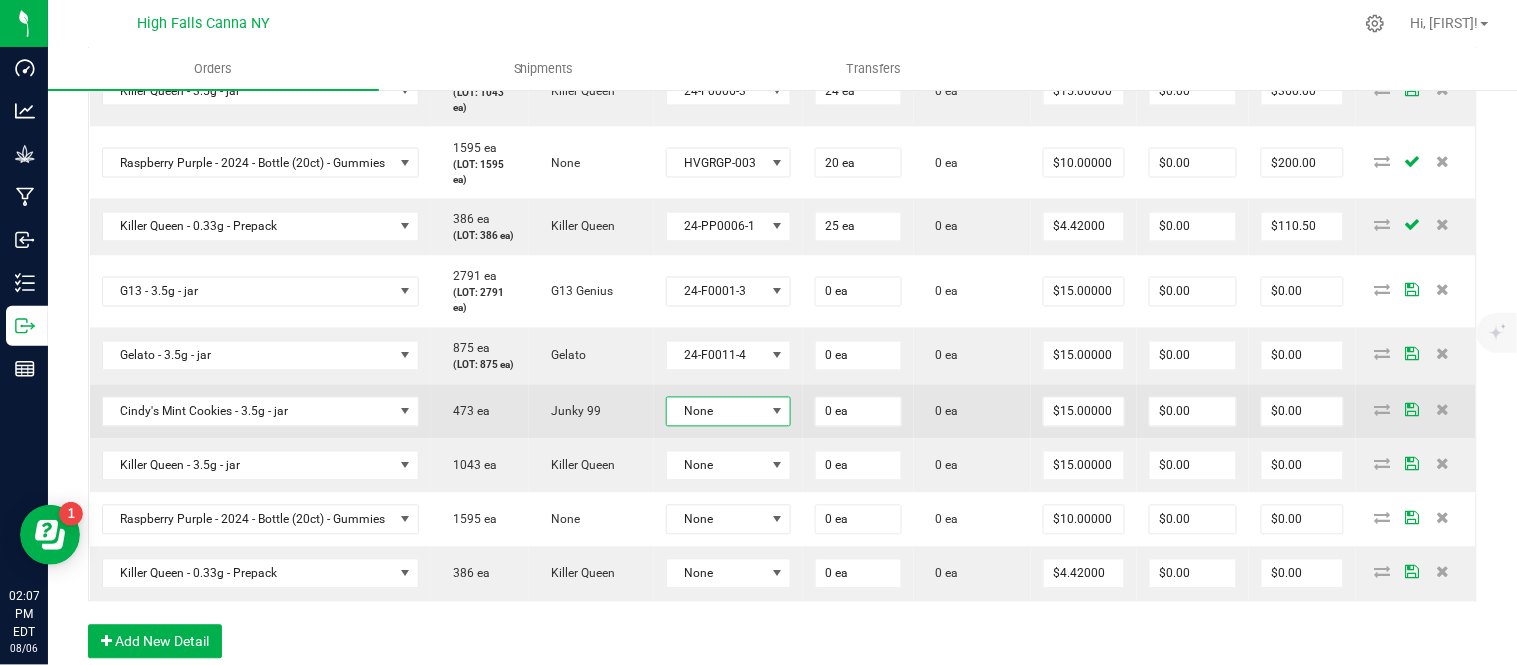 click on "None" at bounding box center (716, 412) 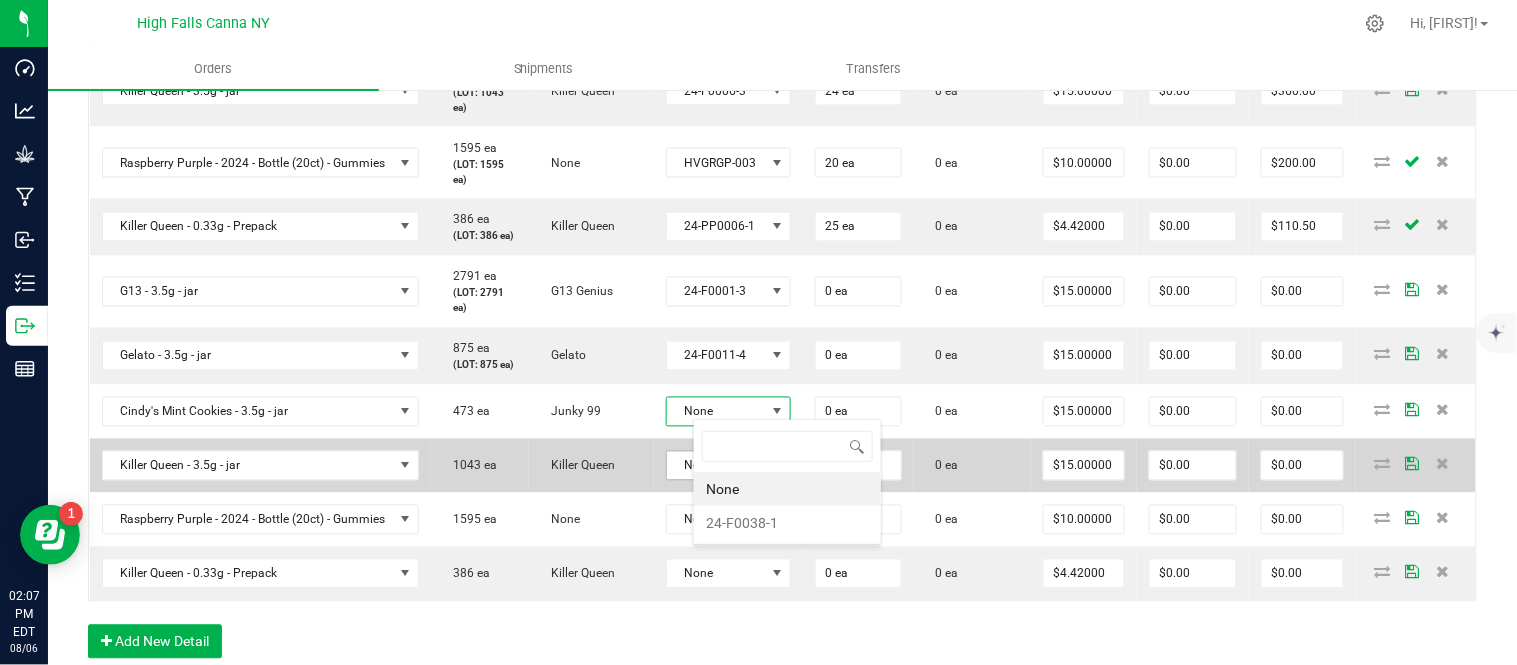 scroll, scrollTop: 99970, scrollLeft: 99870, axis: both 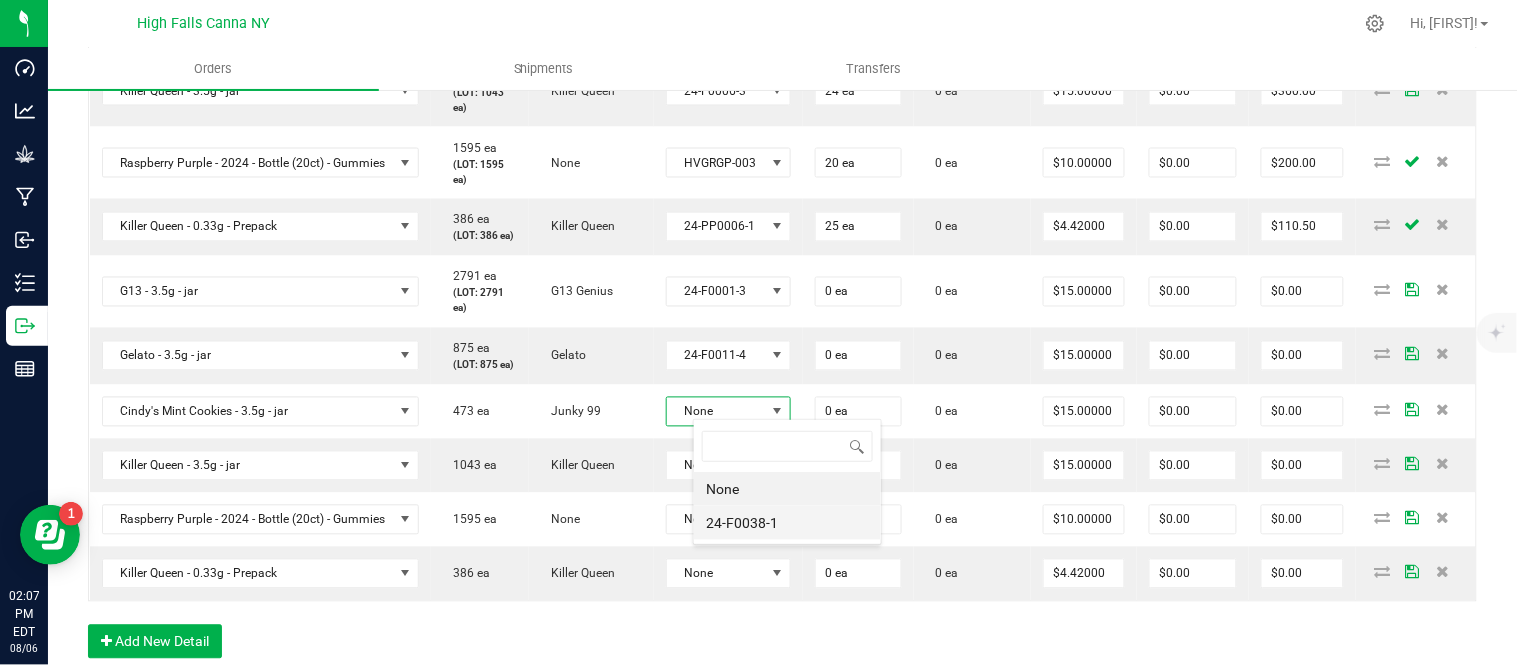 click on "24-F0038-1" at bounding box center [787, 523] 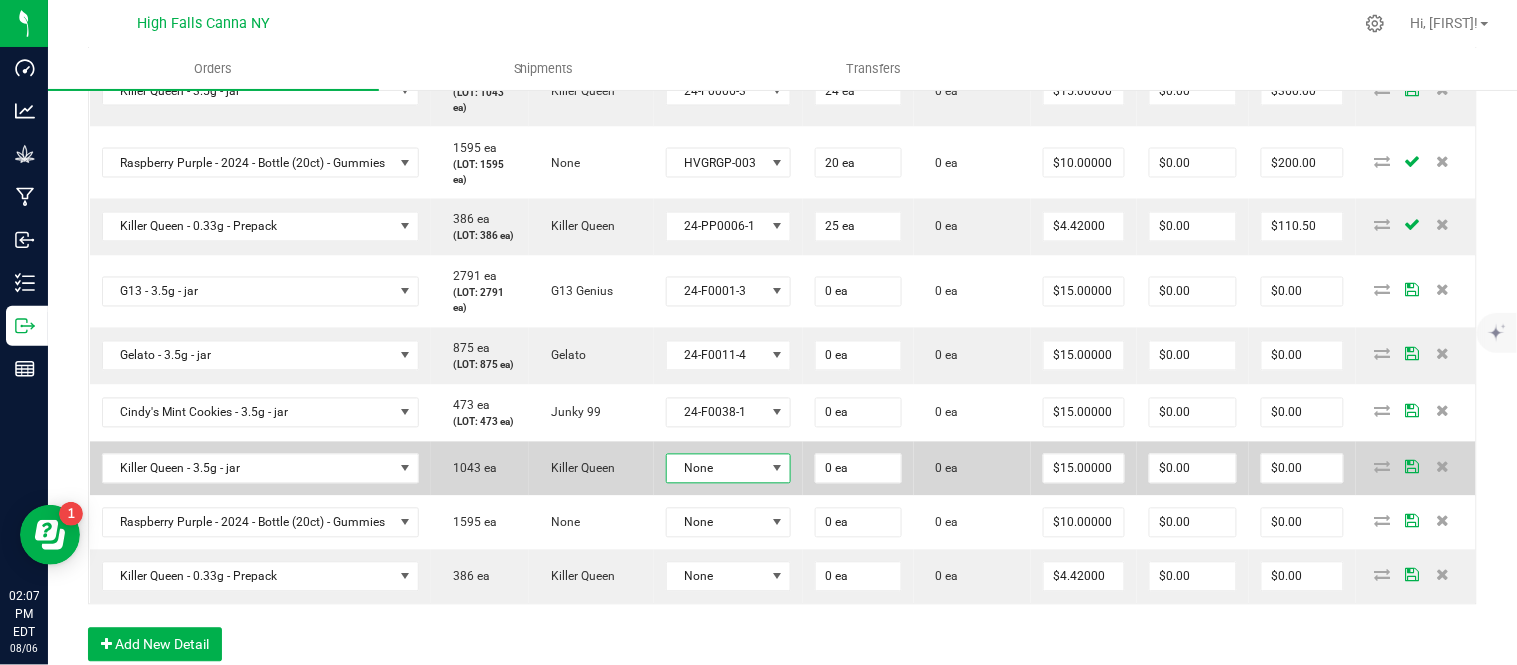 click on "None" at bounding box center (716, 469) 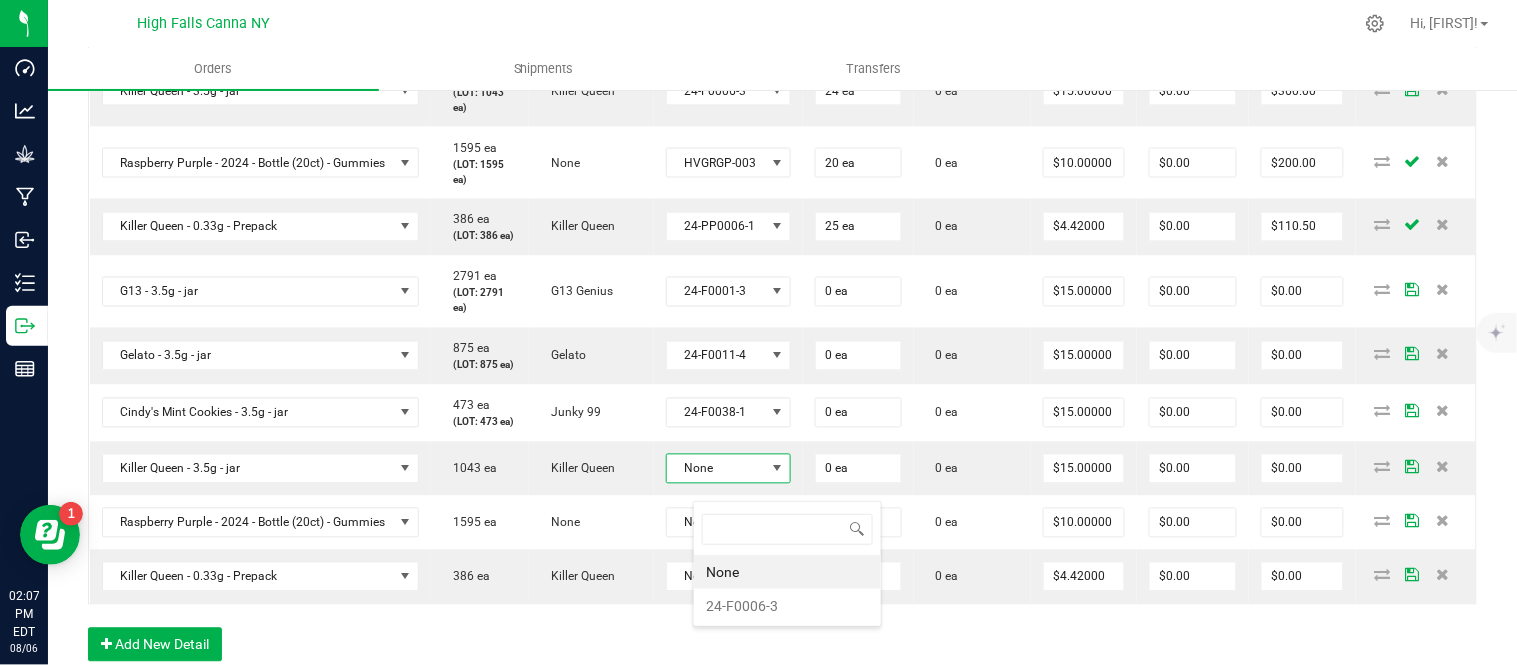scroll, scrollTop: 99970, scrollLeft: 99870, axis: both 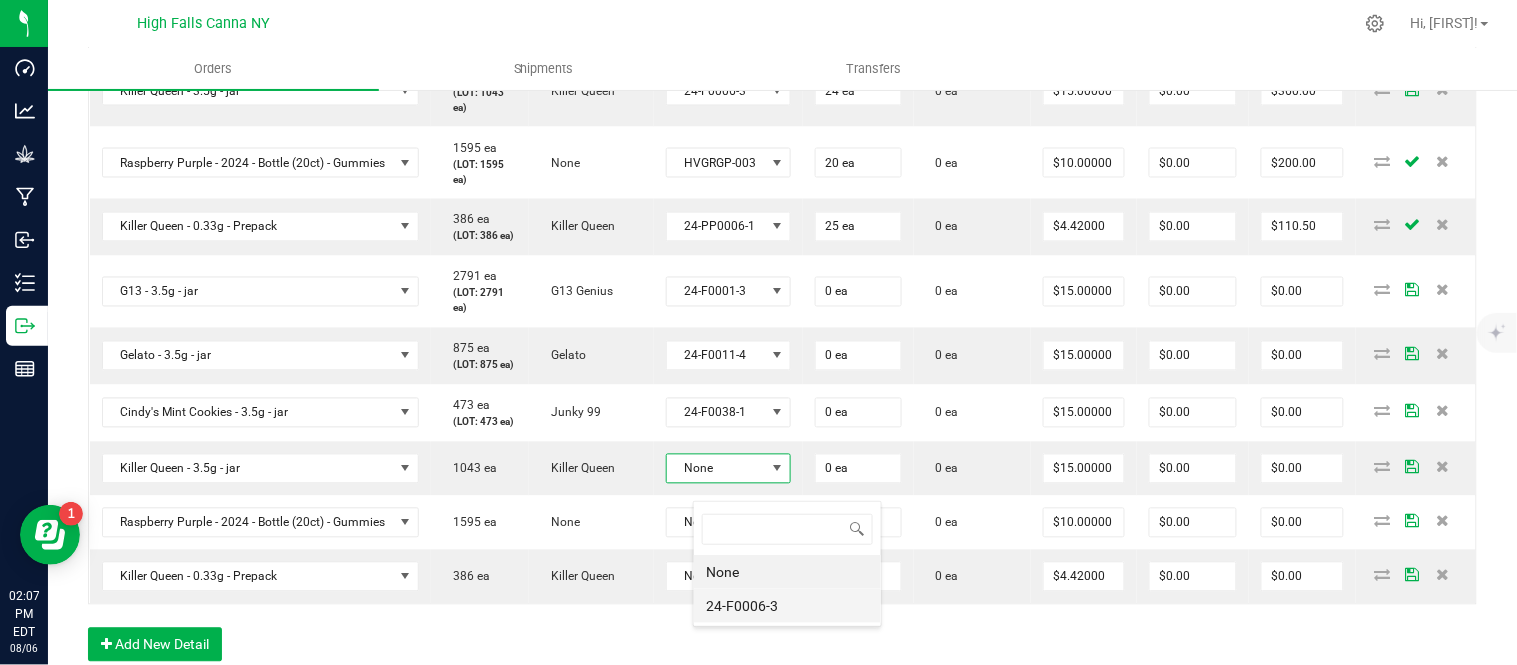 click on "24-F0006-3" at bounding box center [787, 606] 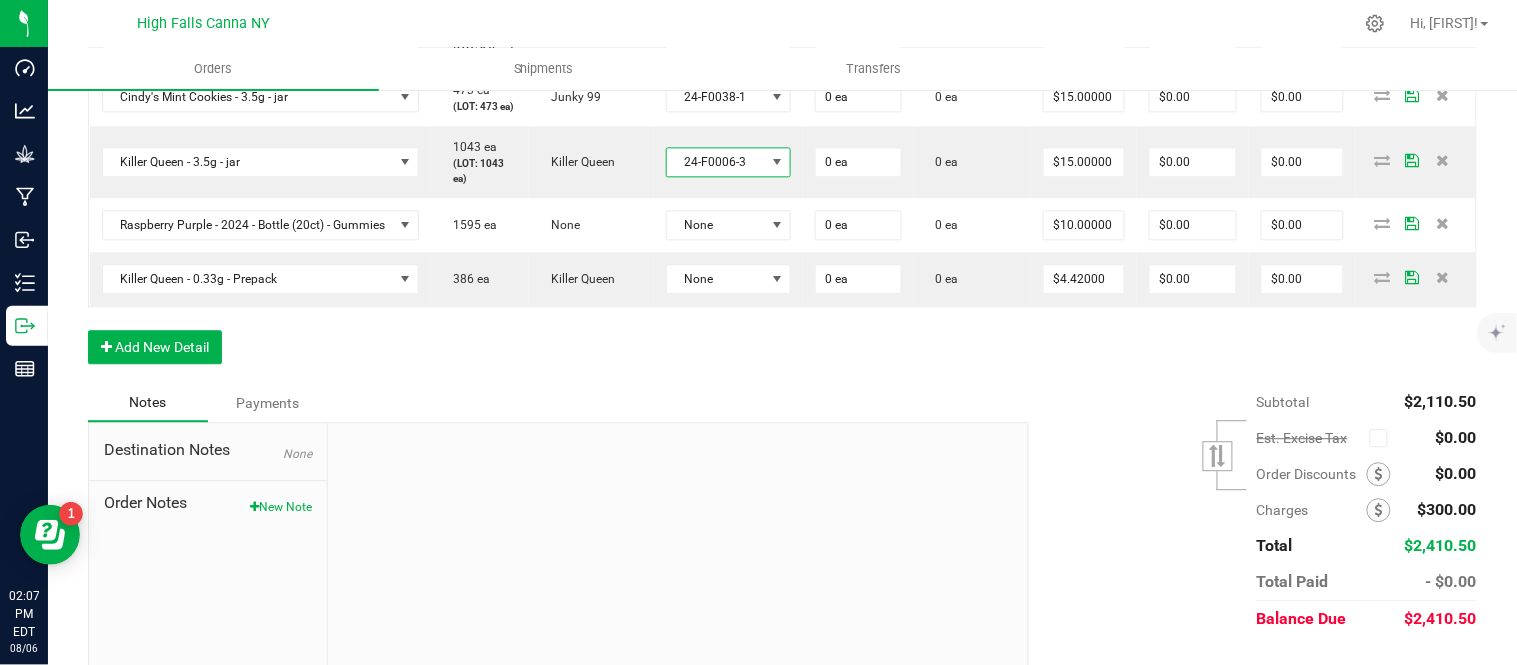 scroll, scrollTop: 1163, scrollLeft: 0, axis: vertical 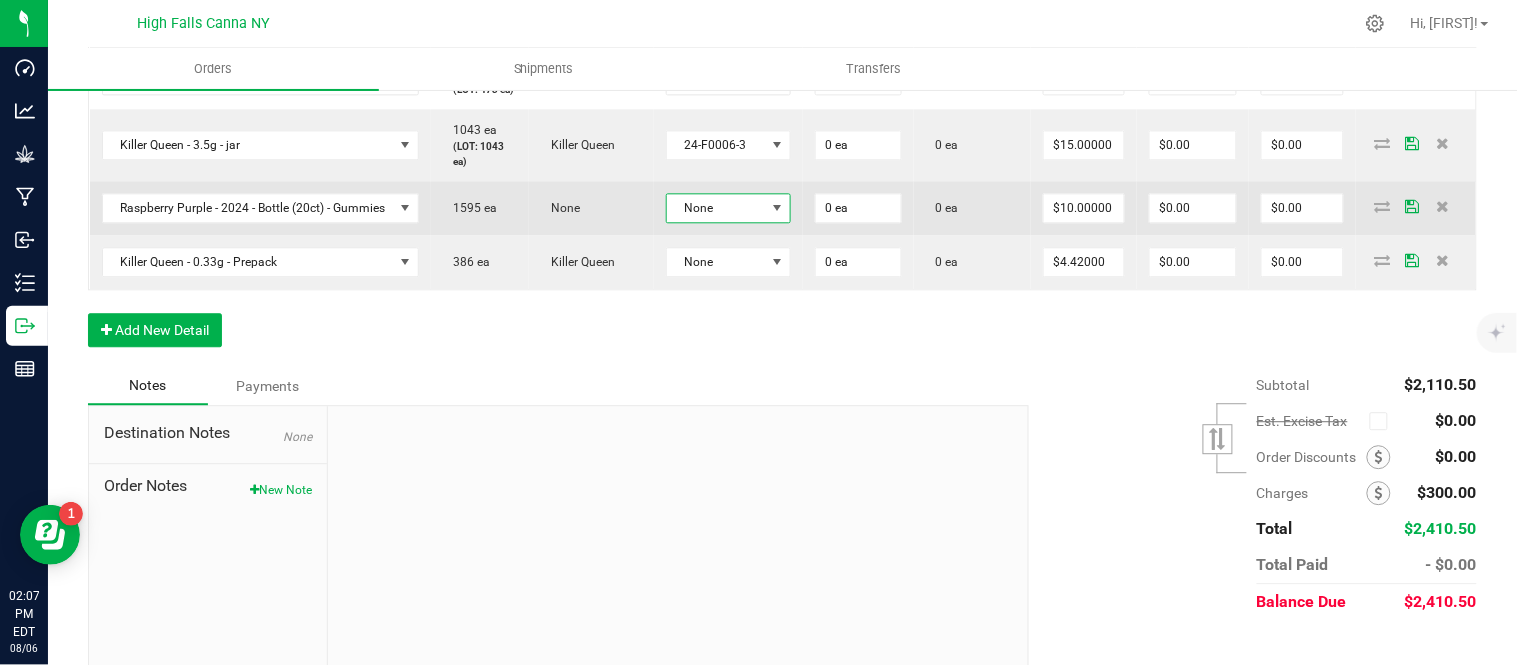 click on "None" at bounding box center (716, 208) 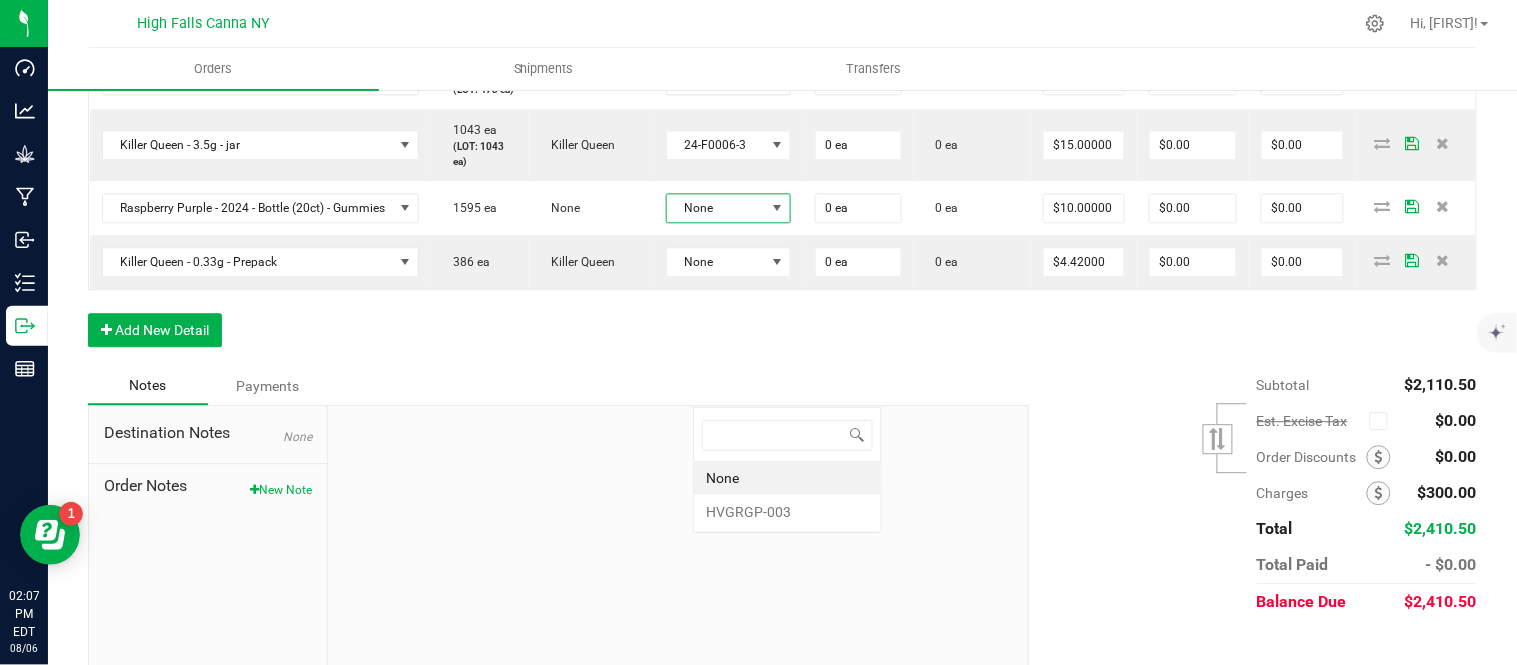 scroll, scrollTop: 99970, scrollLeft: 99870, axis: both 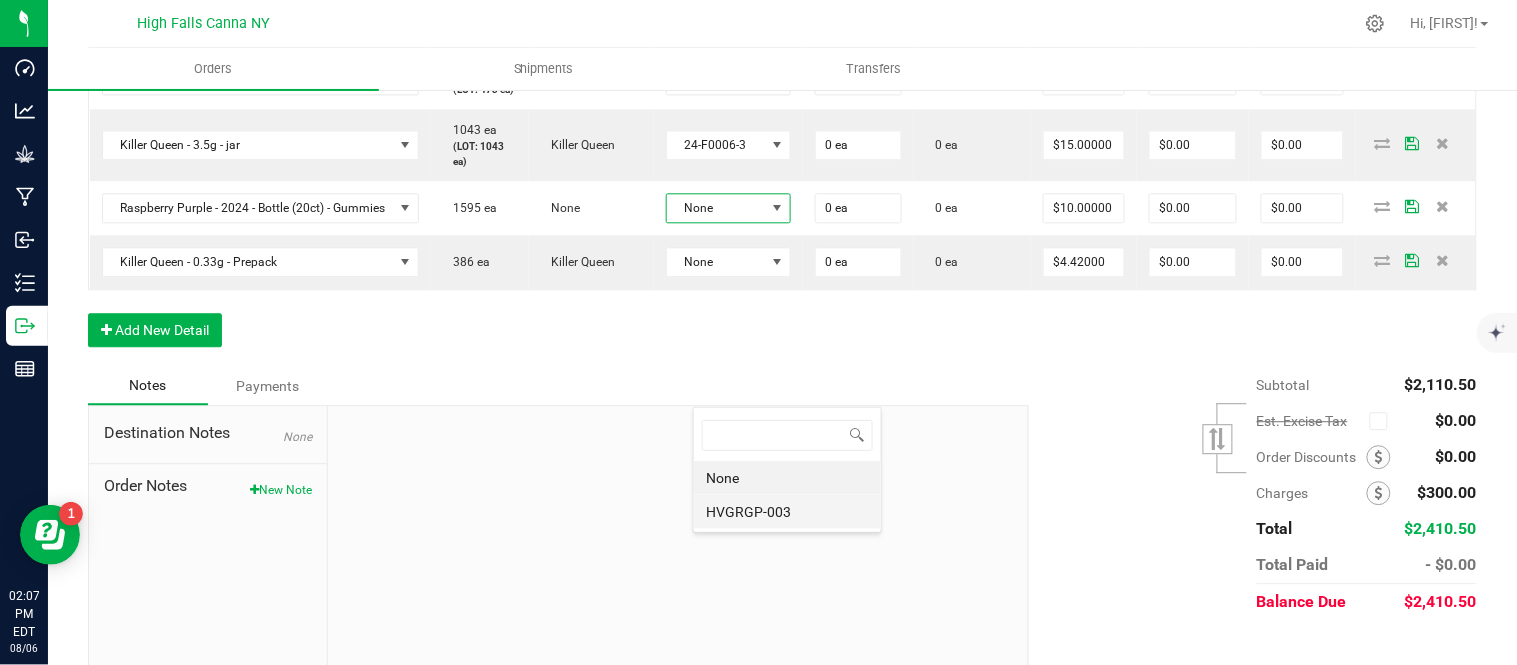 click on "HVGRGP-003" at bounding box center (787, 512) 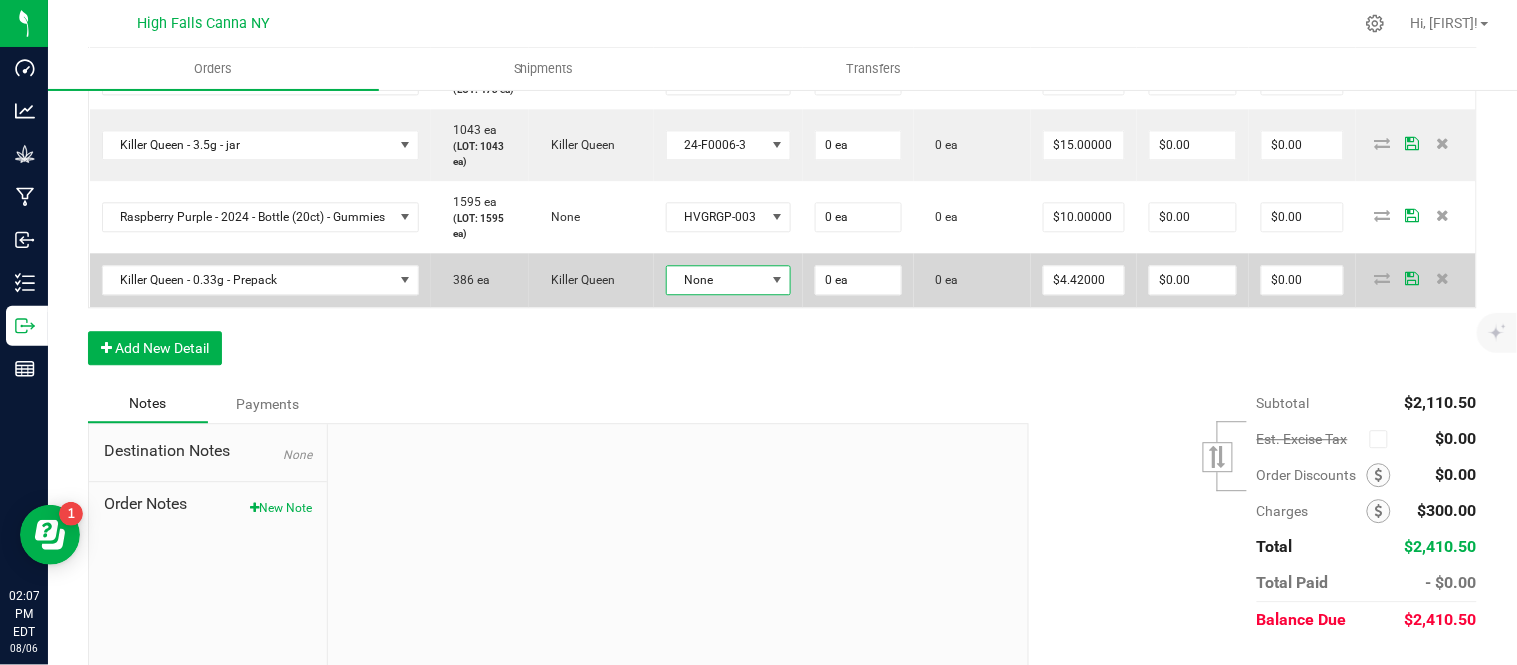 click on "None" at bounding box center (716, 280) 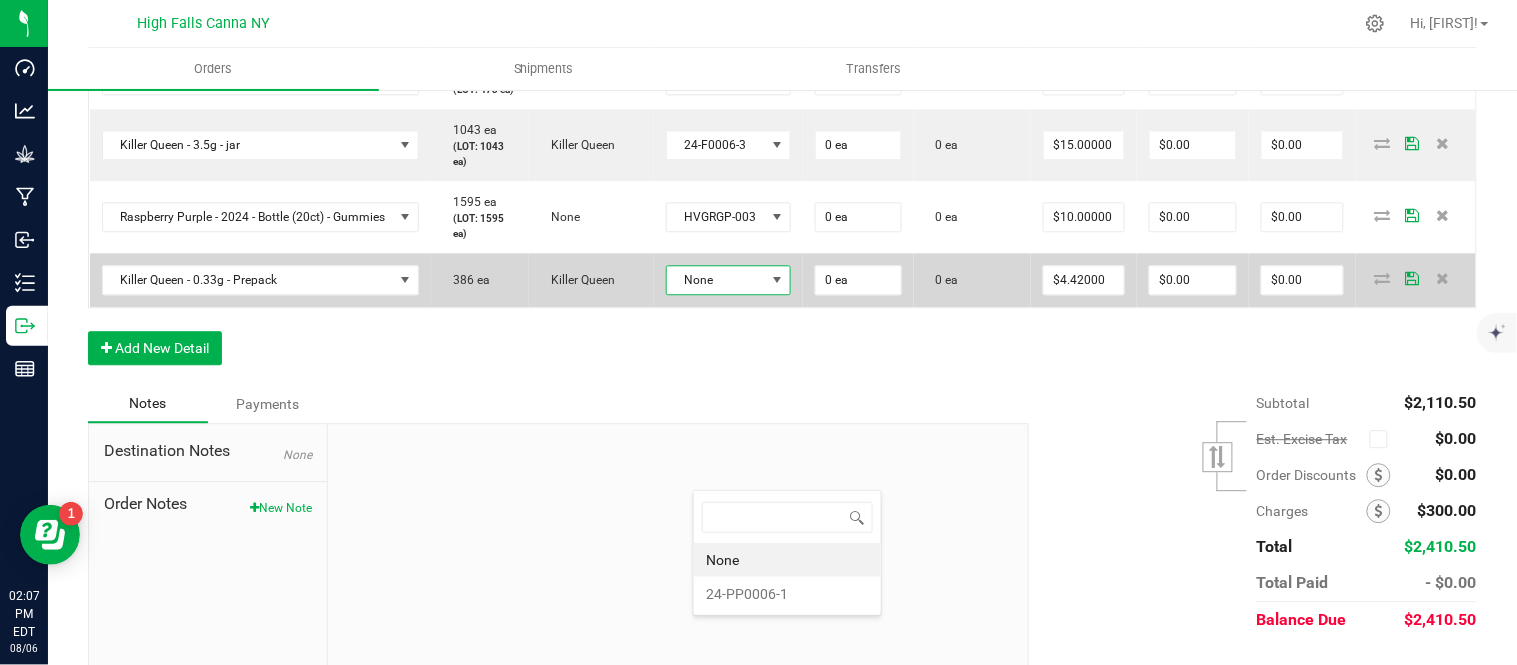 scroll, scrollTop: 99970, scrollLeft: 99870, axis: both 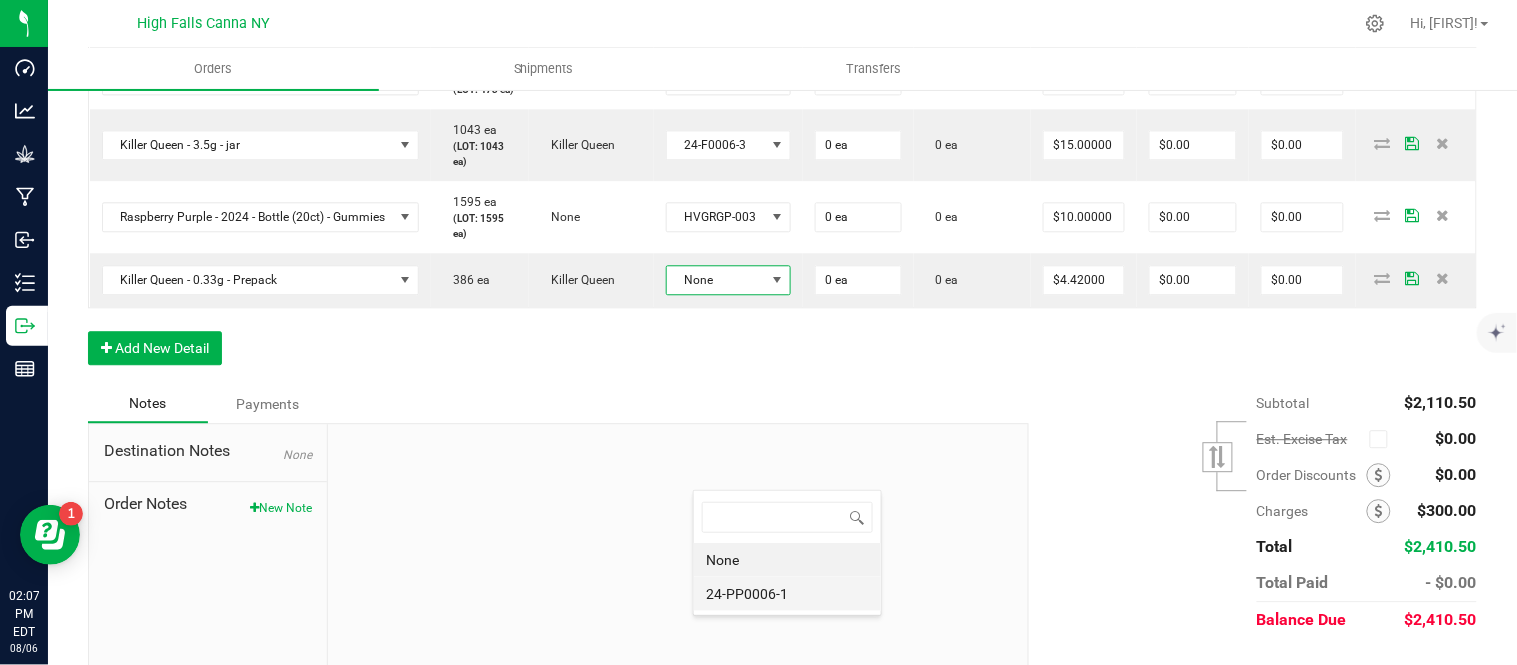 click on "24-PP0006-1" at bounding box center [787, 594] 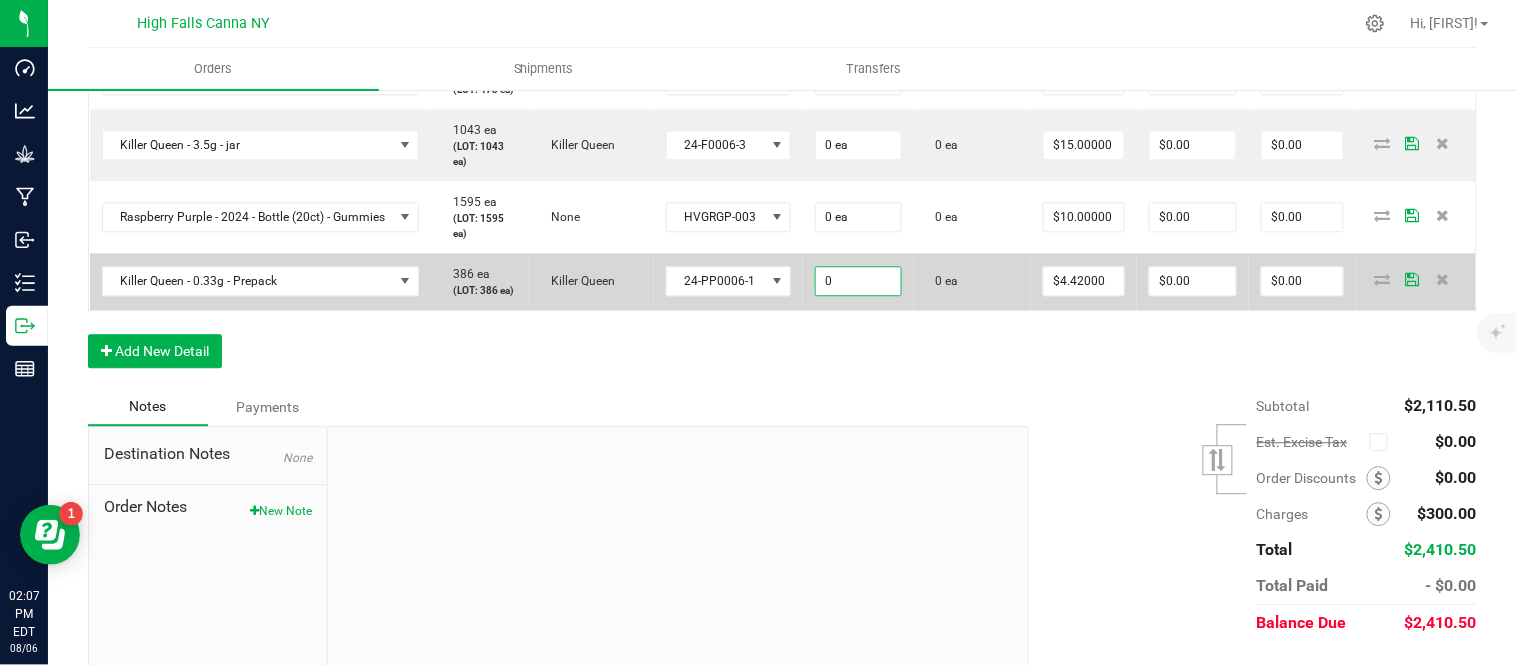 click on "0" at bounding box center [858, 281] 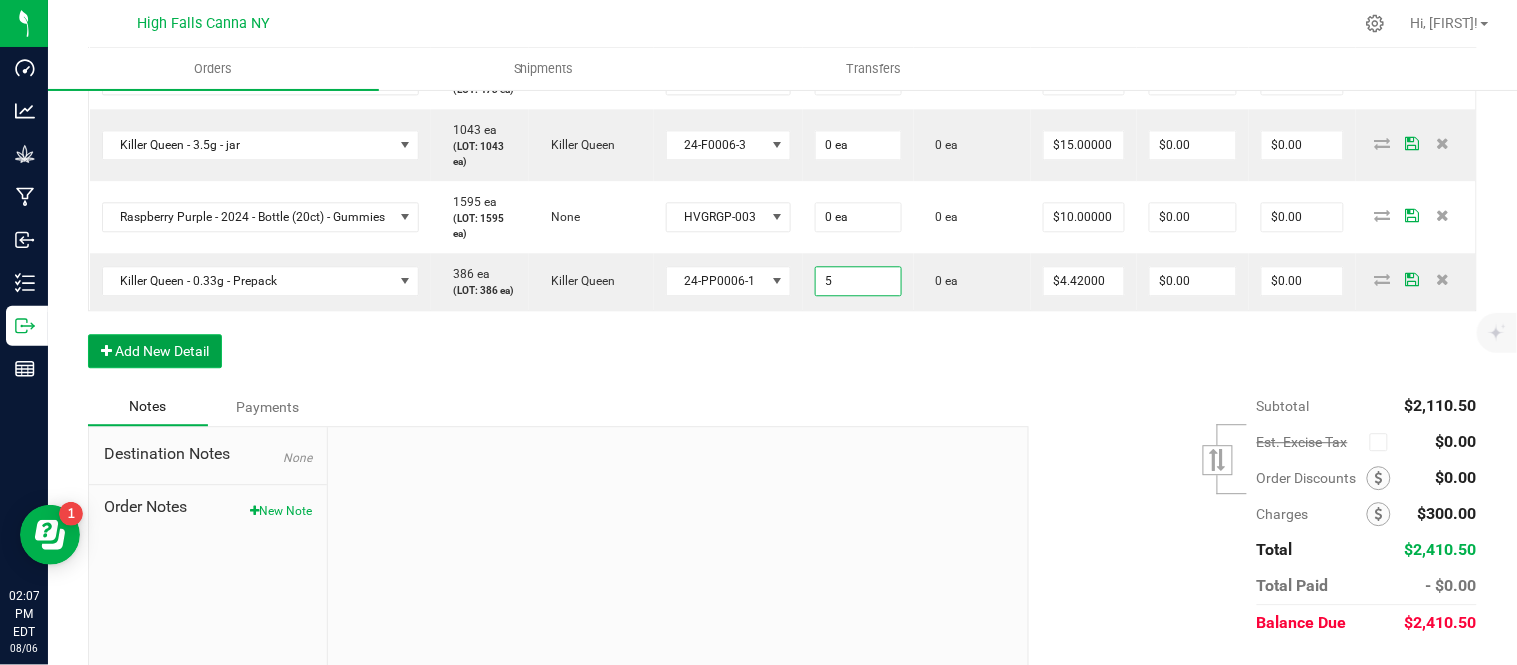 type on "5 ea" 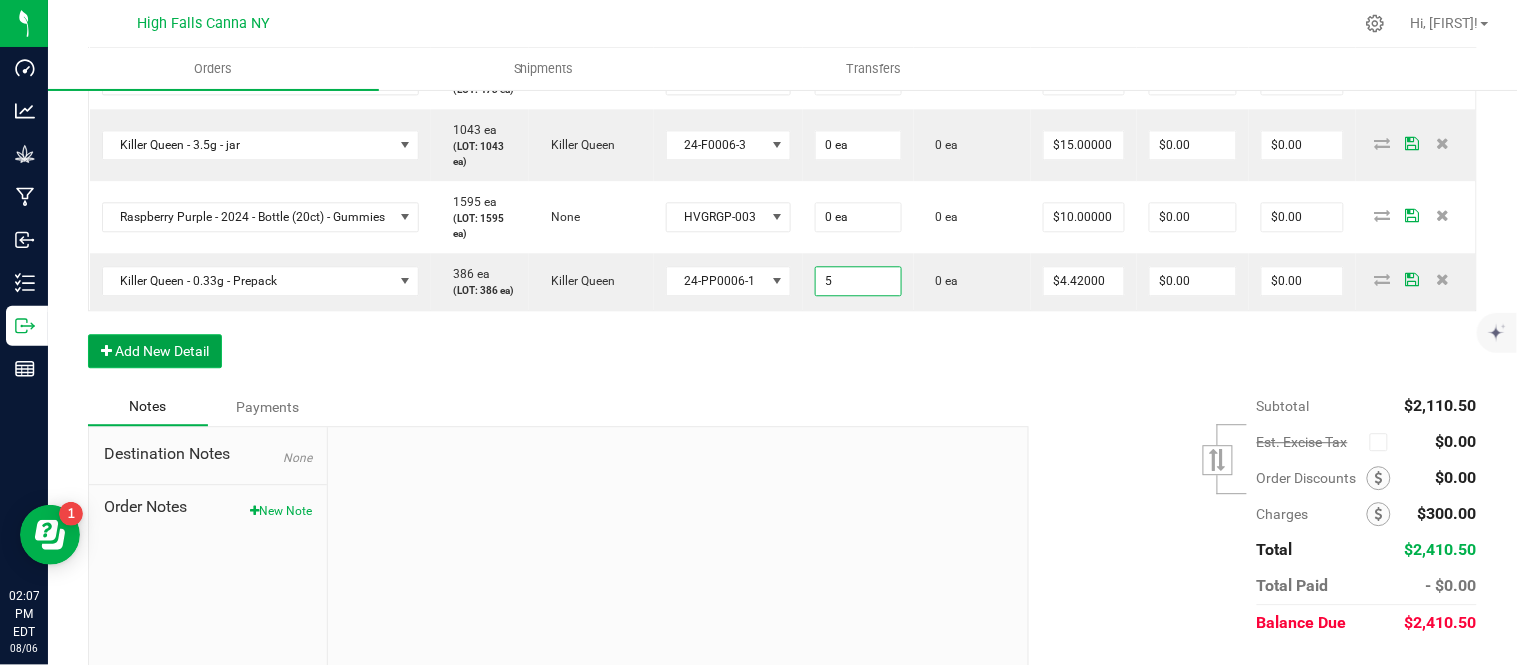 type on "$22.10" 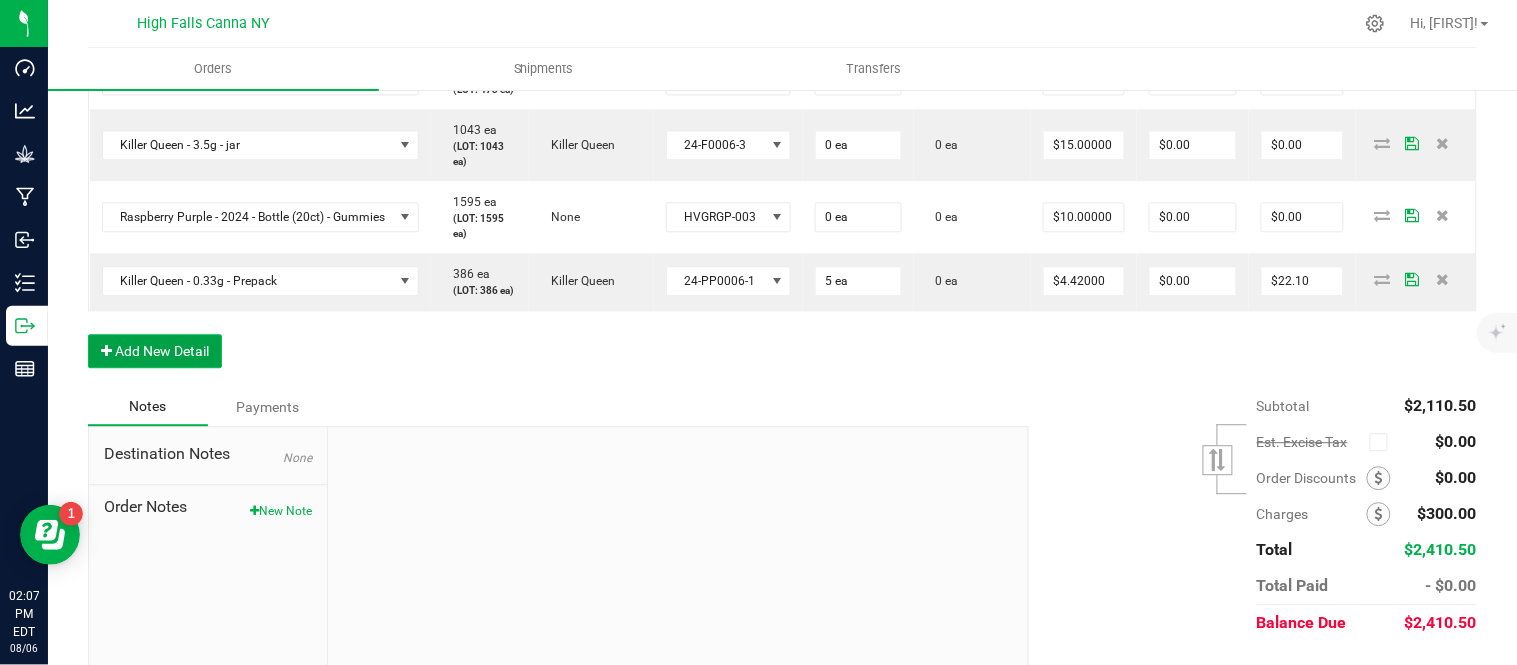 click on "Add New Detail" at bounding box center [155, 351] 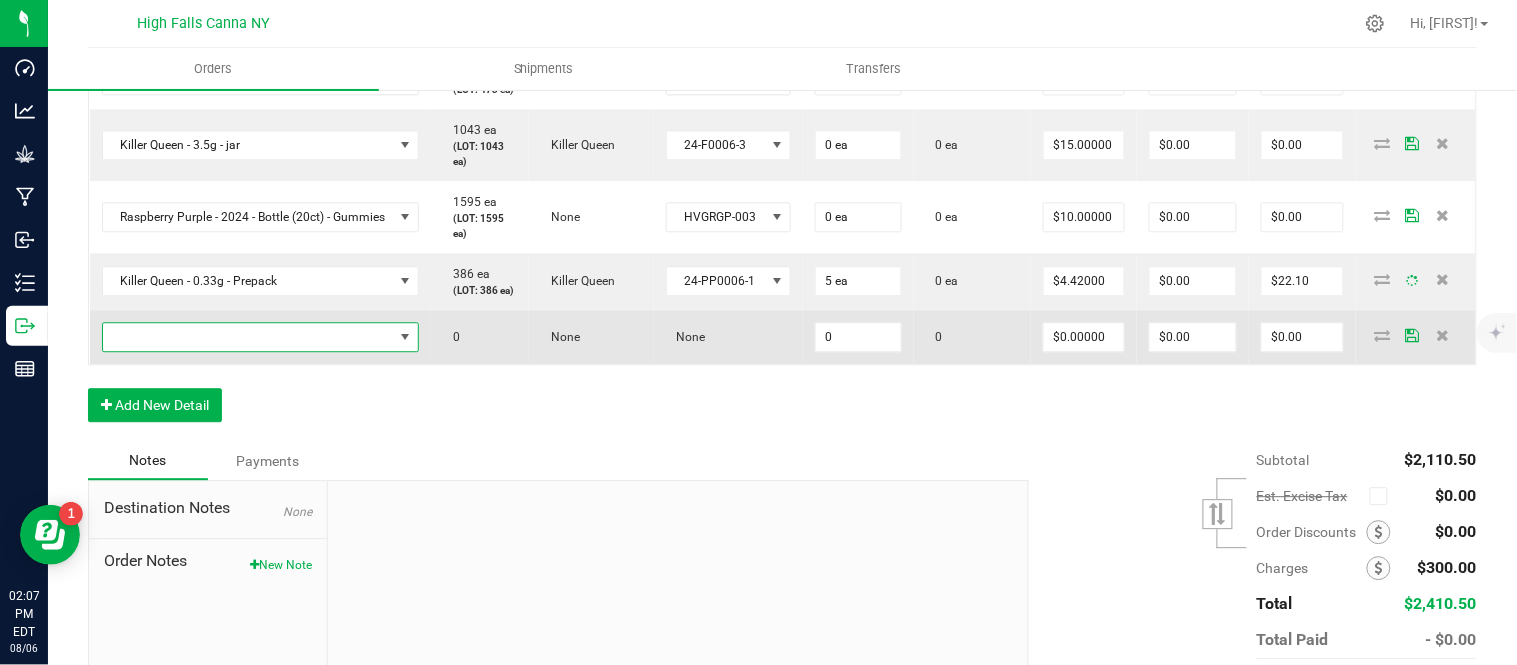 click at bounding box center (248, 337) 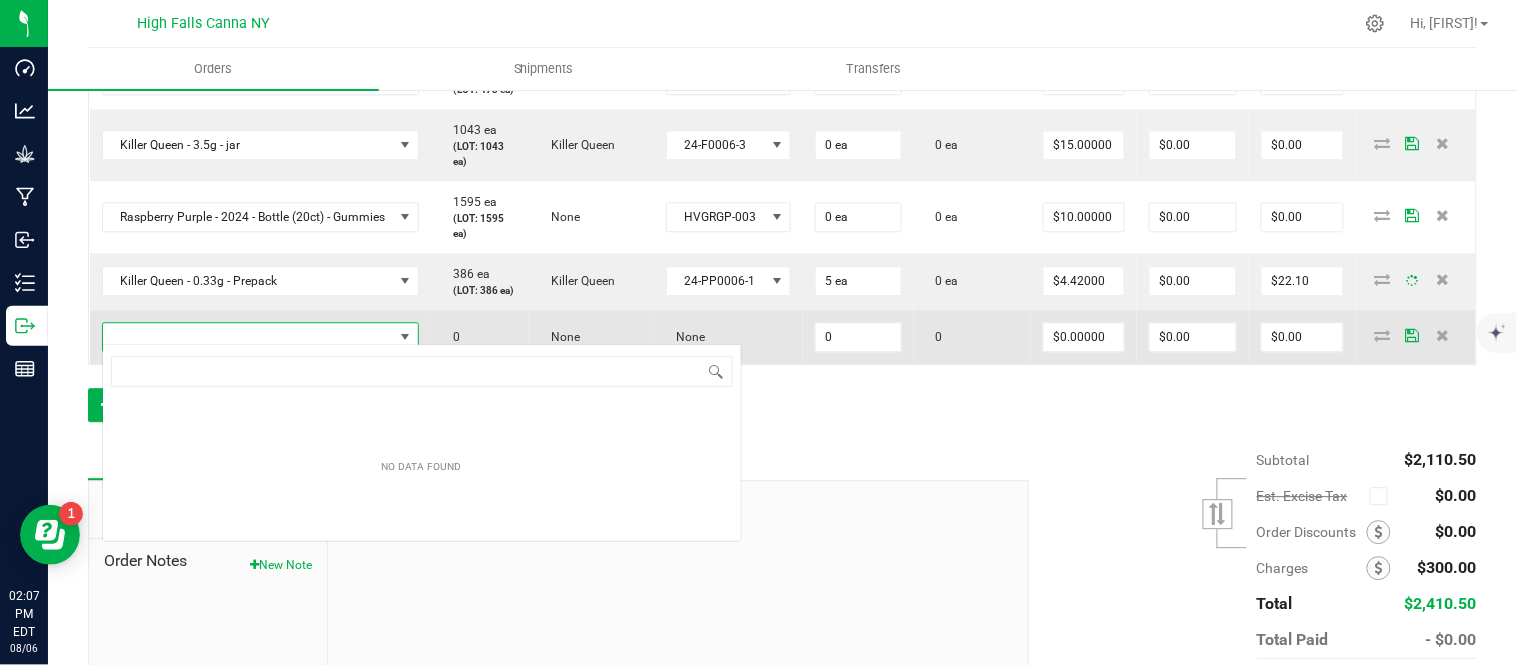 scroll, scrollTop: 0, scrollLeft: 0, axis: both 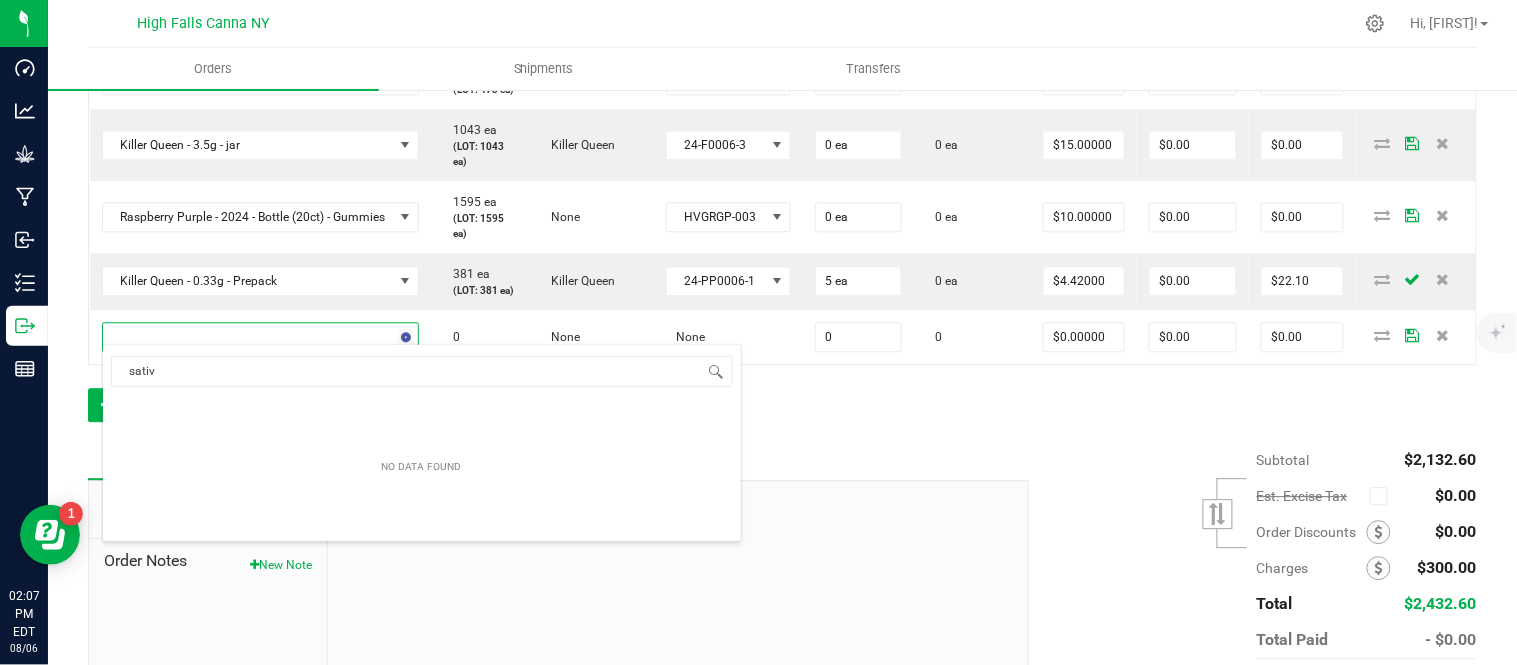 type on "sativa" 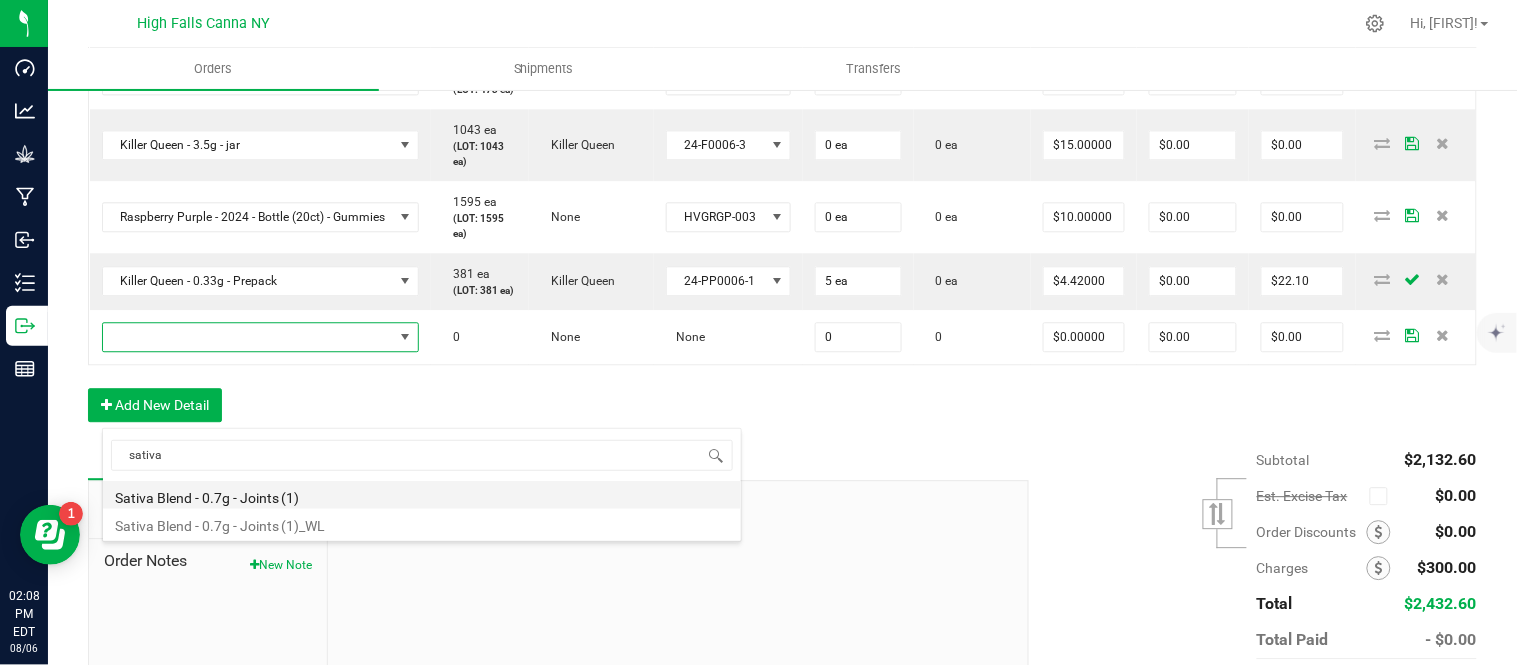 click on "Sativa Blend - 0.7g - Joints (1)" at bounding box center (422, 495) 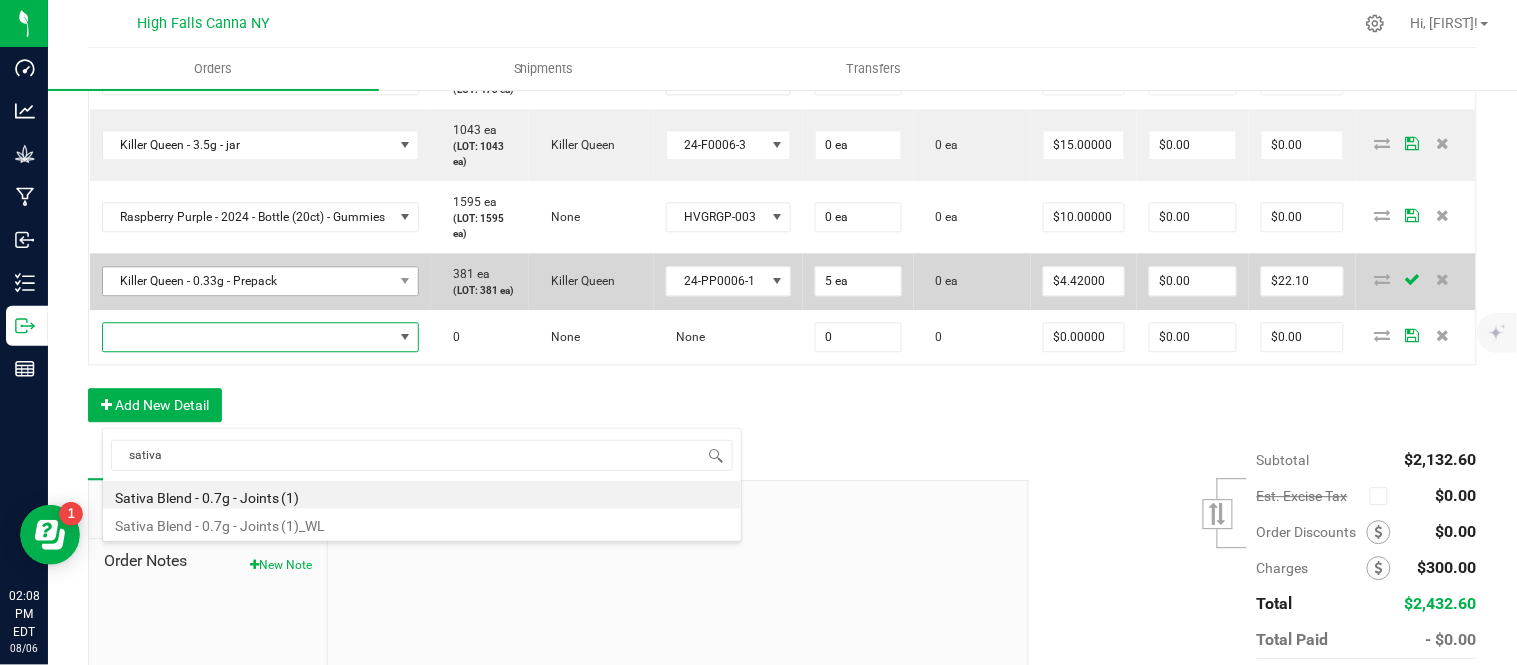 type on "0 ea" 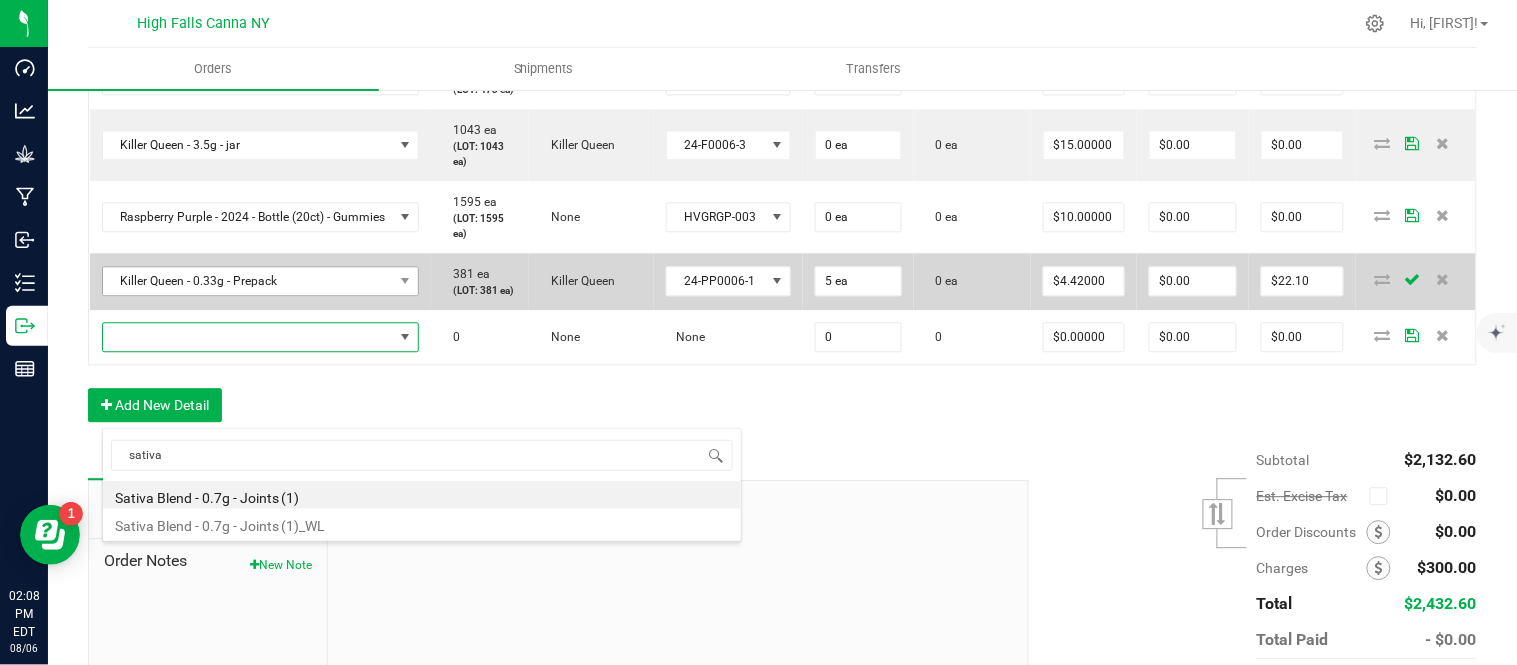 type on "$4.42000" 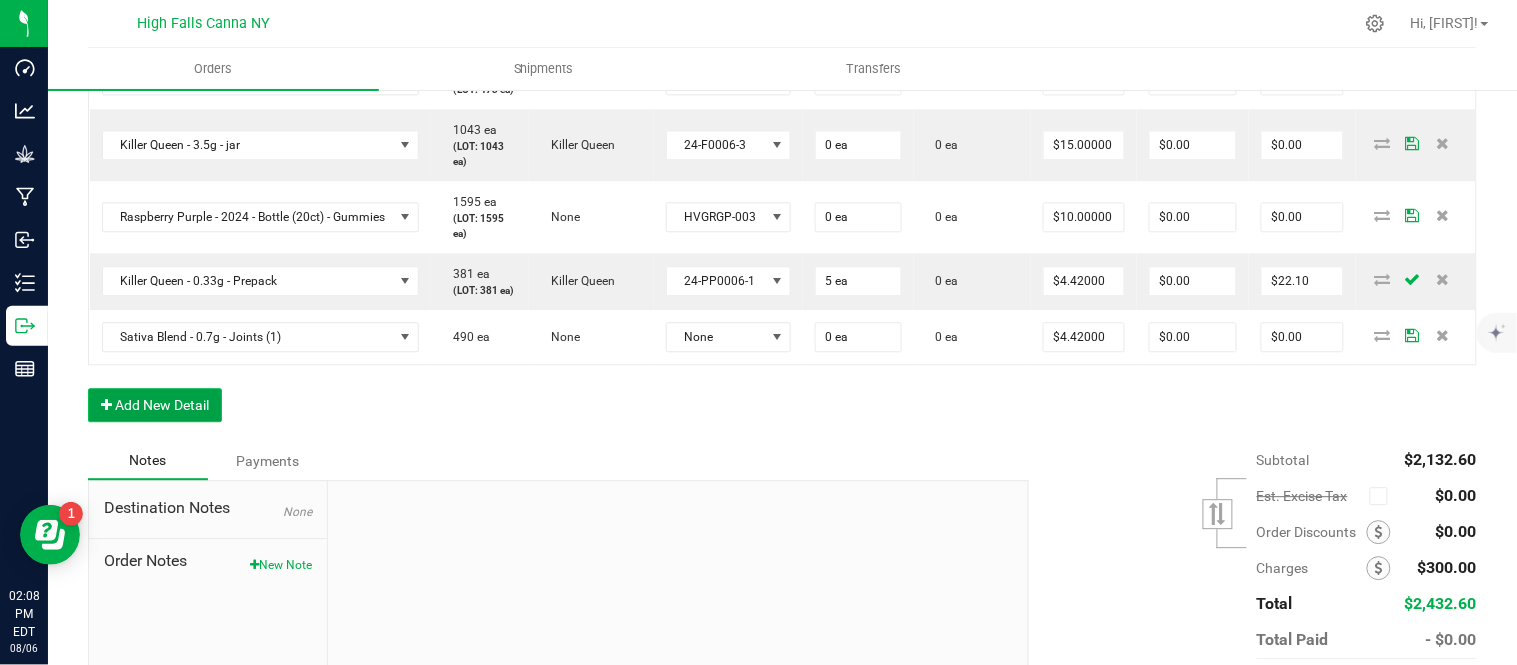 click on "Add New Detail" at bounding box center (155, 405) 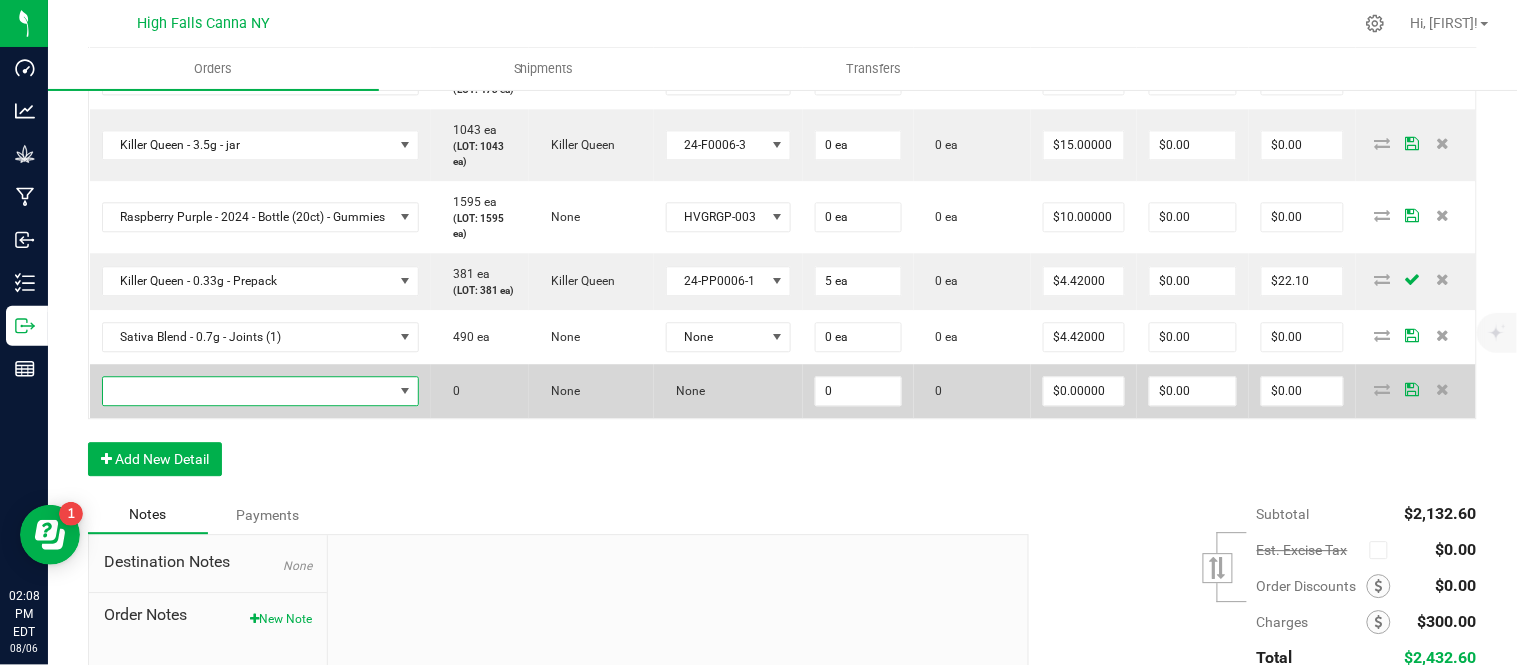 click at bounding box center (248, 391) 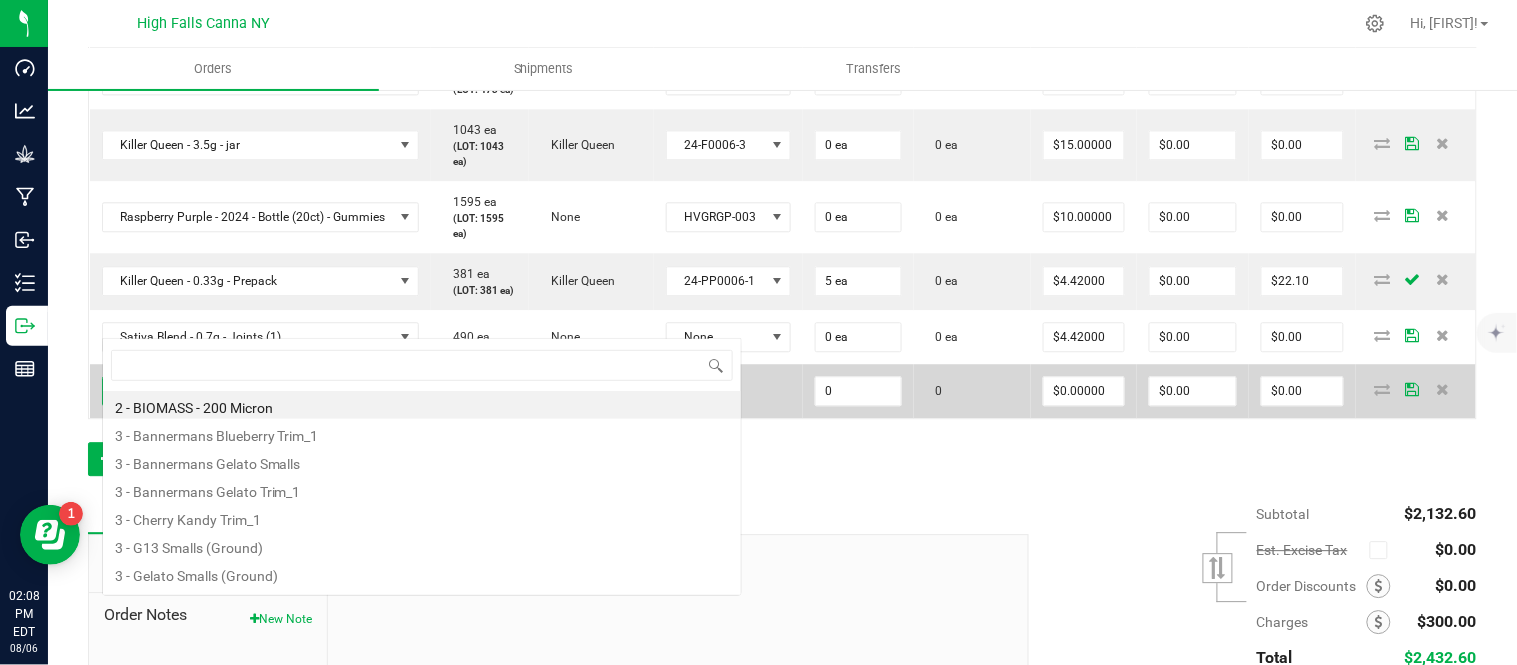 scroll, scrollTop: 0, scrollLeft: 0, axis: both 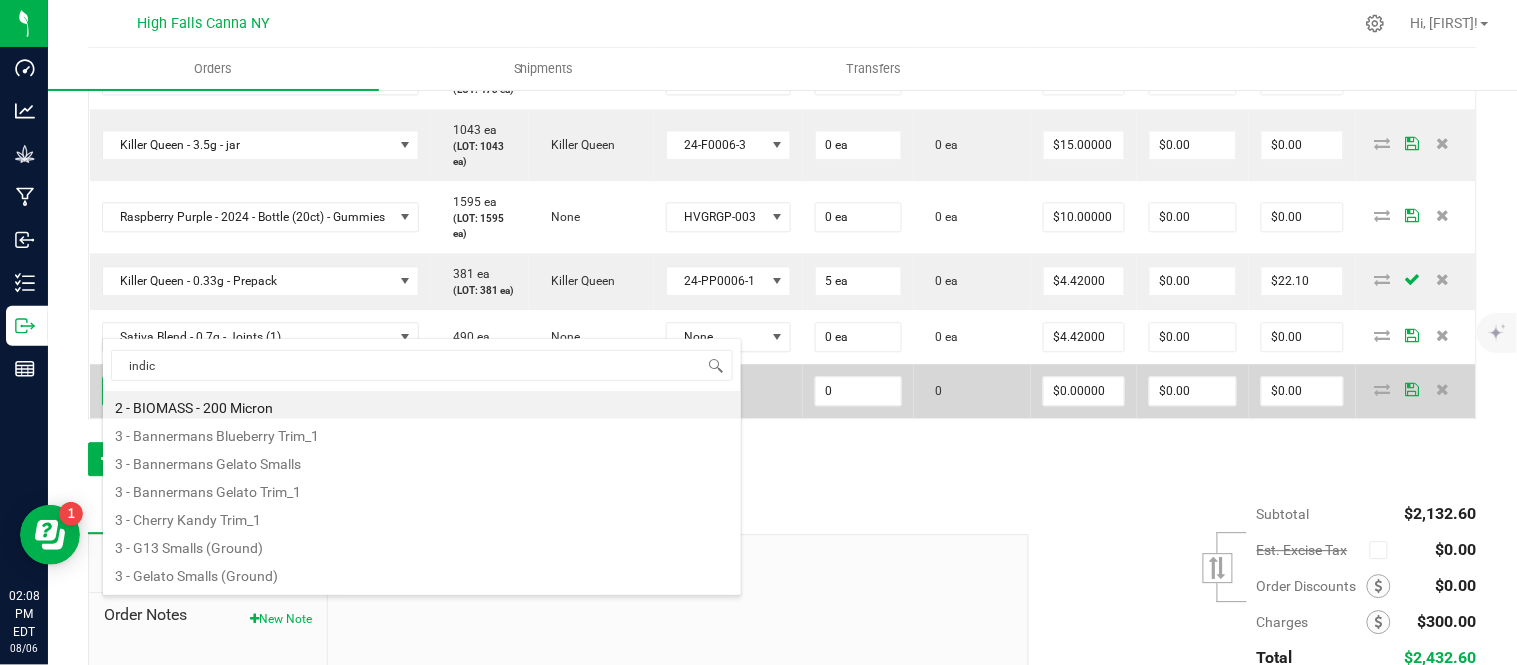 type on "indica" 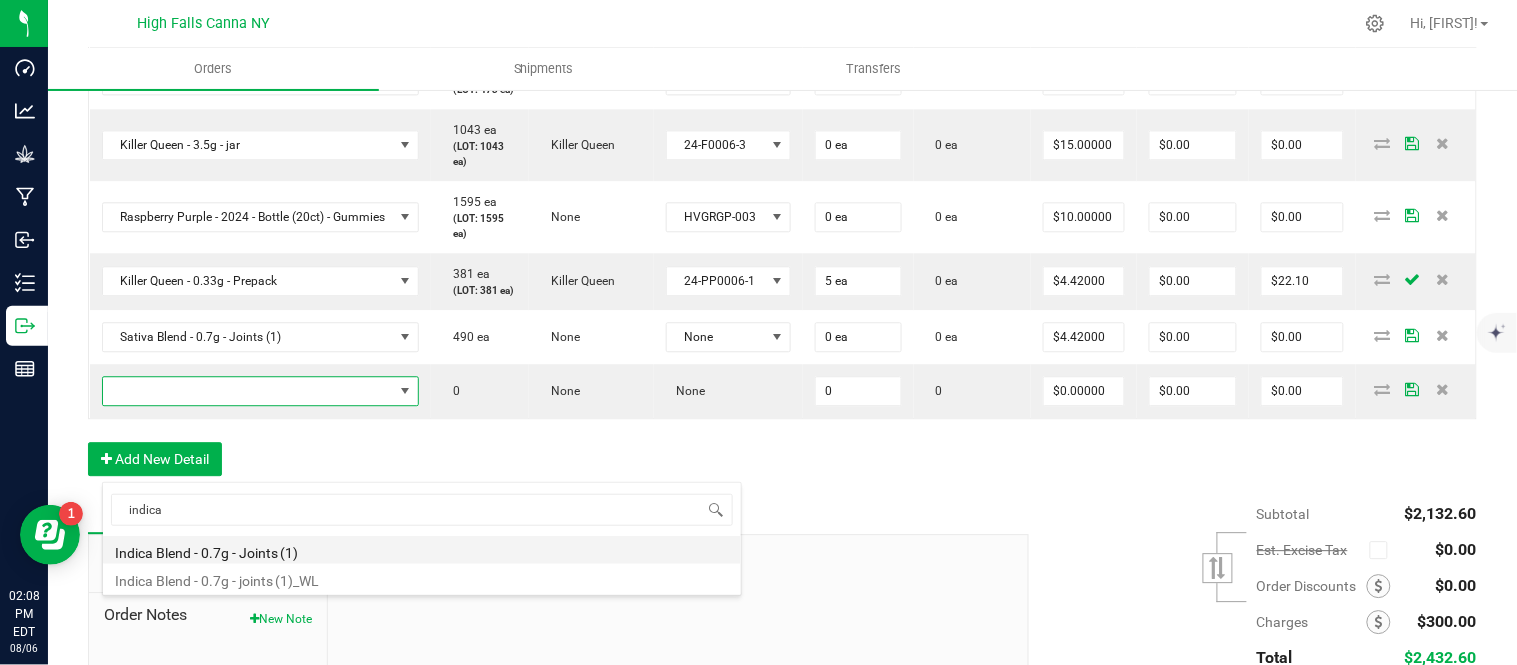 click on "Indica Blend - 0.7g - Joints (1)" at bounding box center [422, 550] 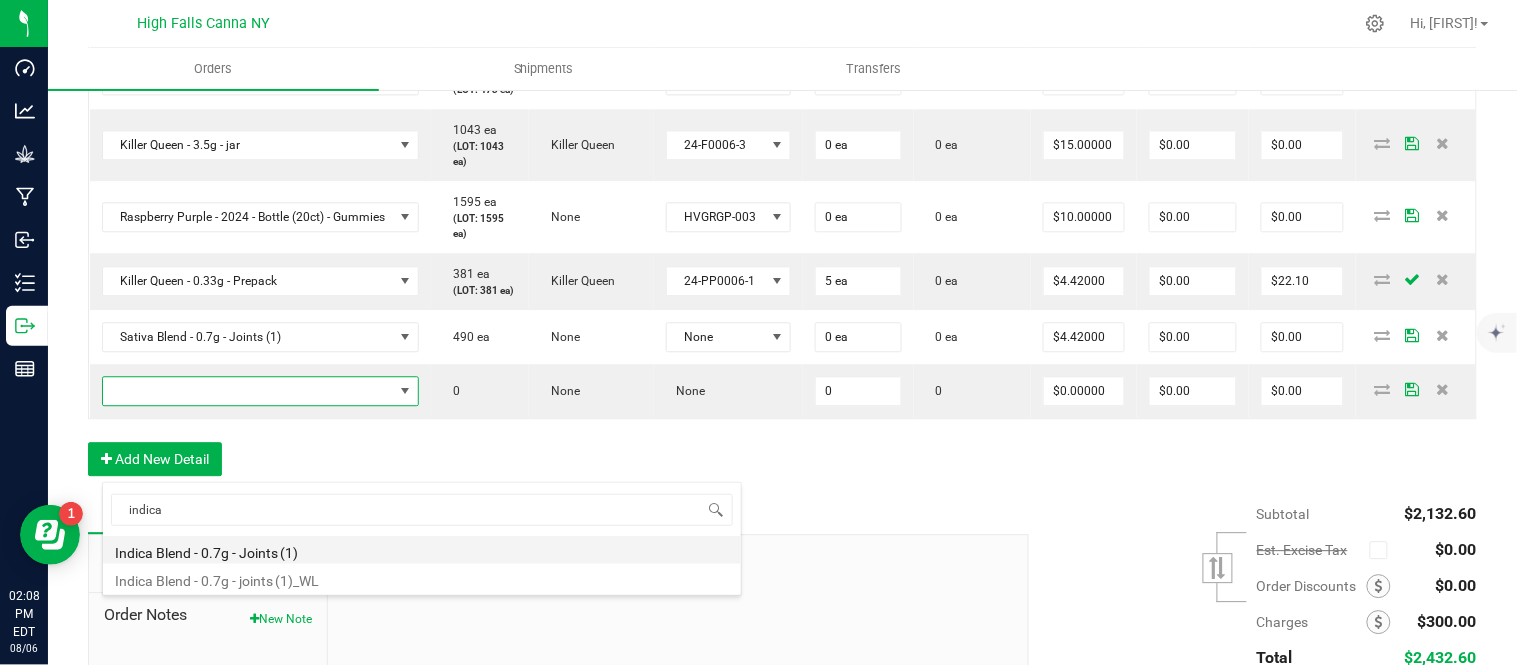type on "0 ea" 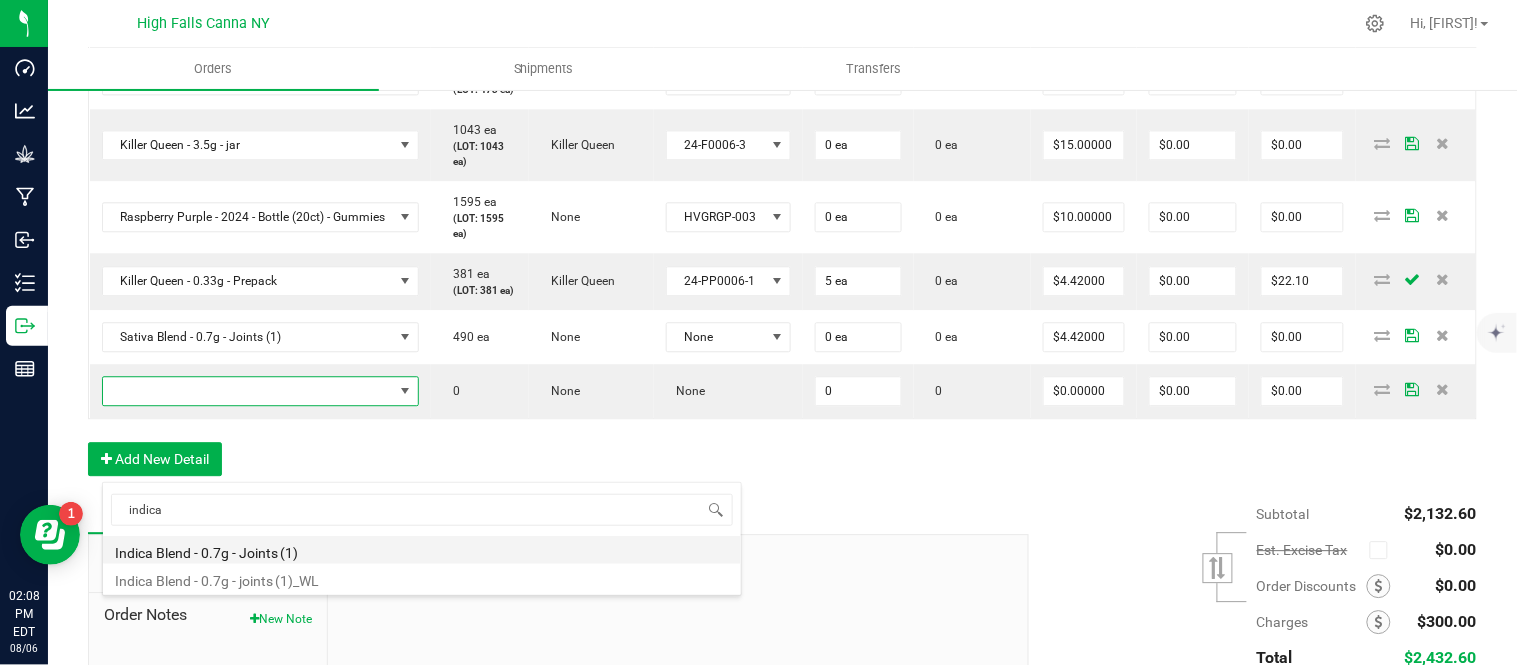 type on "$4.42000" 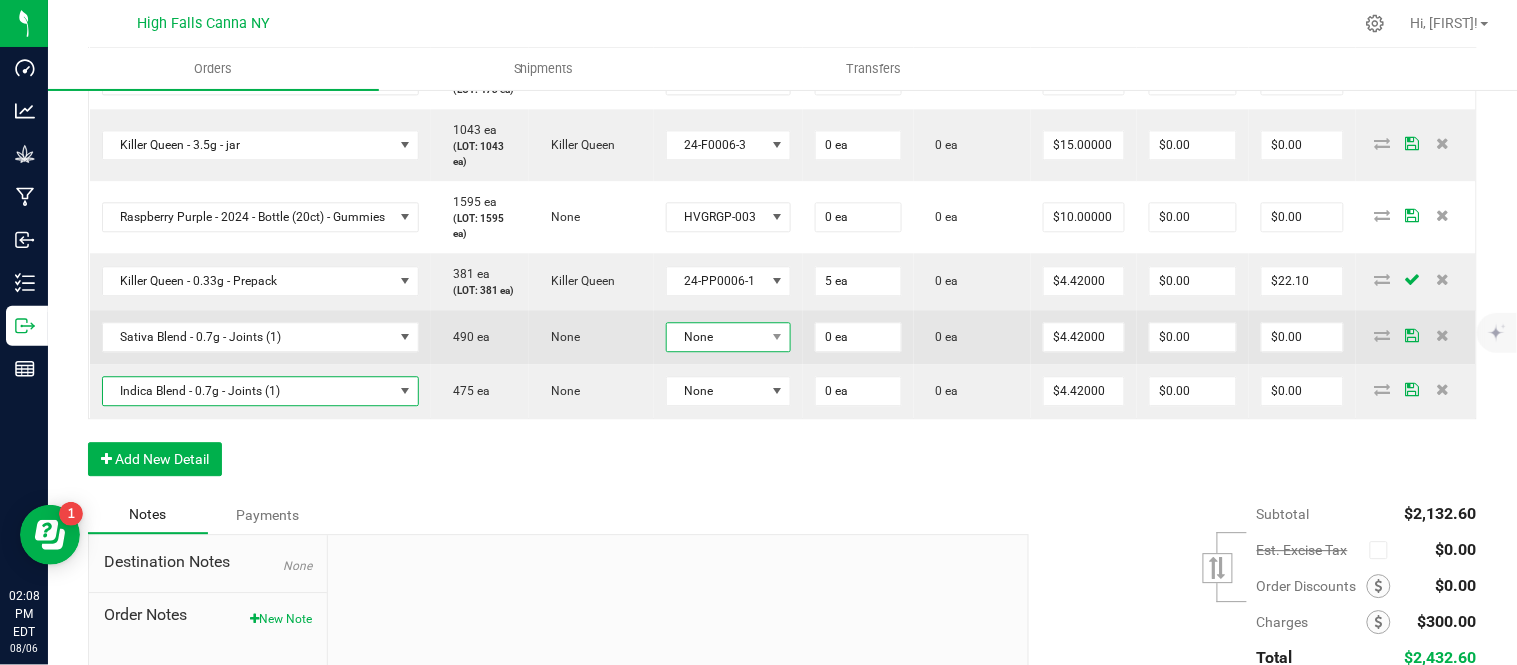 click on "None" at bounding box center [716, 337] 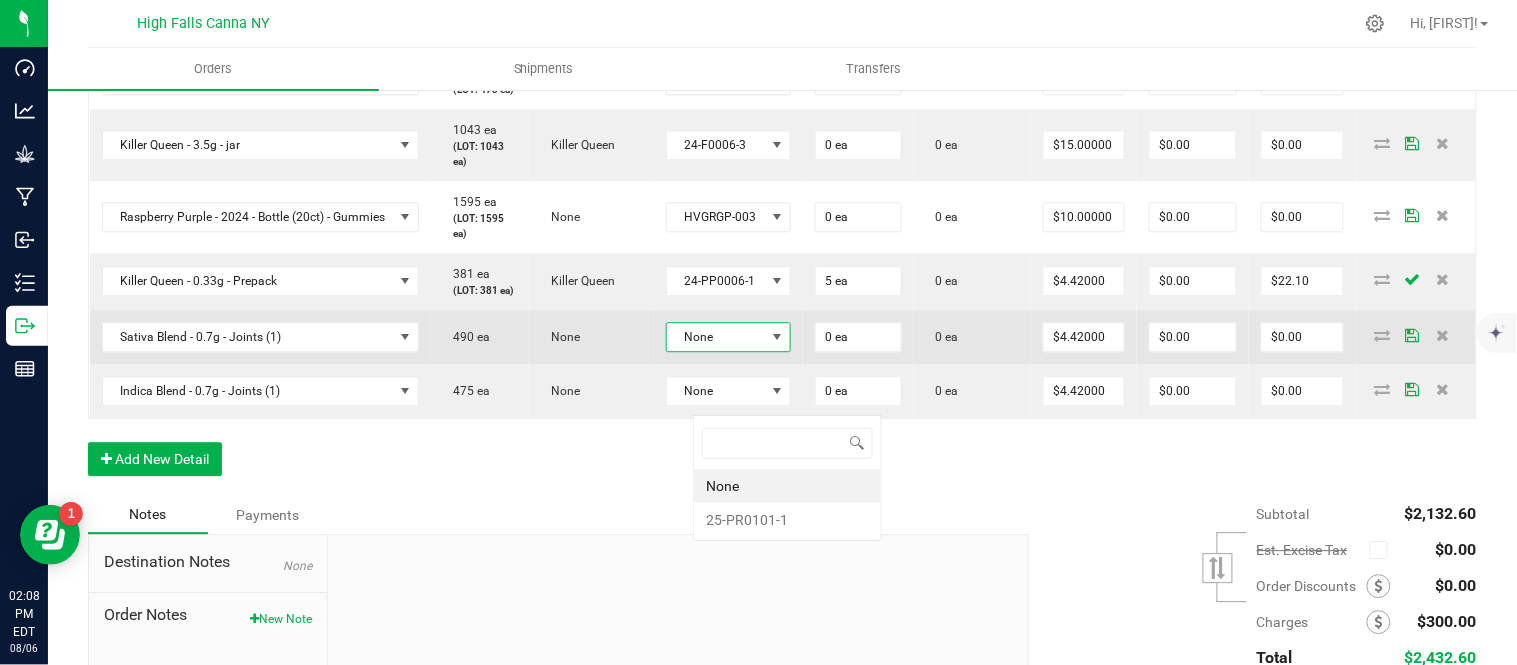 scroll, scrollTop: 0, scrollLeft: 0, axis: both 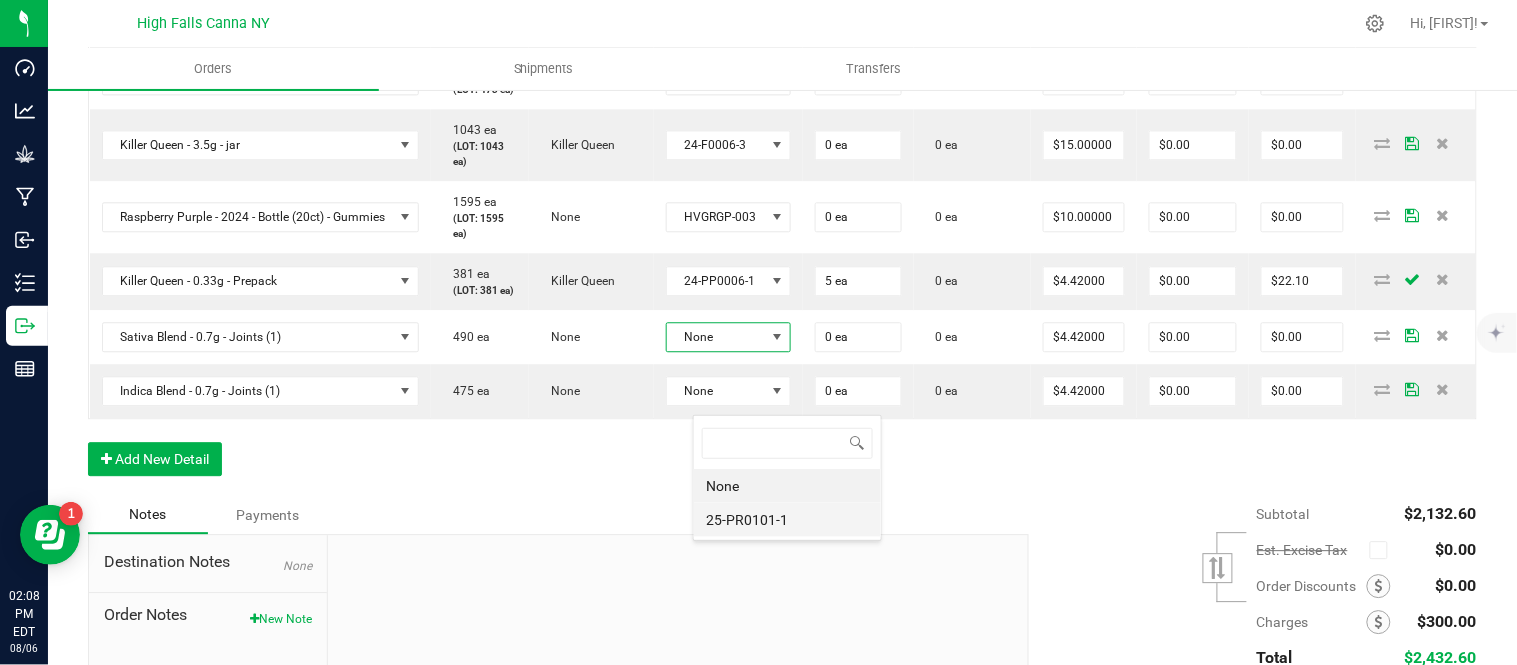 click on "25-PR0101-1" at bounding box center (787, 520) 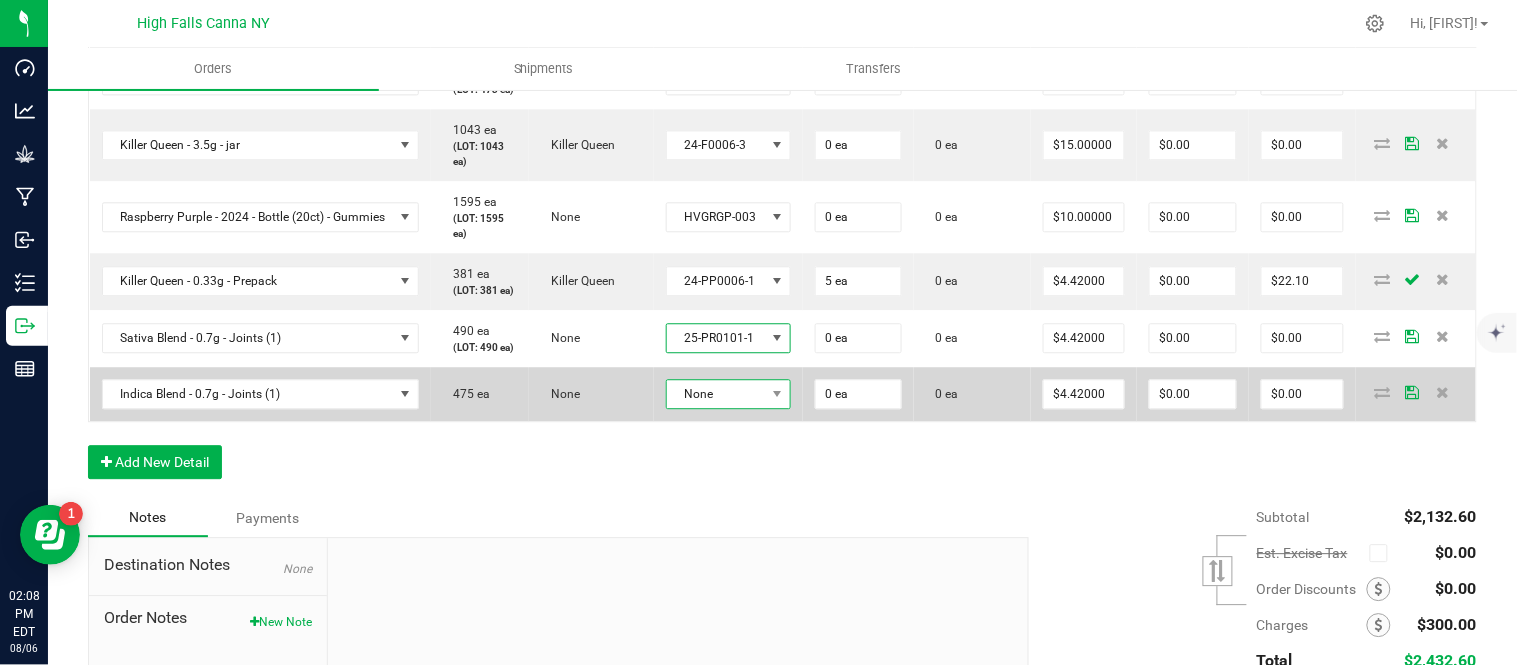 click on "None" at bounding box center (716, 394) 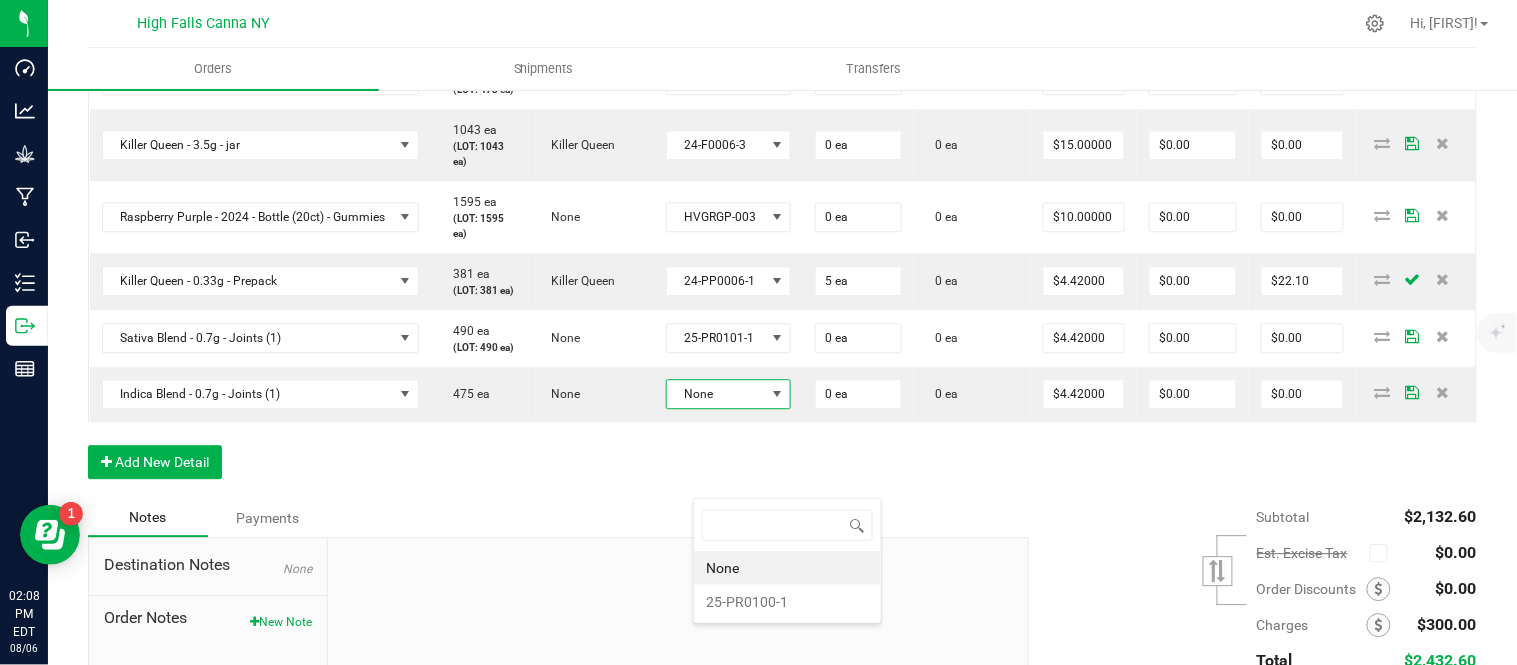 scroll, scrollTop: 99970, scrollLeft: 99870, axis: both 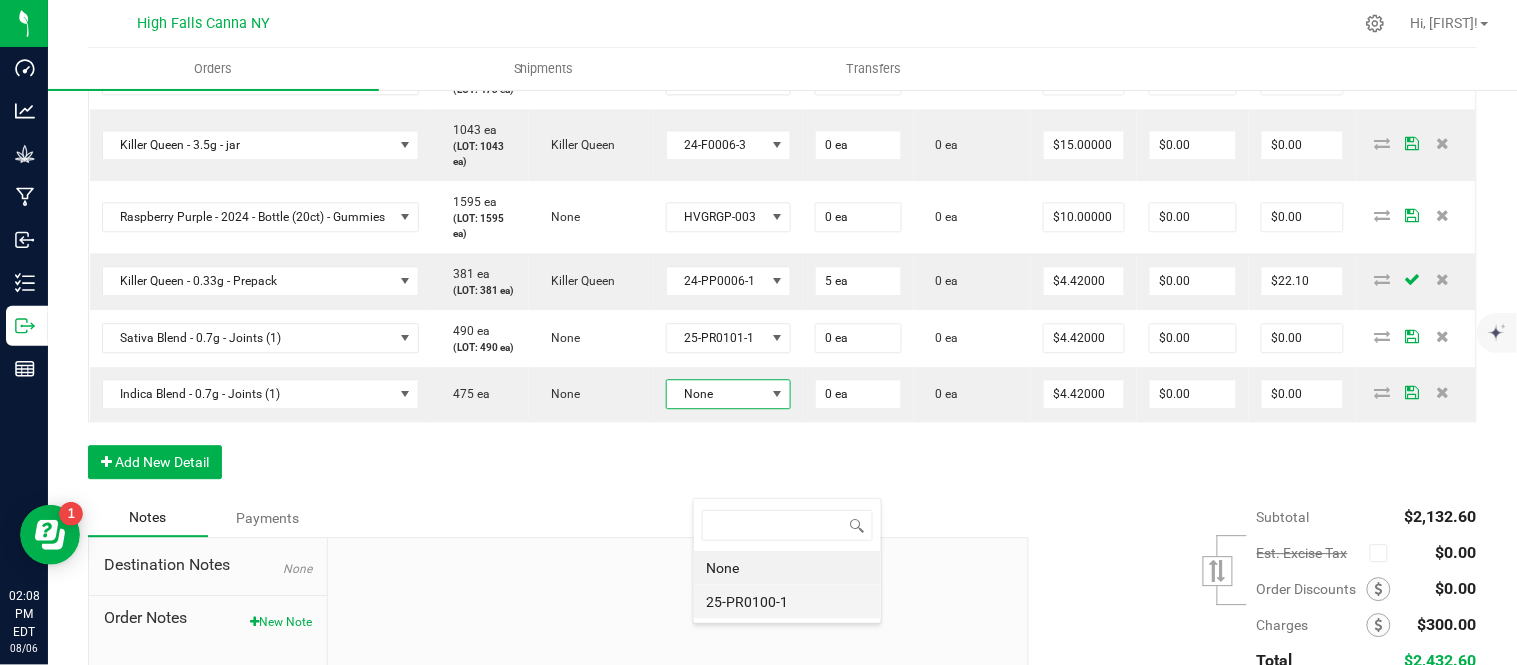 click on "None 25-PR0100-1" at bounding box center (787, 585) 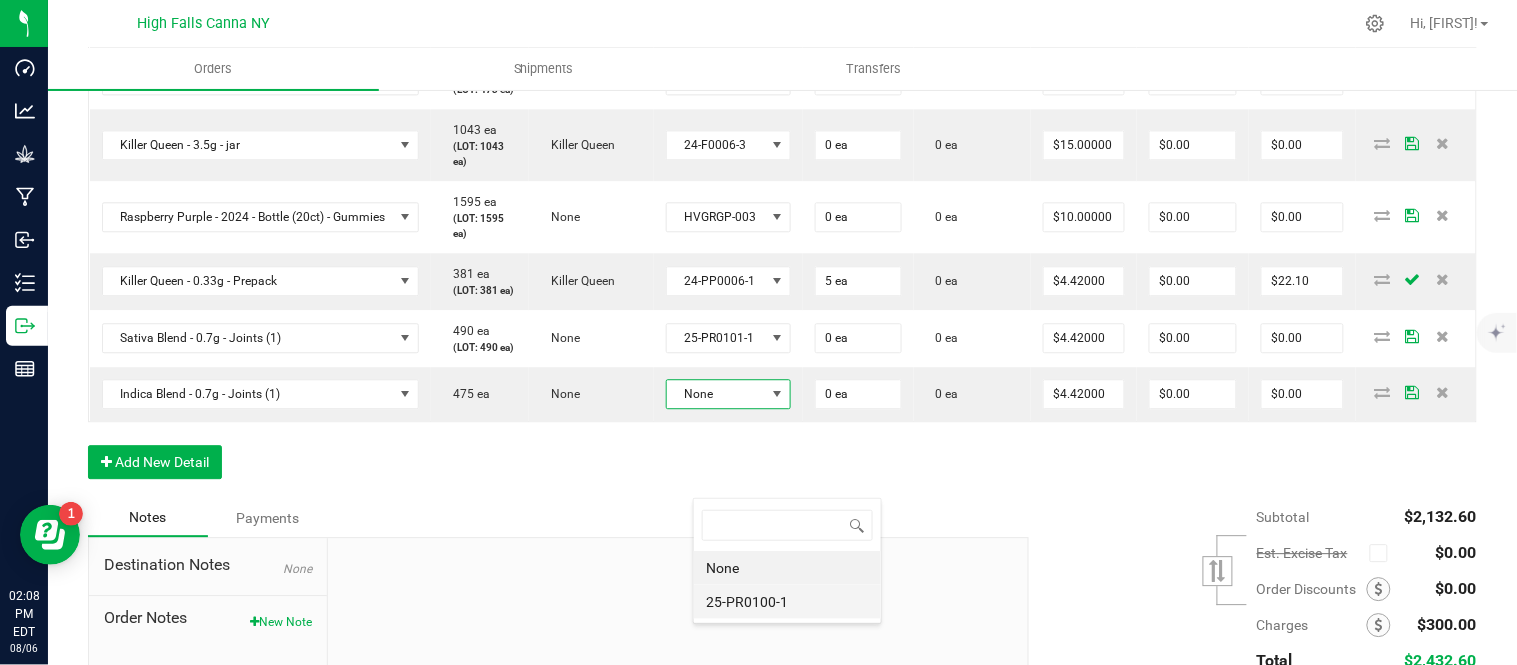 click on "25-PR0100-1" at bounding box center [787, 602] 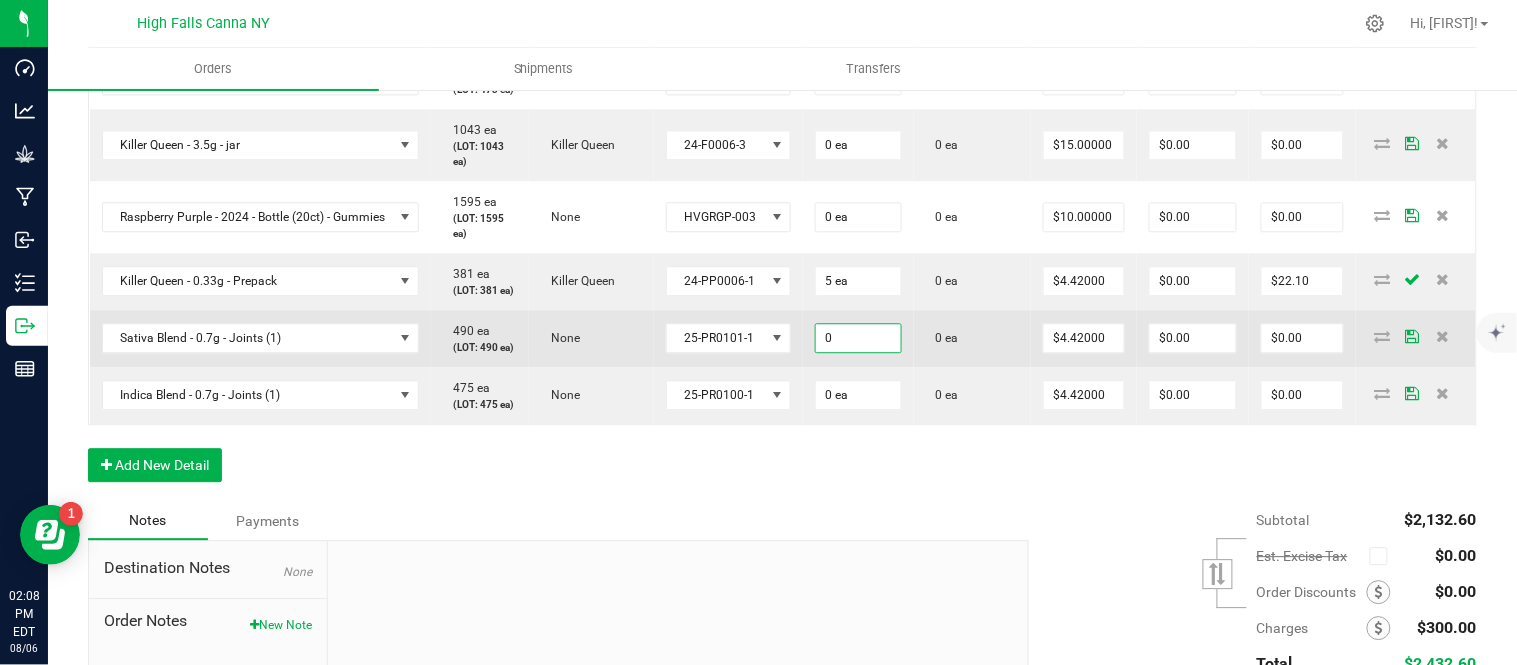 click on "0" at bounding box center [858, 338] 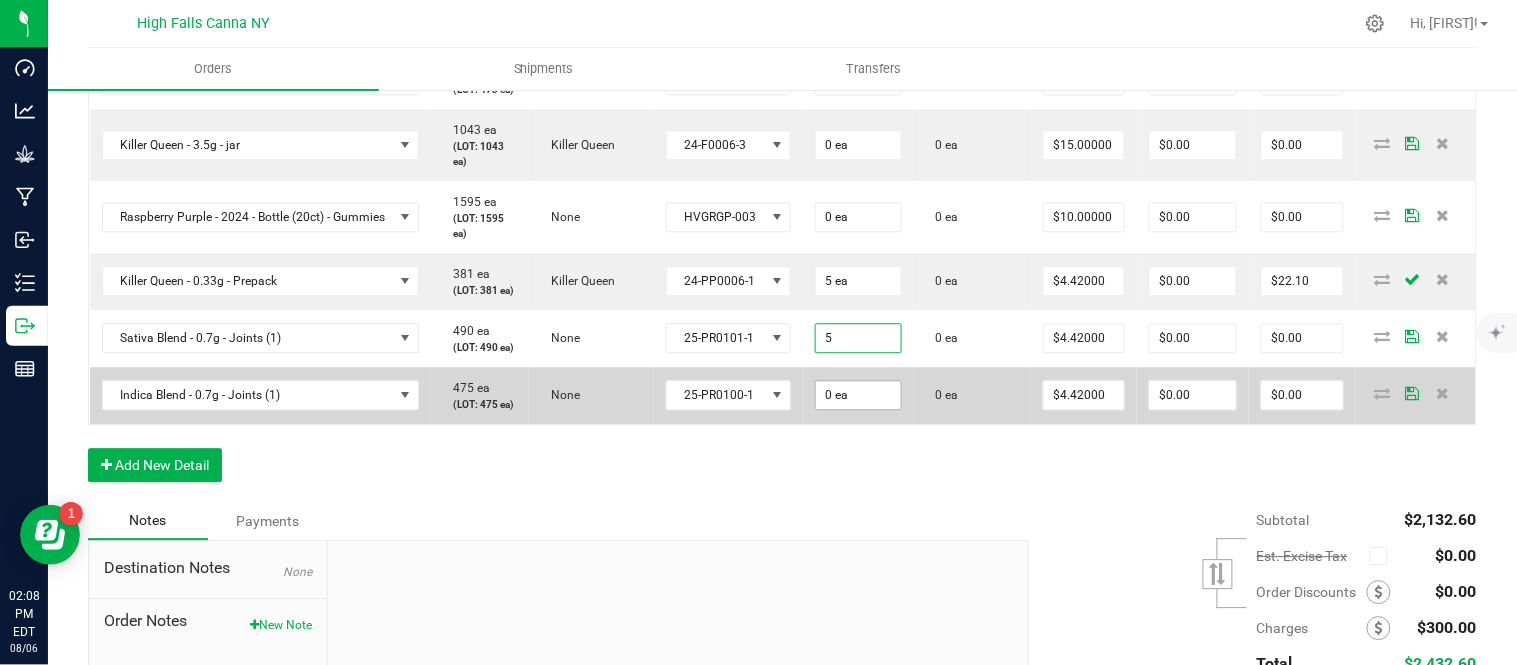 type on "5 ea" 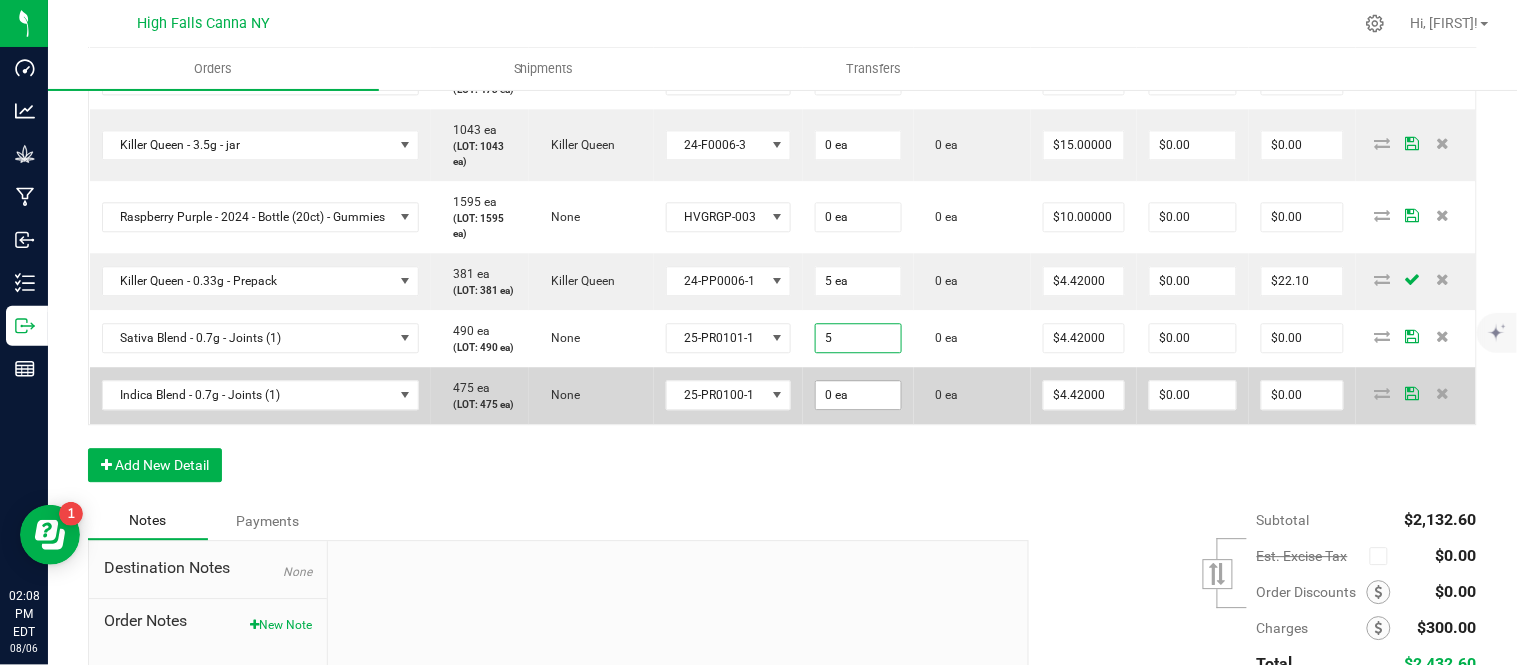 type on "$22.10" 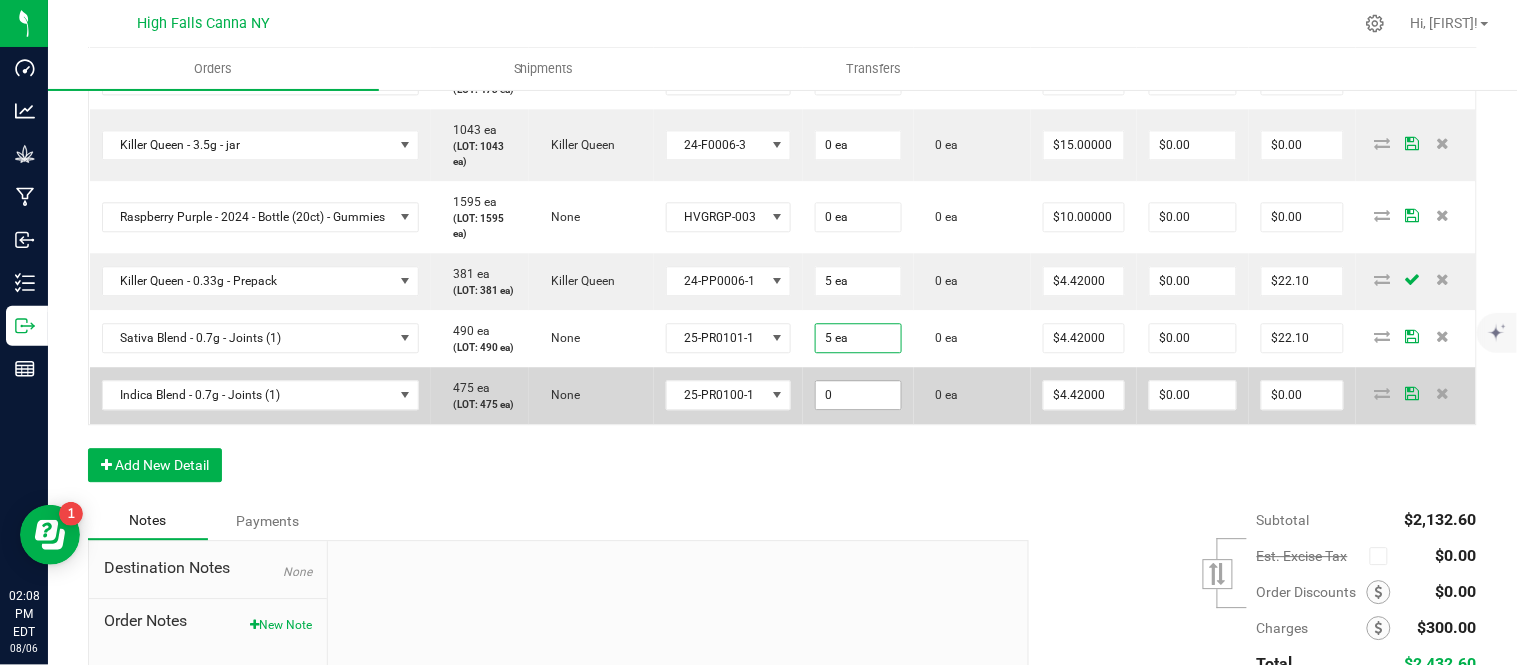 click on "0" at bounding box center [858, 395] 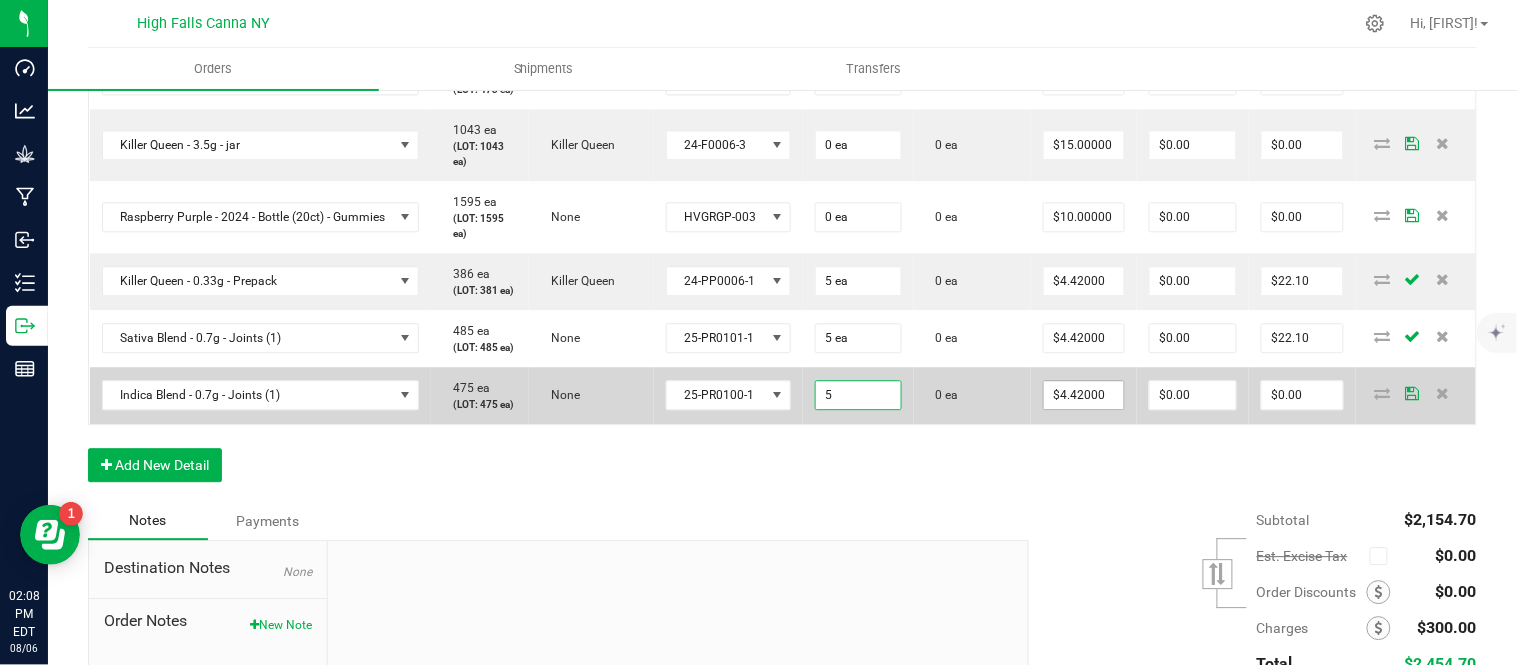 type on "5 ea" 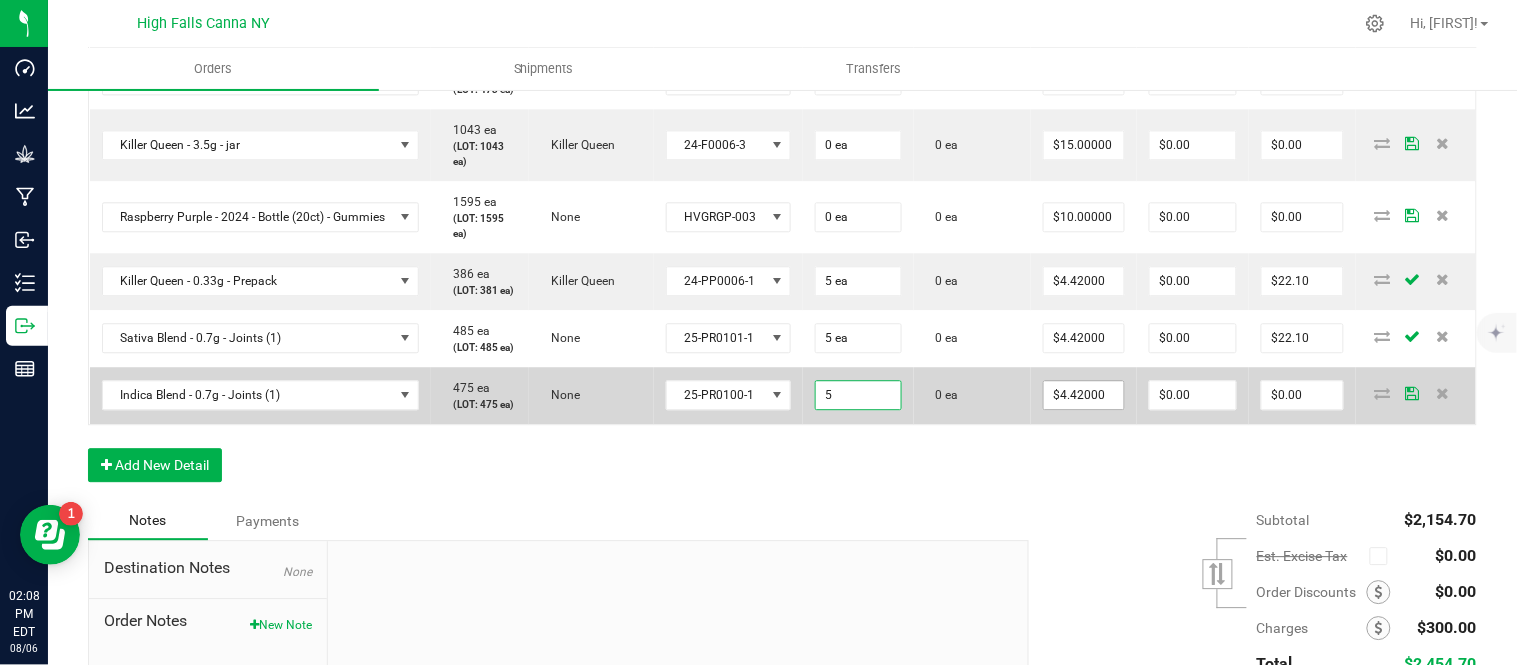 type on "4.42" 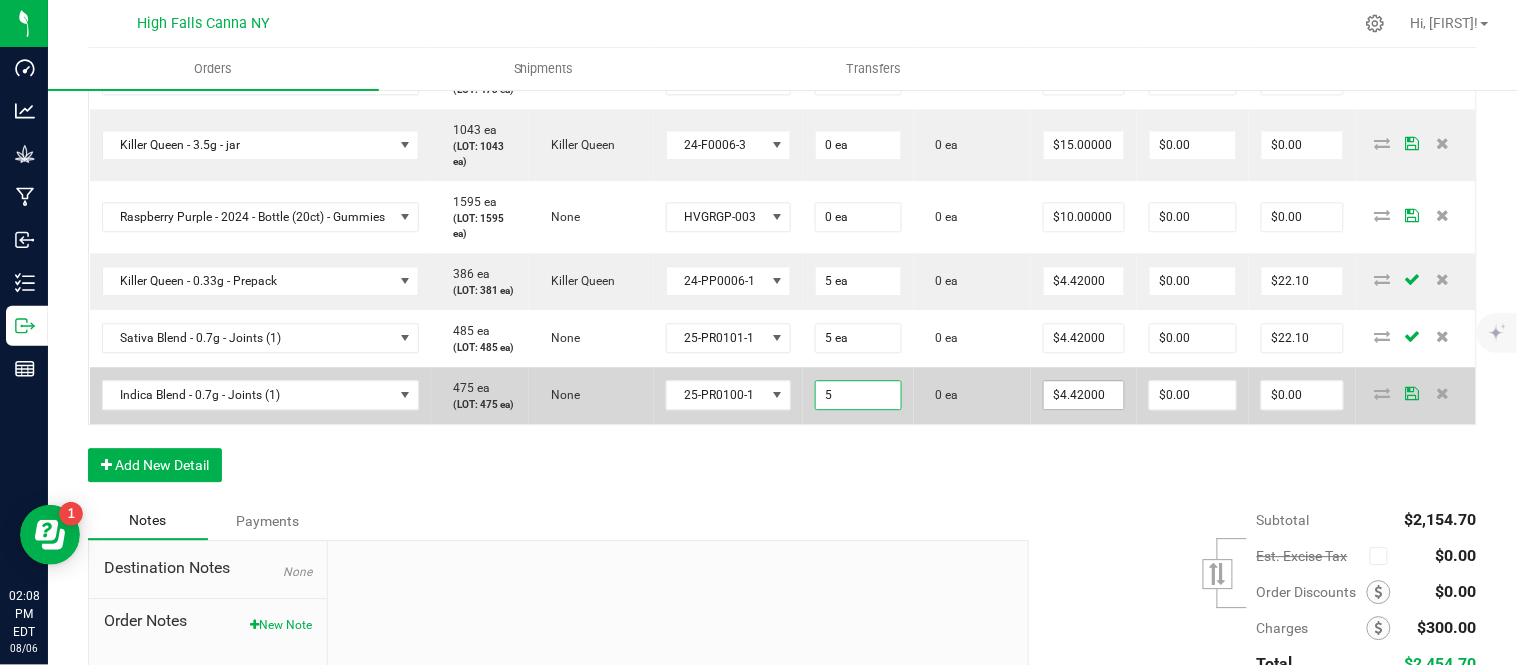 type on "$22.10" 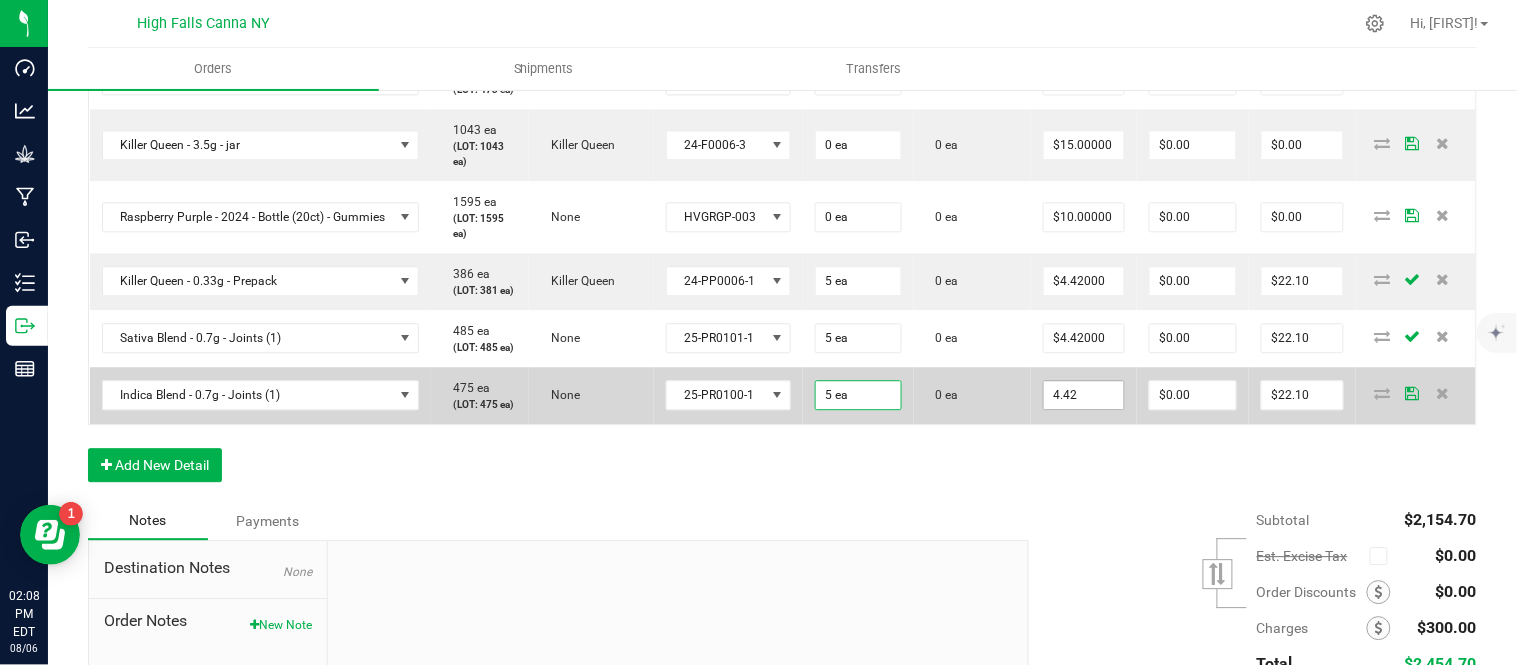 click on "4.42" at bounding box center [1084, 395] 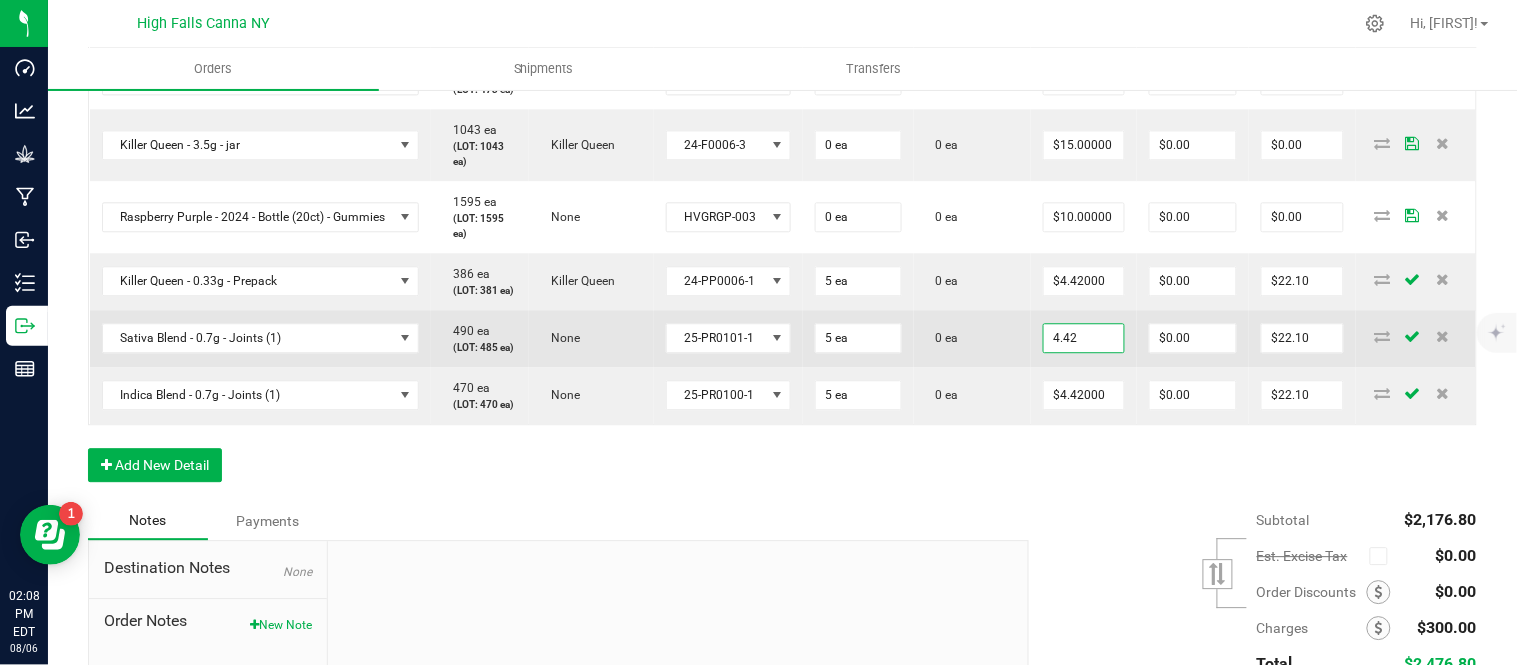 click on "4.42" at bounding box center (1084, 338) 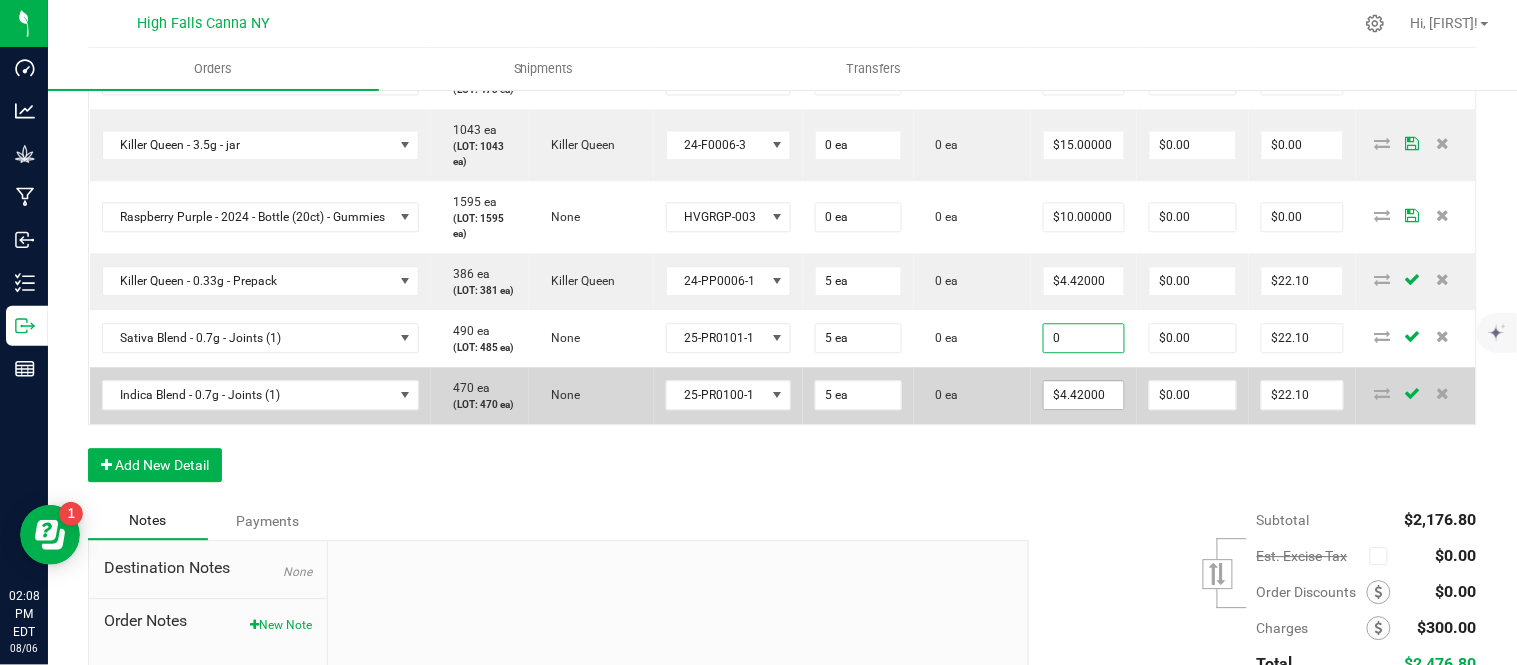 type on "$0.00000" 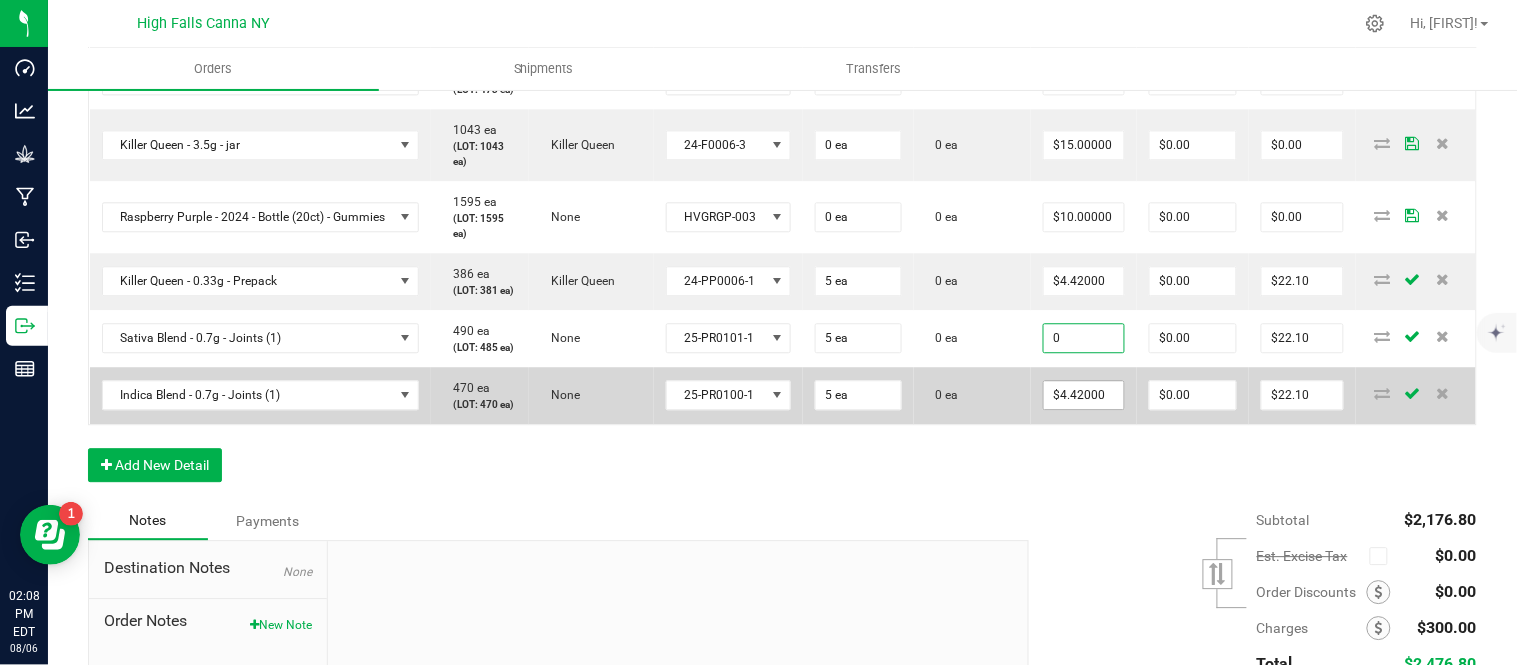 type on "$0.00" 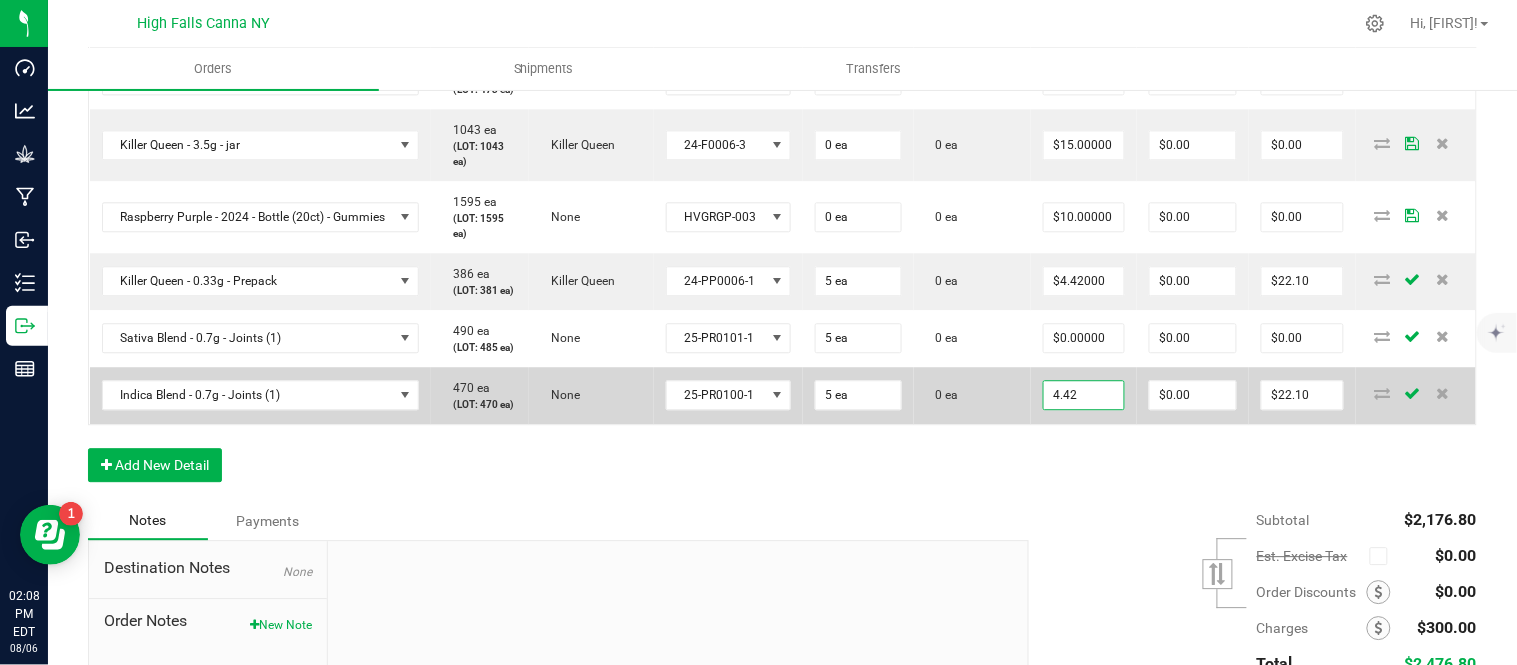 click on "4.42" at bounding box center (1084, 395) 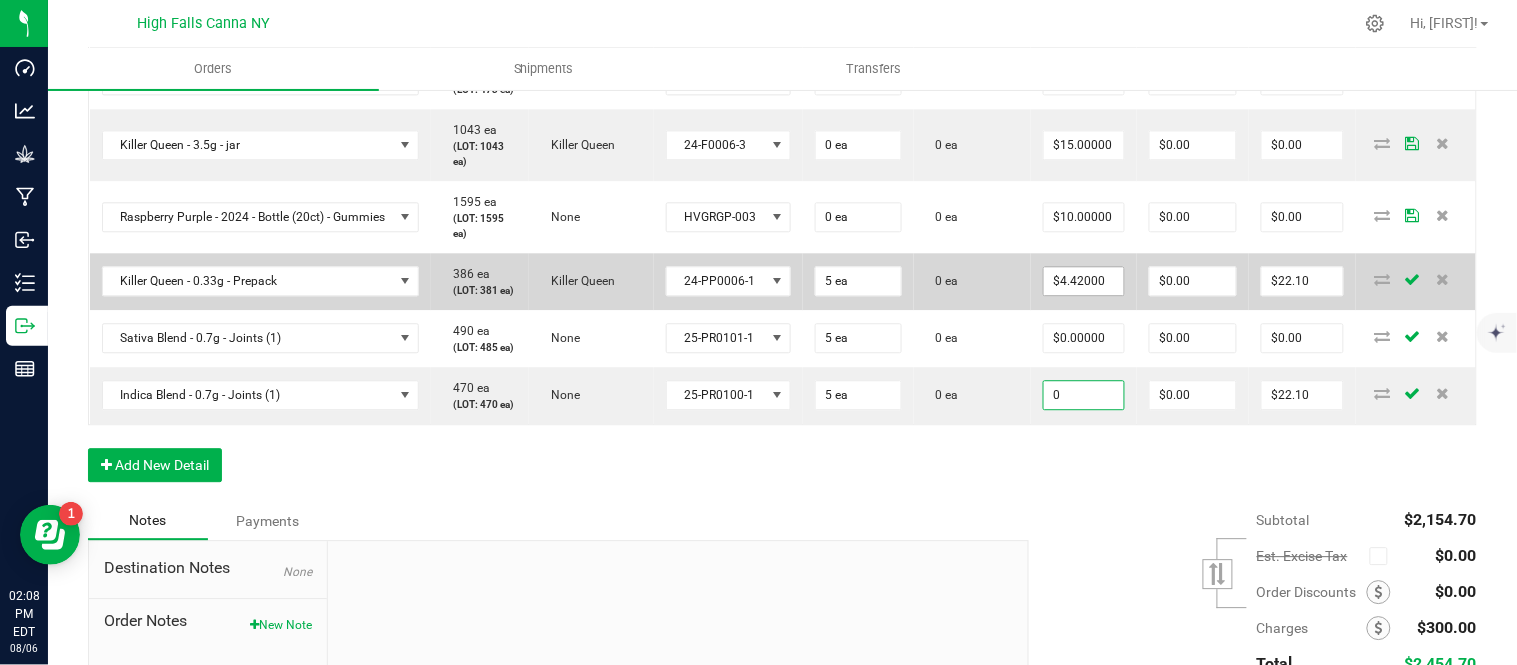 type on "0" 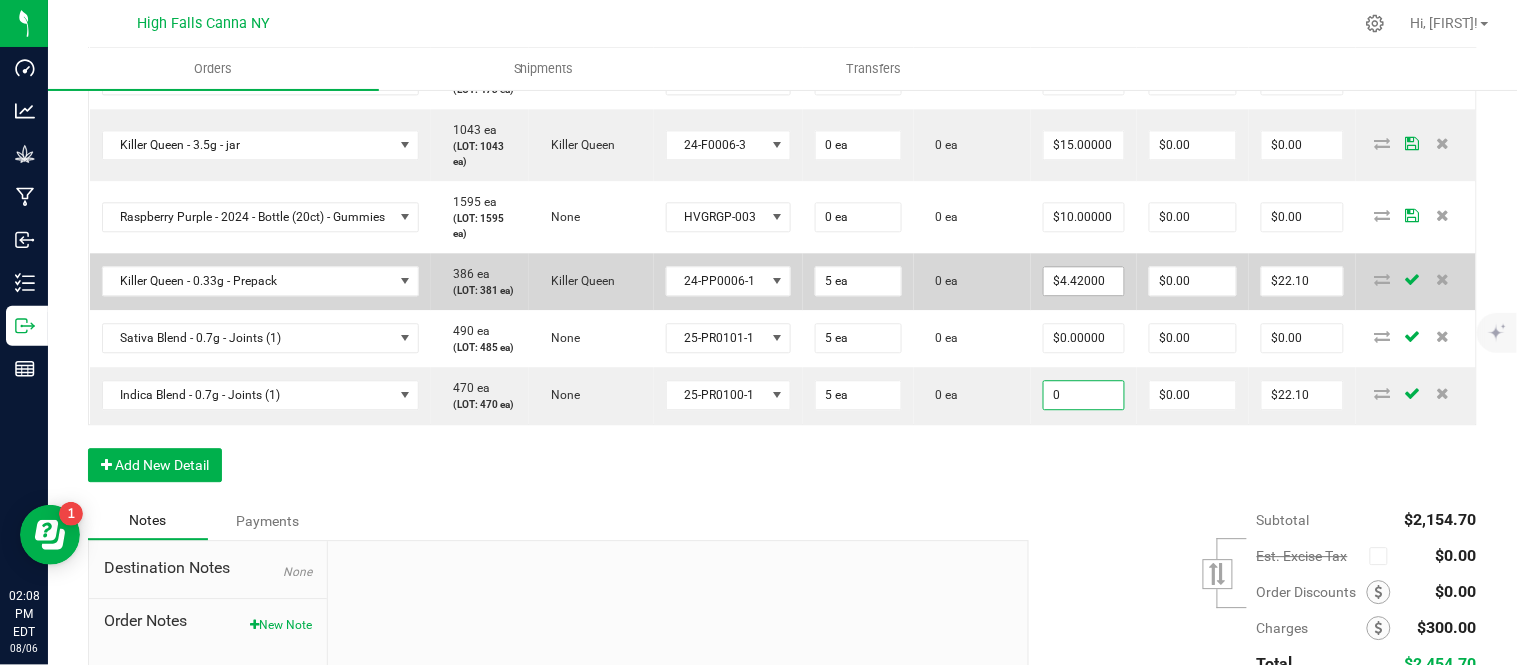 type on "4.42" 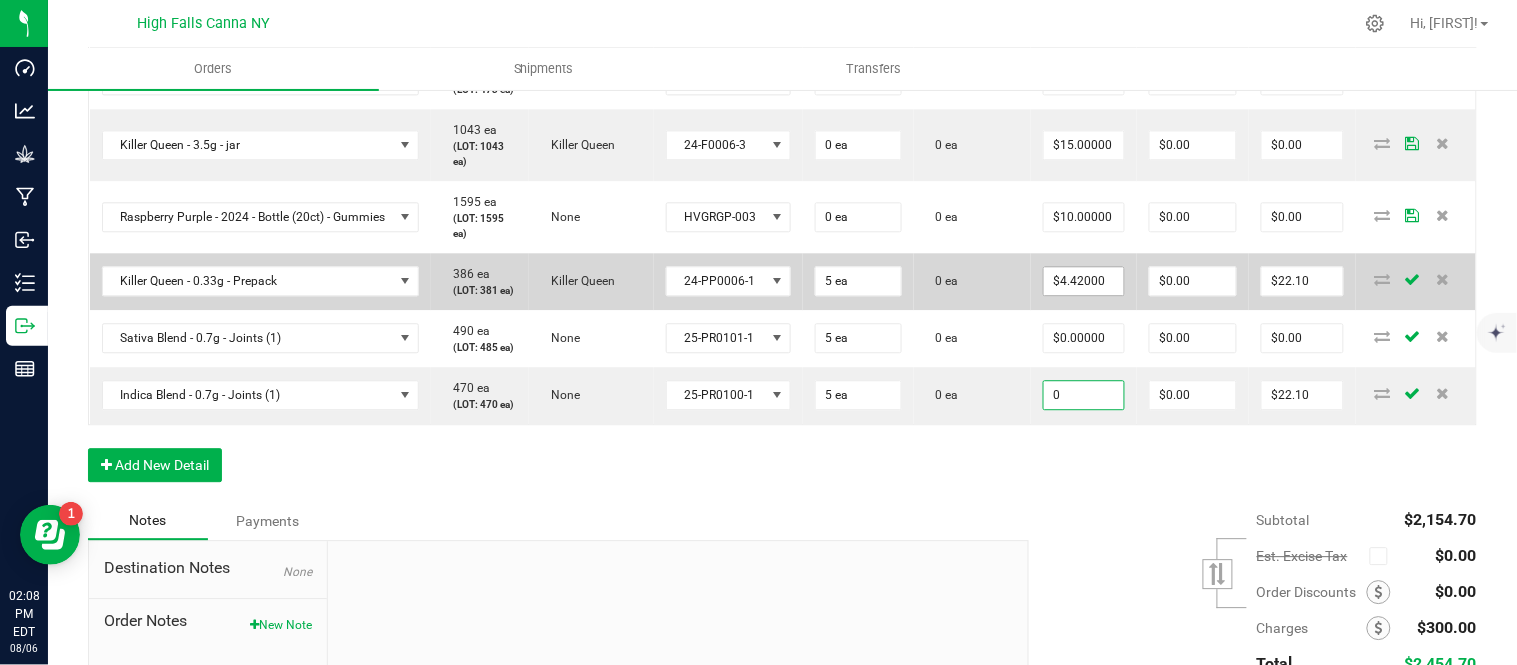 type on "$0.00000" 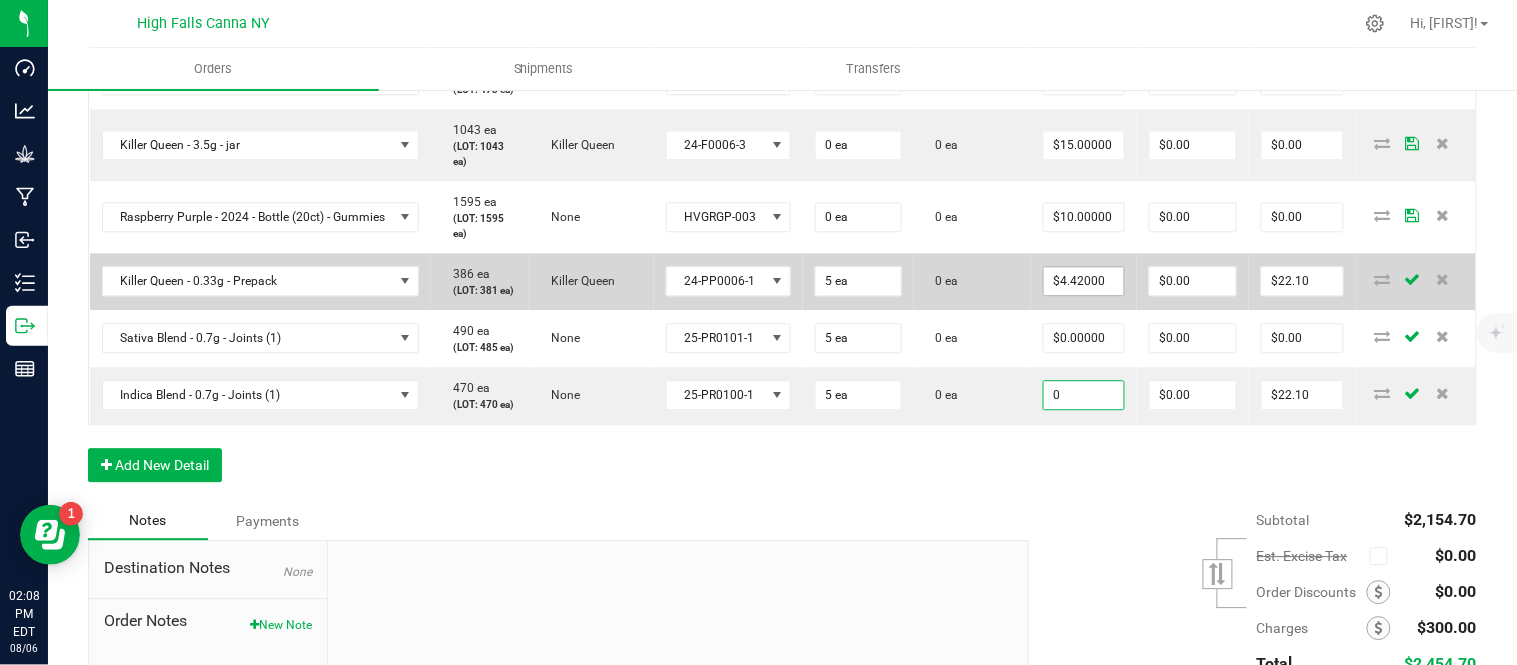 type on "$0.00" 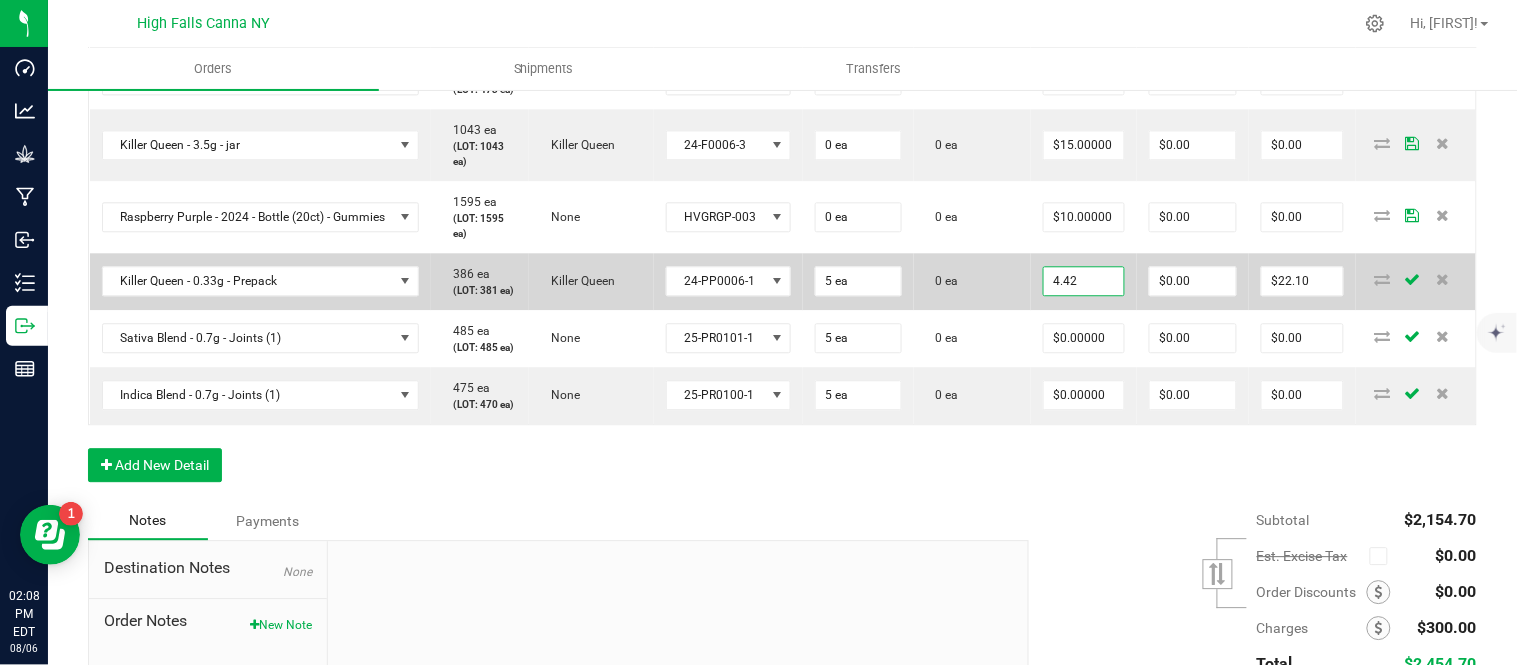 click on "4.42" at bounding box center (1084, 281) 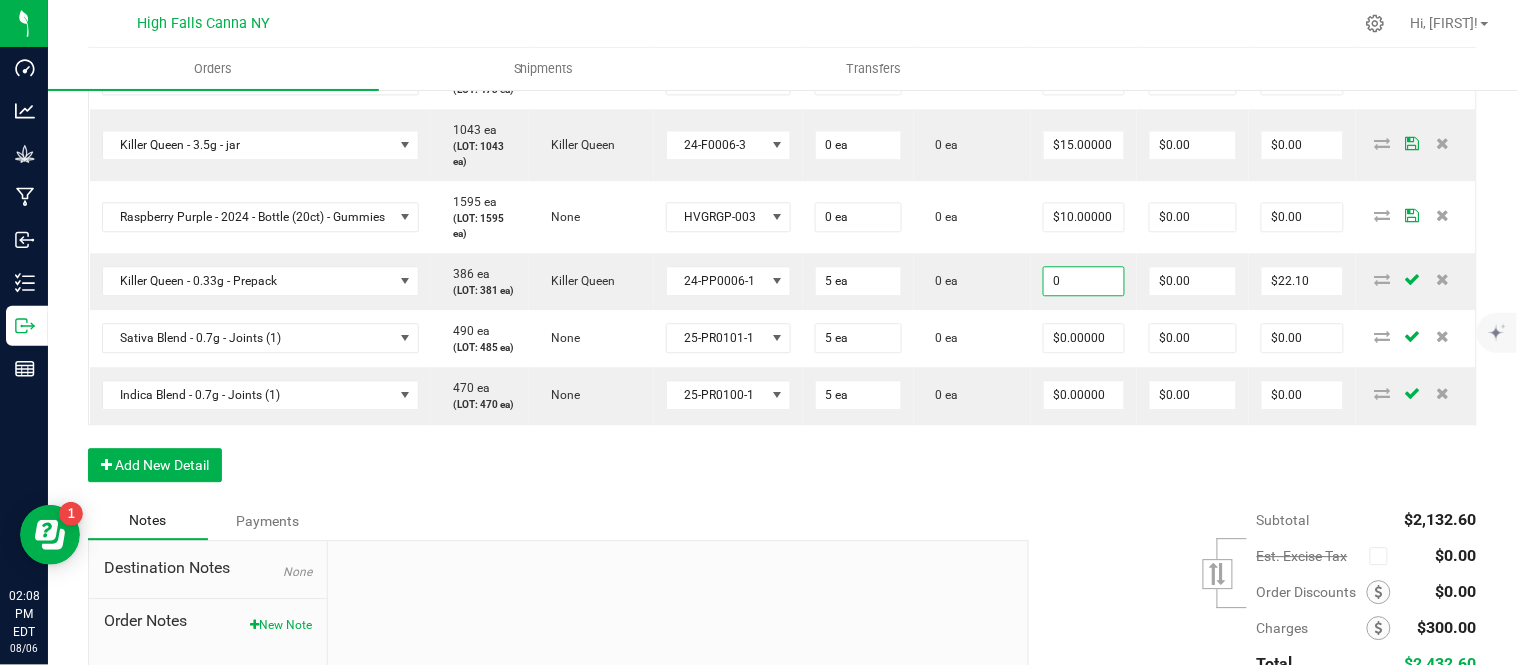 type on "$0.00000" 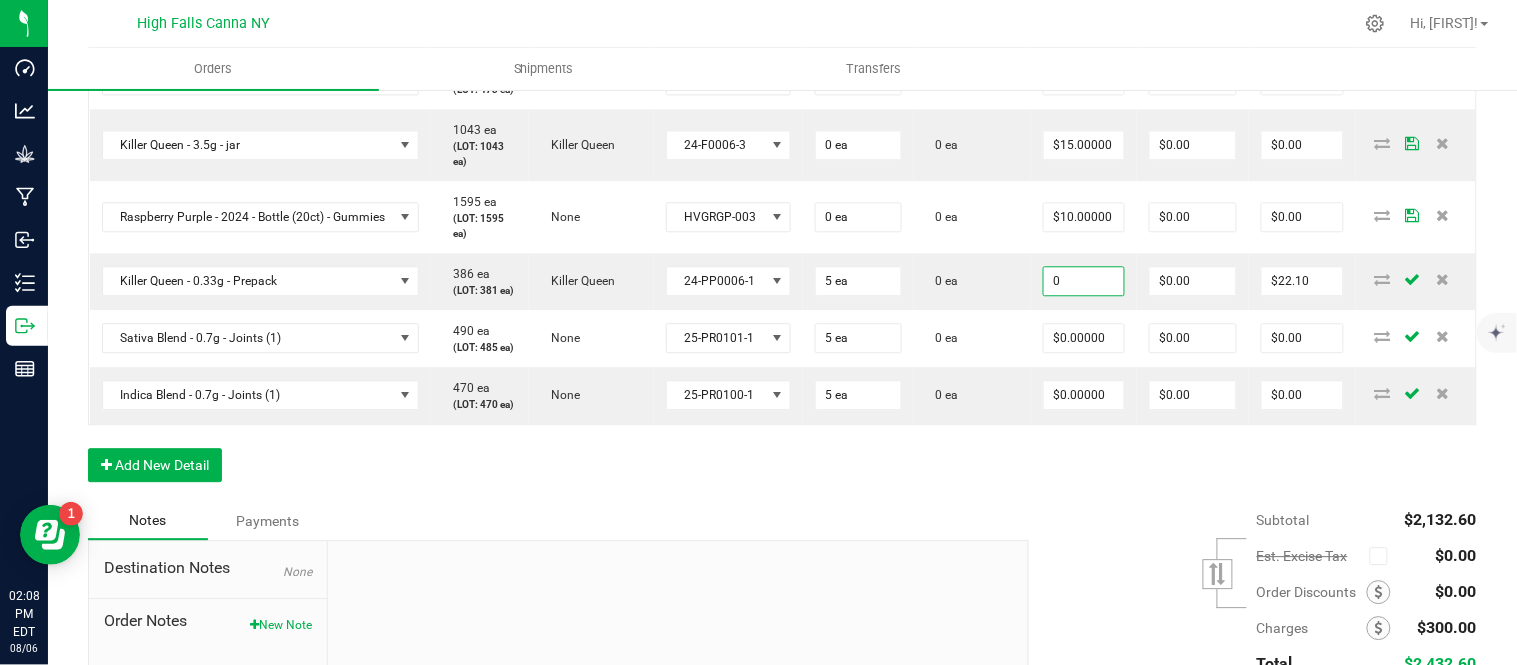type on "$0.00" 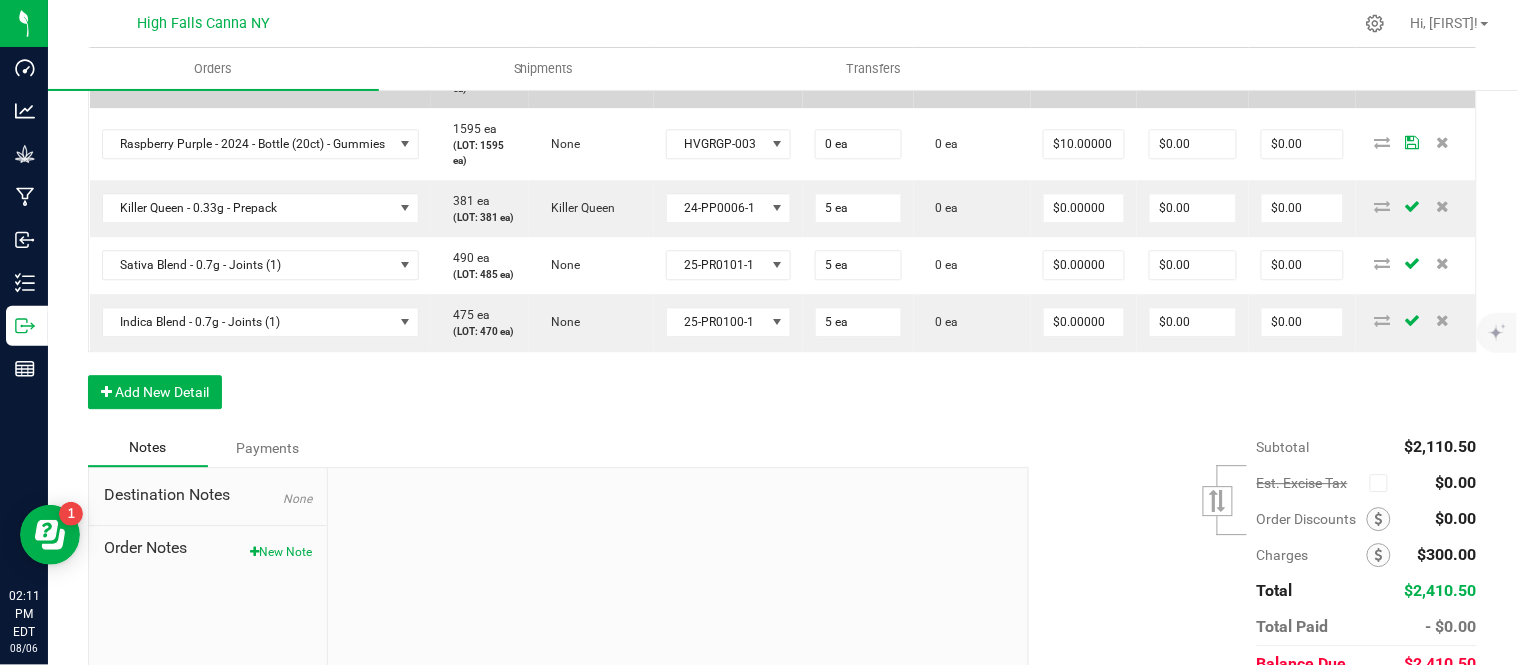 scroll, scrollTop: 1274, scrollLeft: 0, axis: vertical 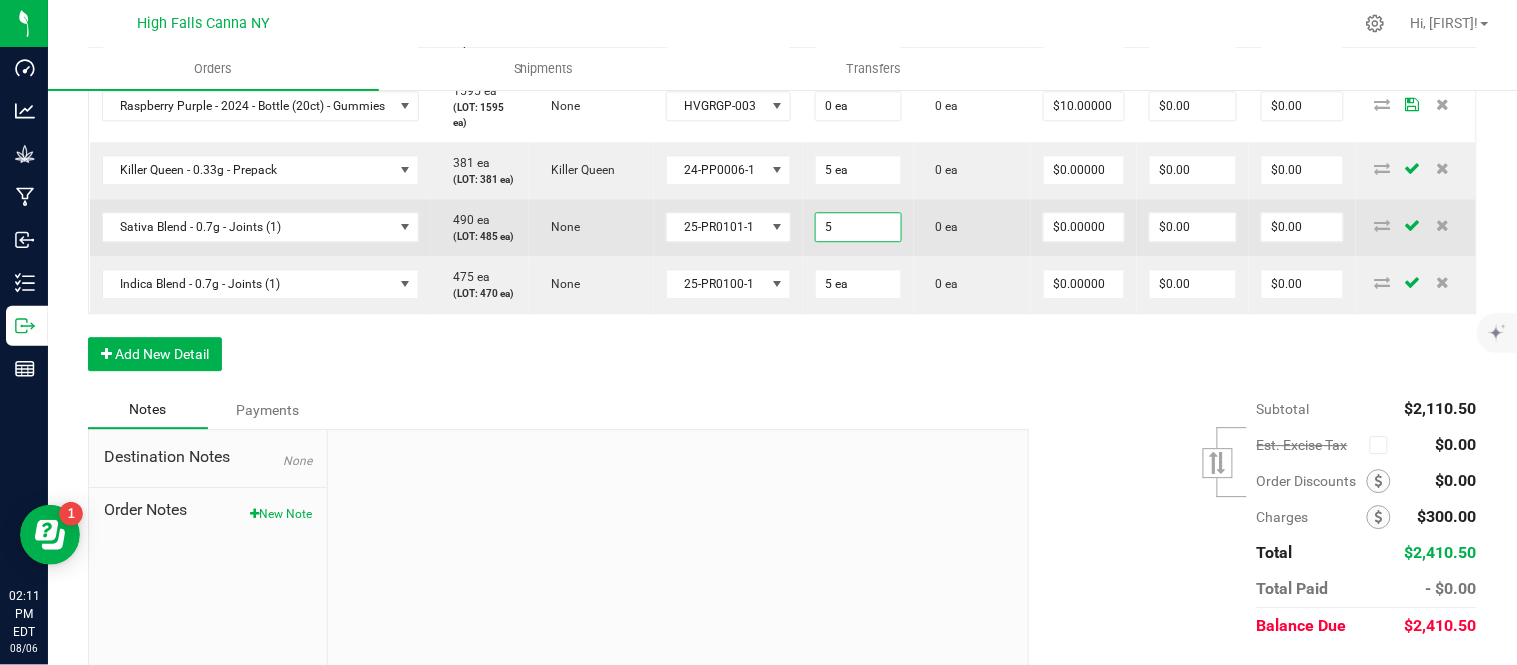 click on "5" at bounding box center (858, 227) 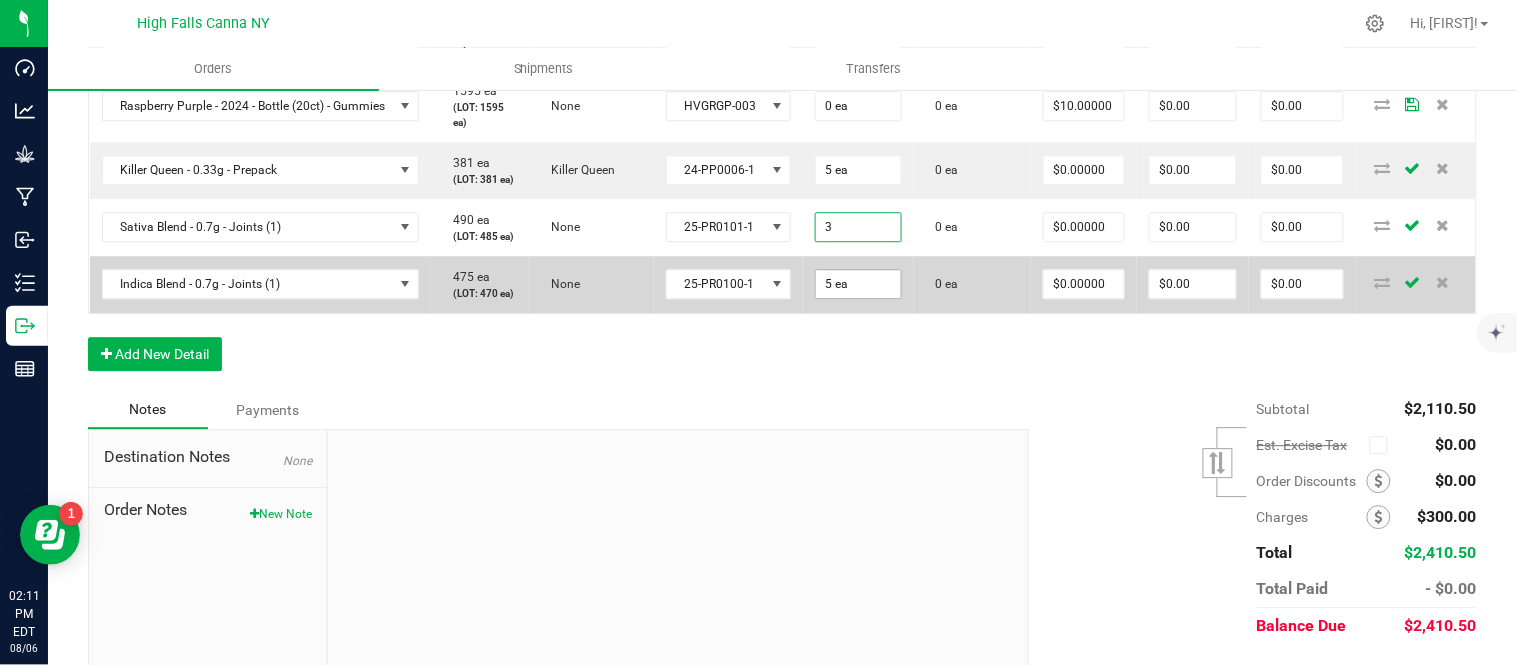 type on "3 ea" 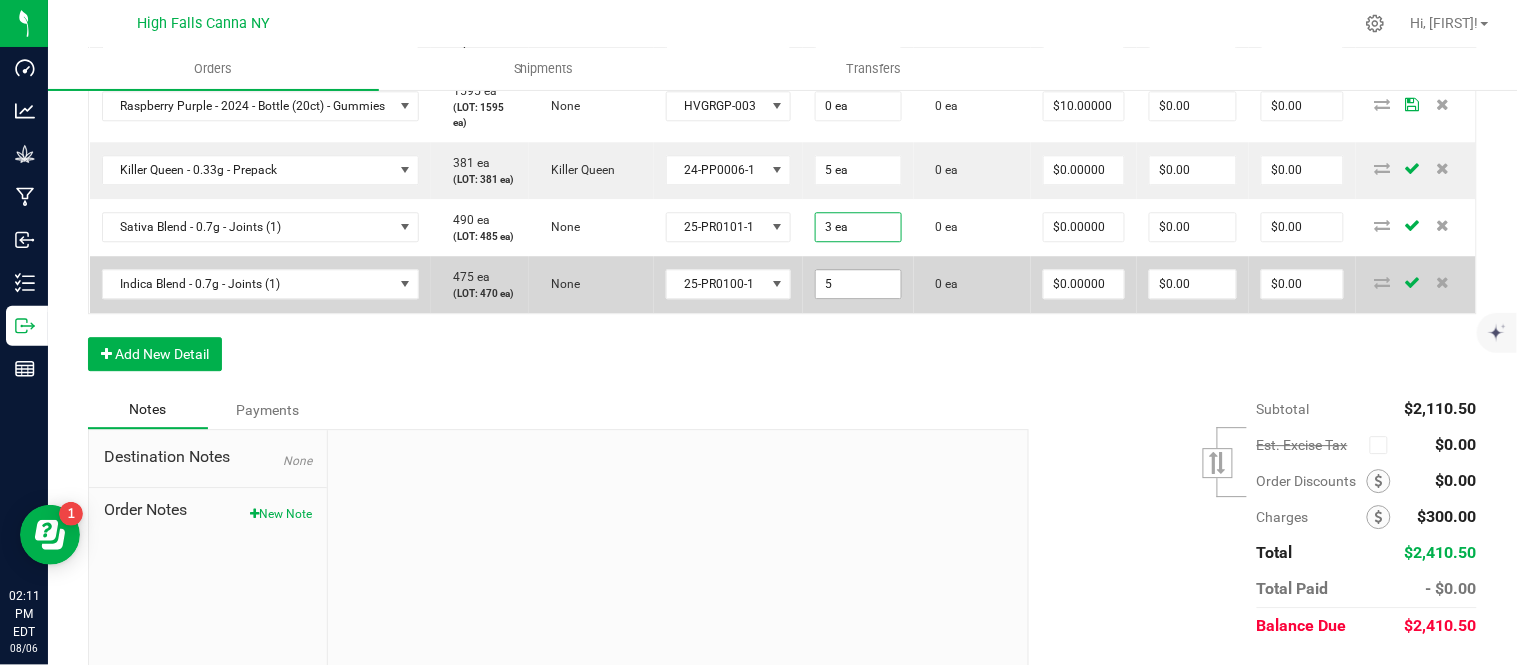 click on "5" at bounding box center [858, 284] 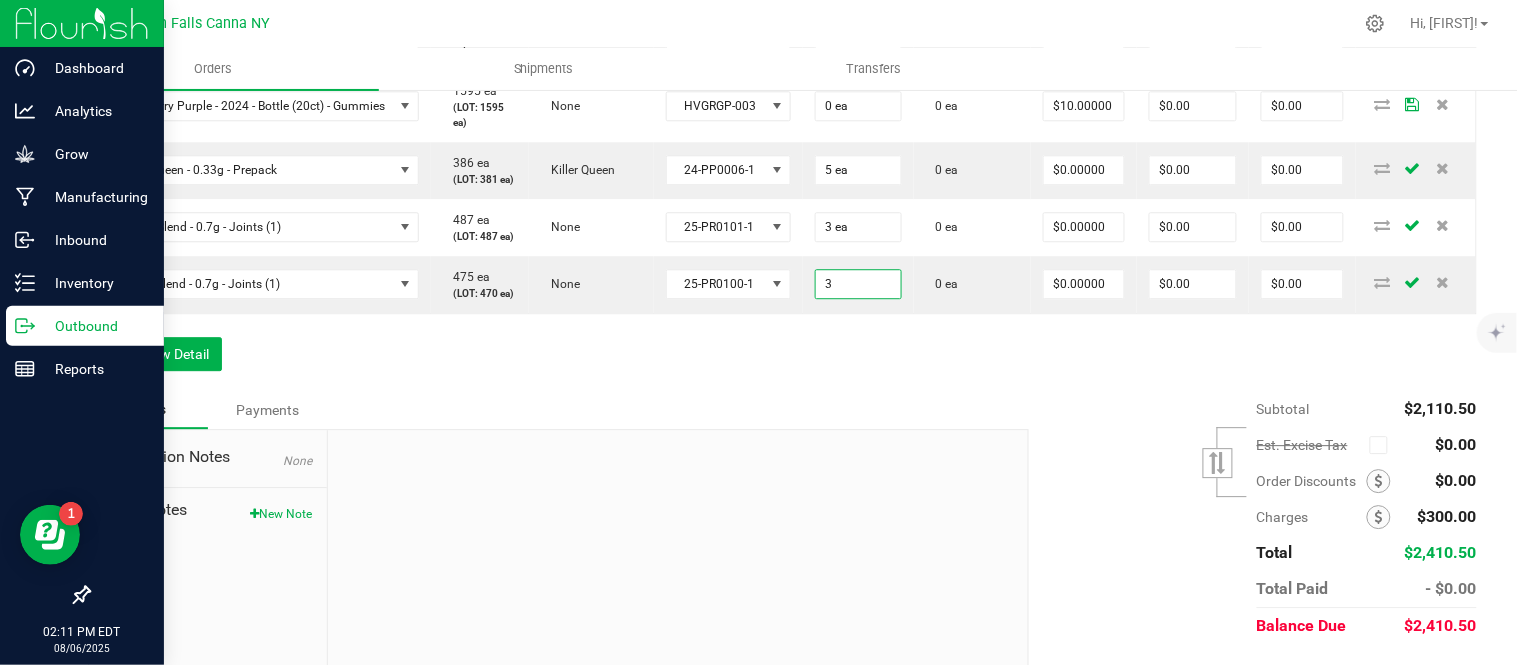 type on "3 ea" 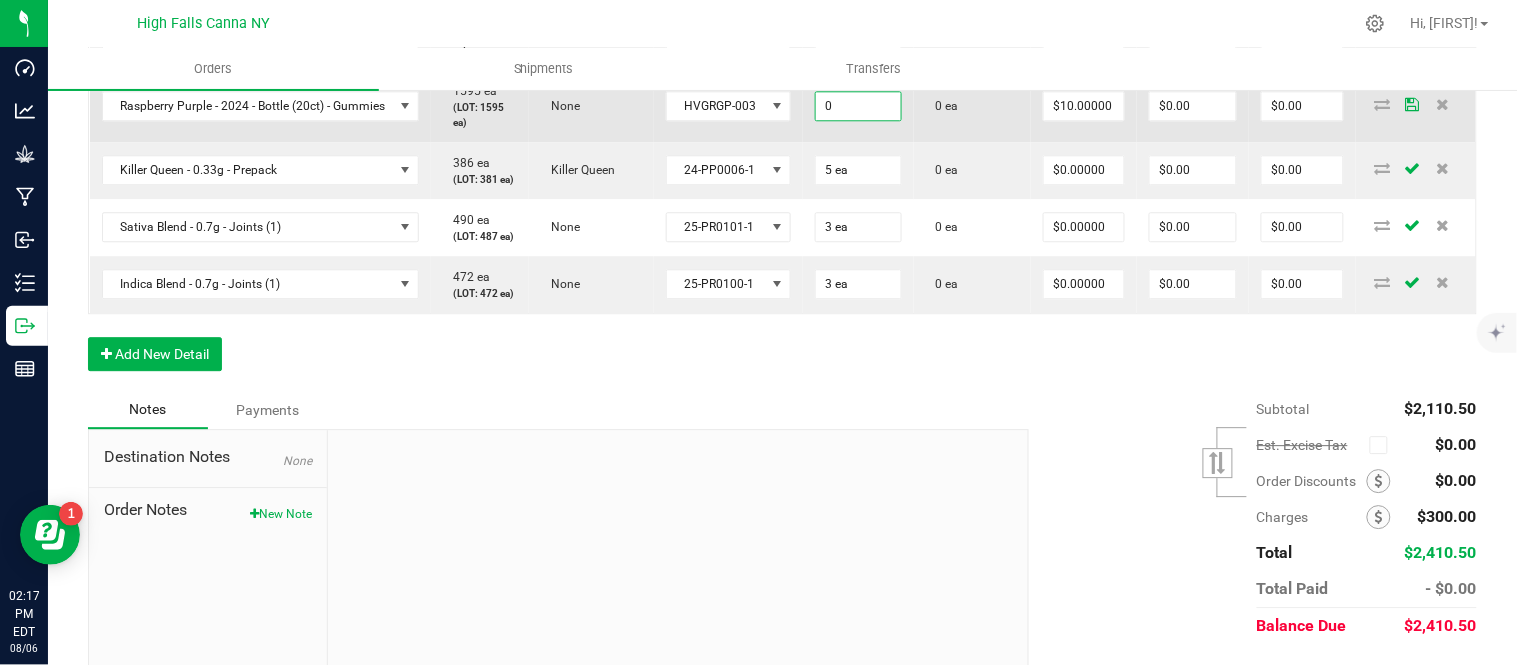 click on "0" at bounding box center (858, 106) 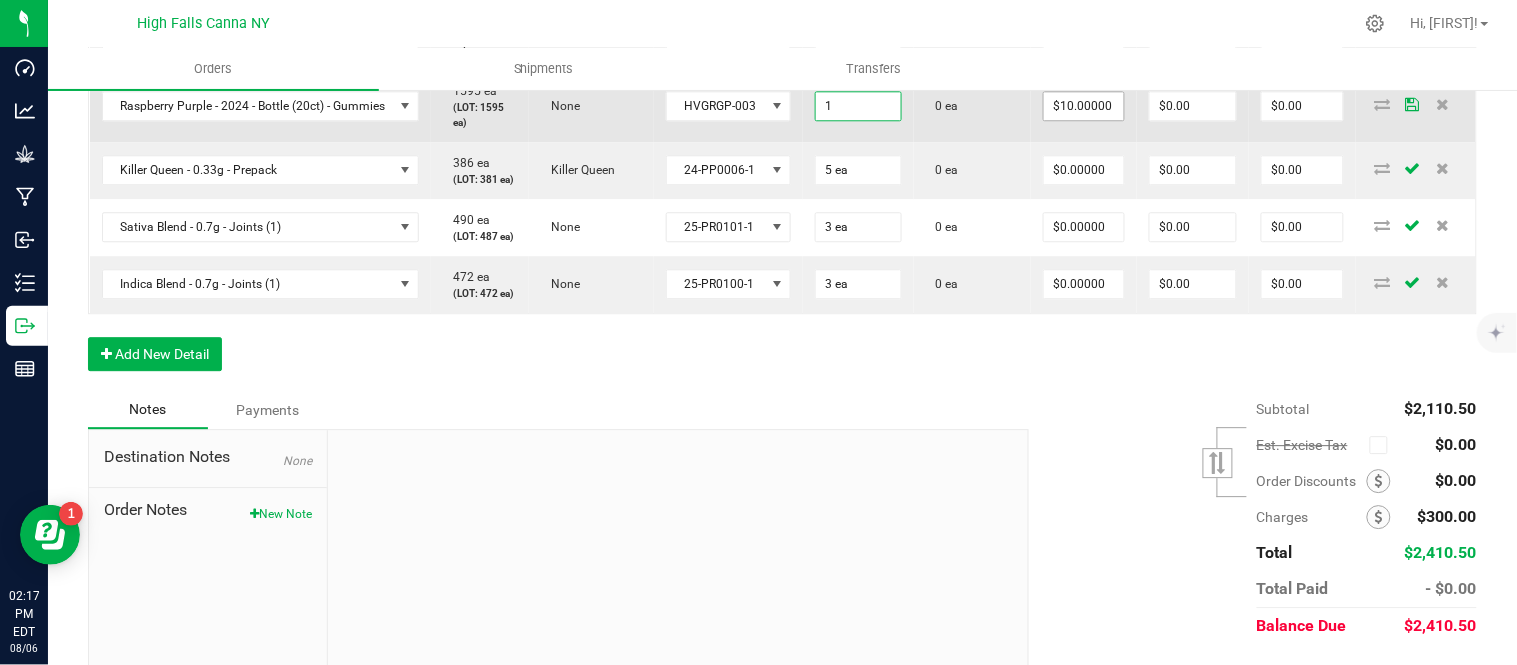 type on "1 ea" 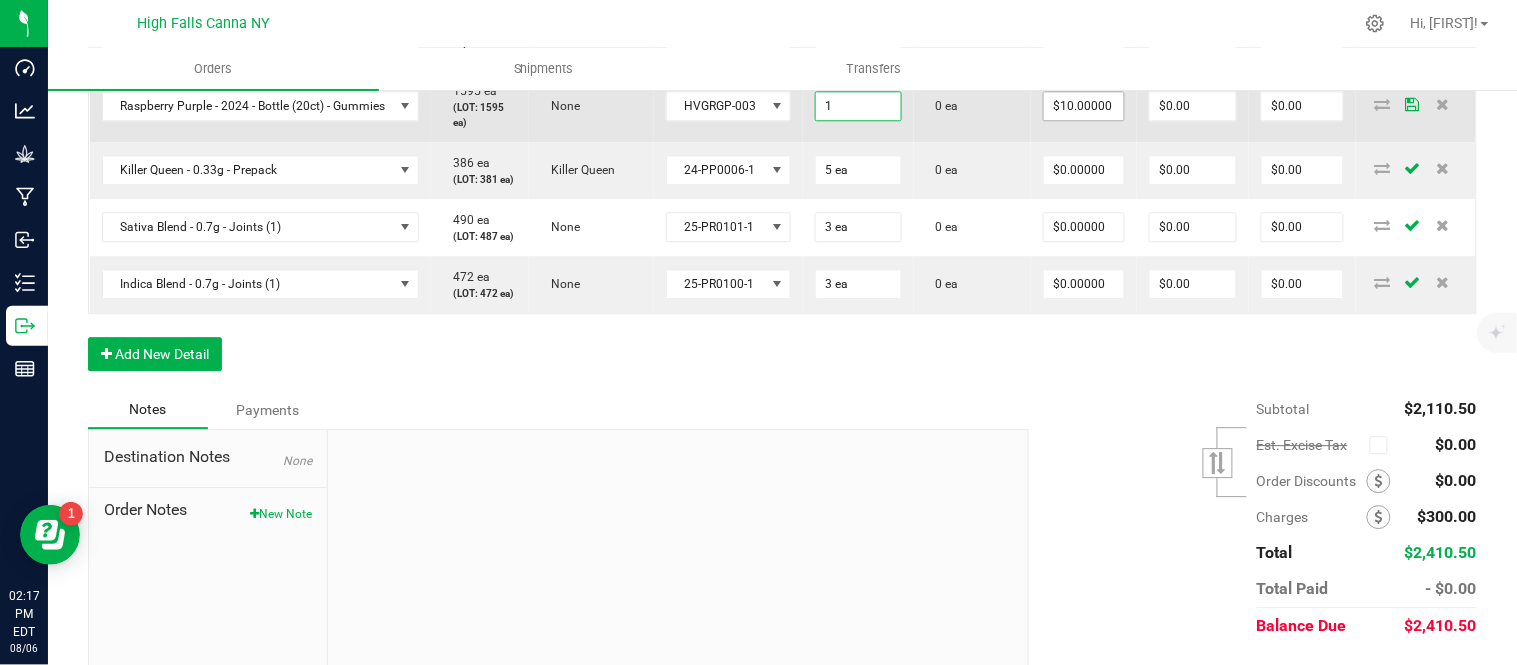 type on "10" 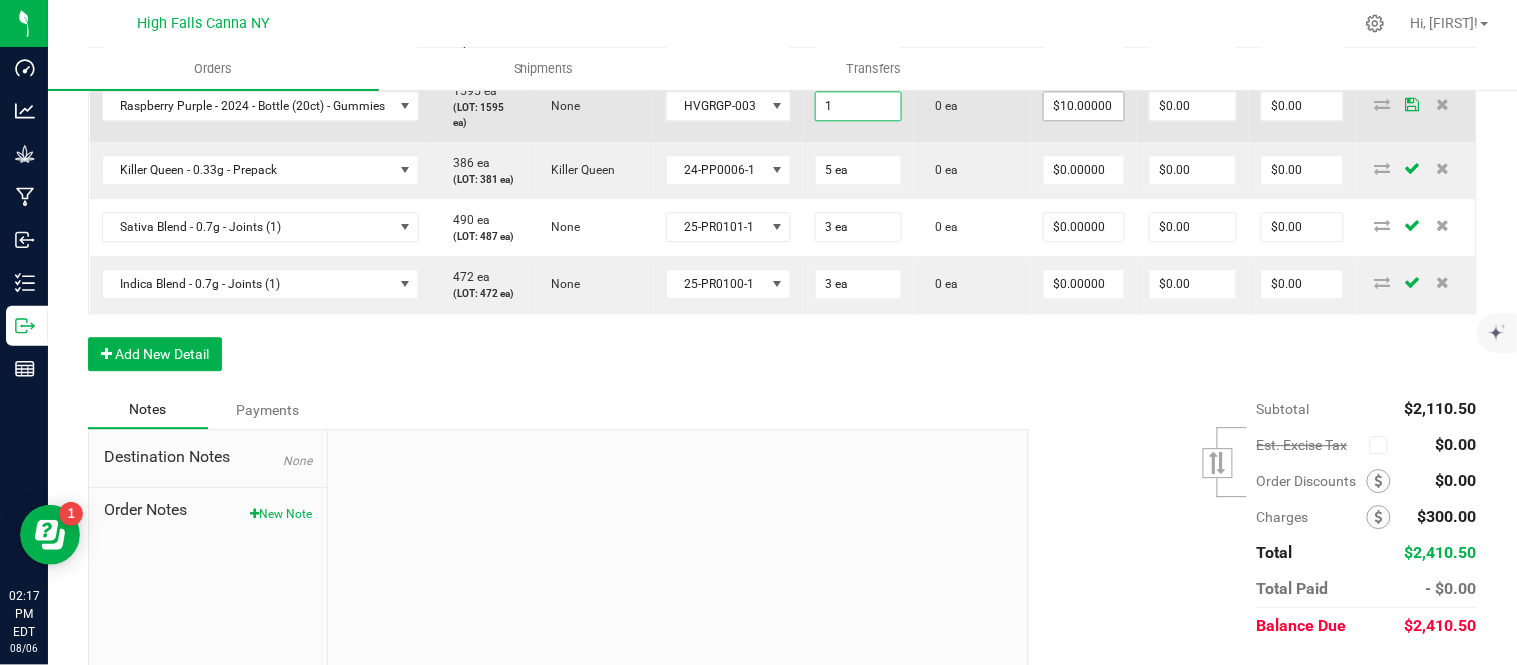 type on "$10.00" 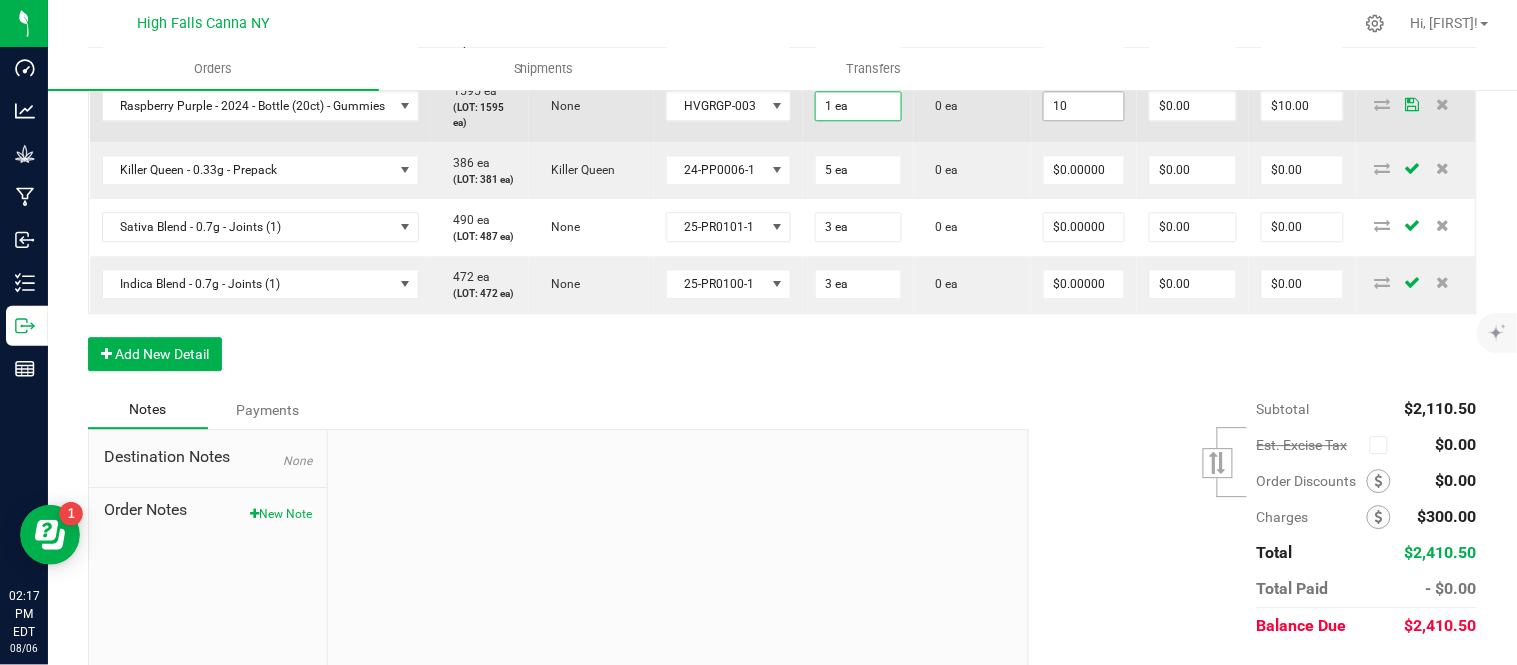 click on "10" at bounding box center [1084, 106] 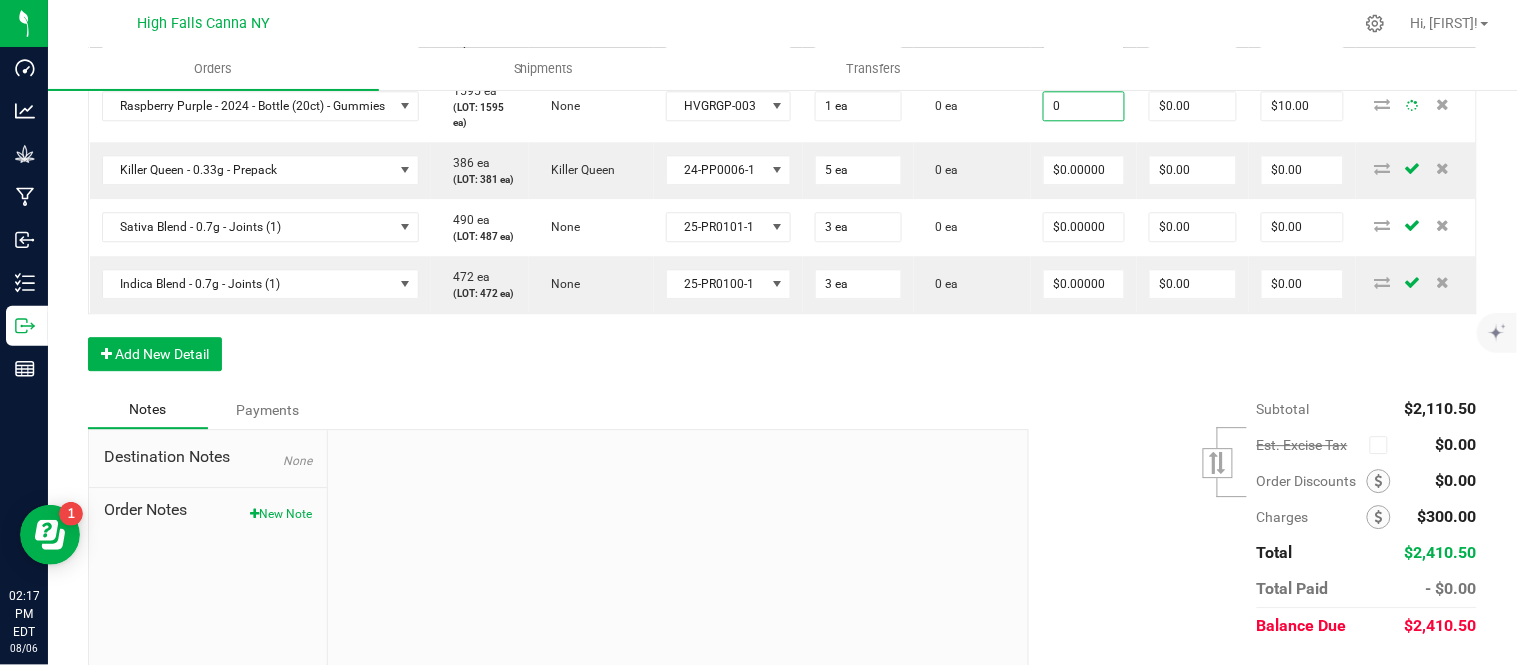type on "0" 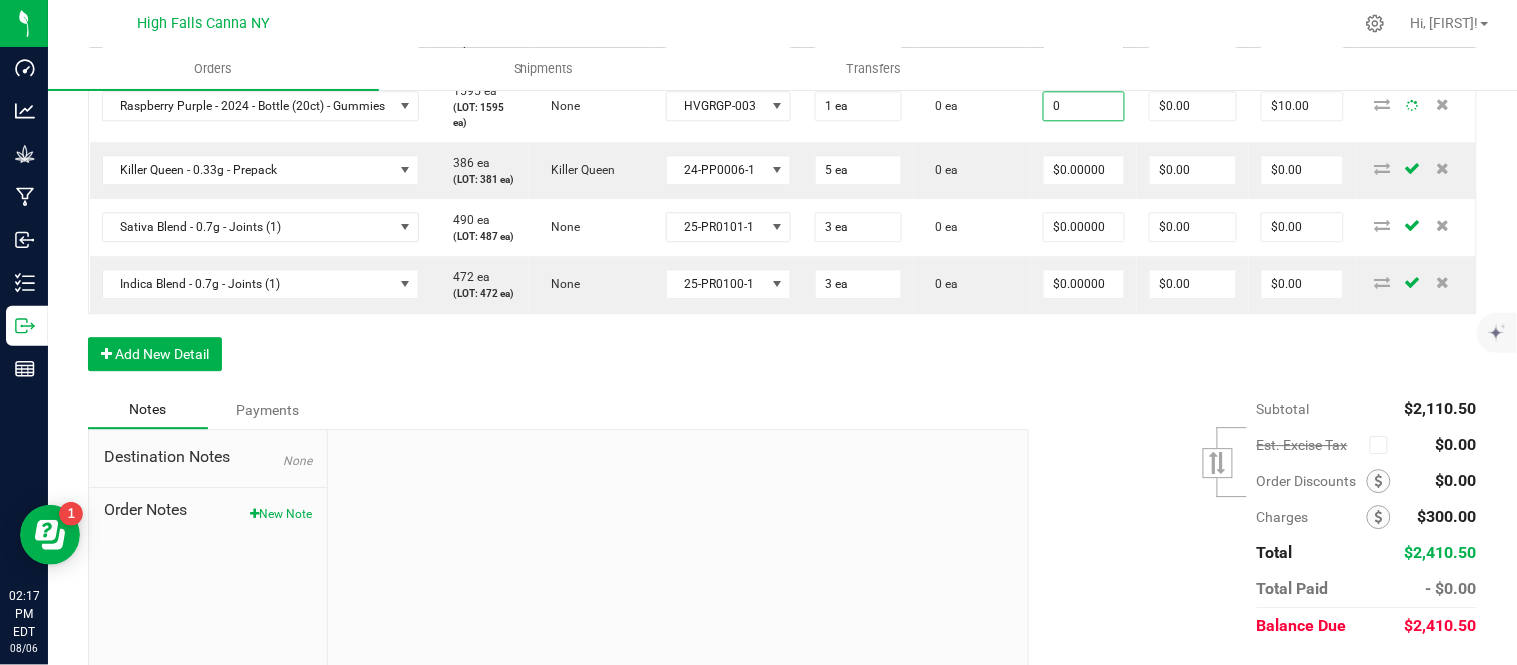type on "15" 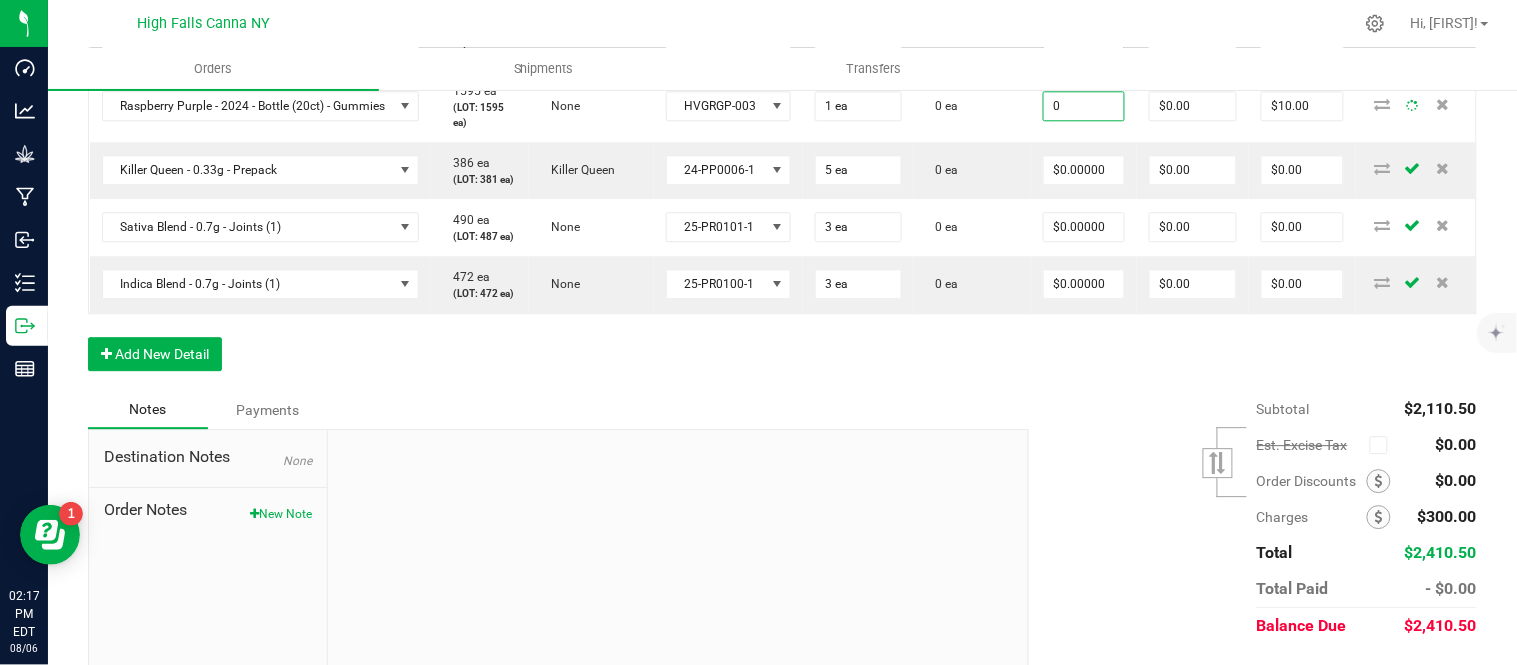 type on "$0.00000" 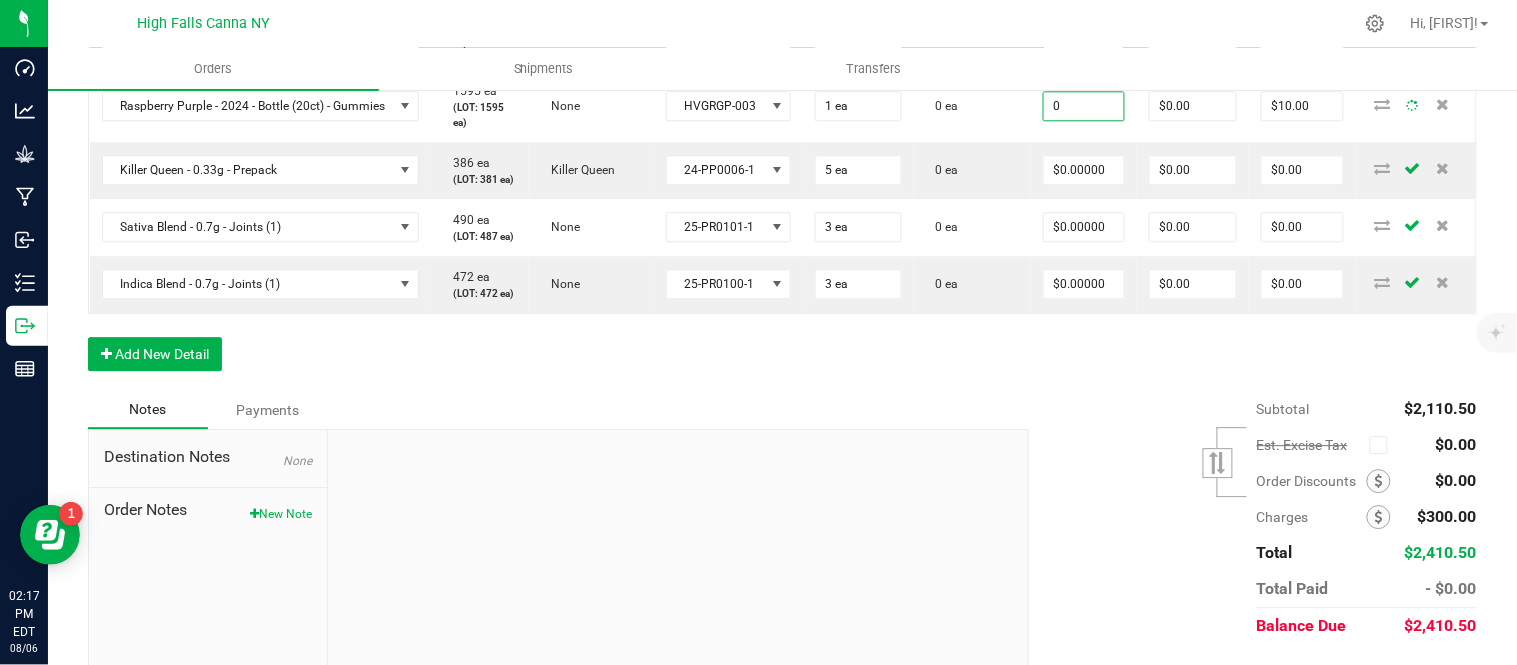 type on "$0.00" 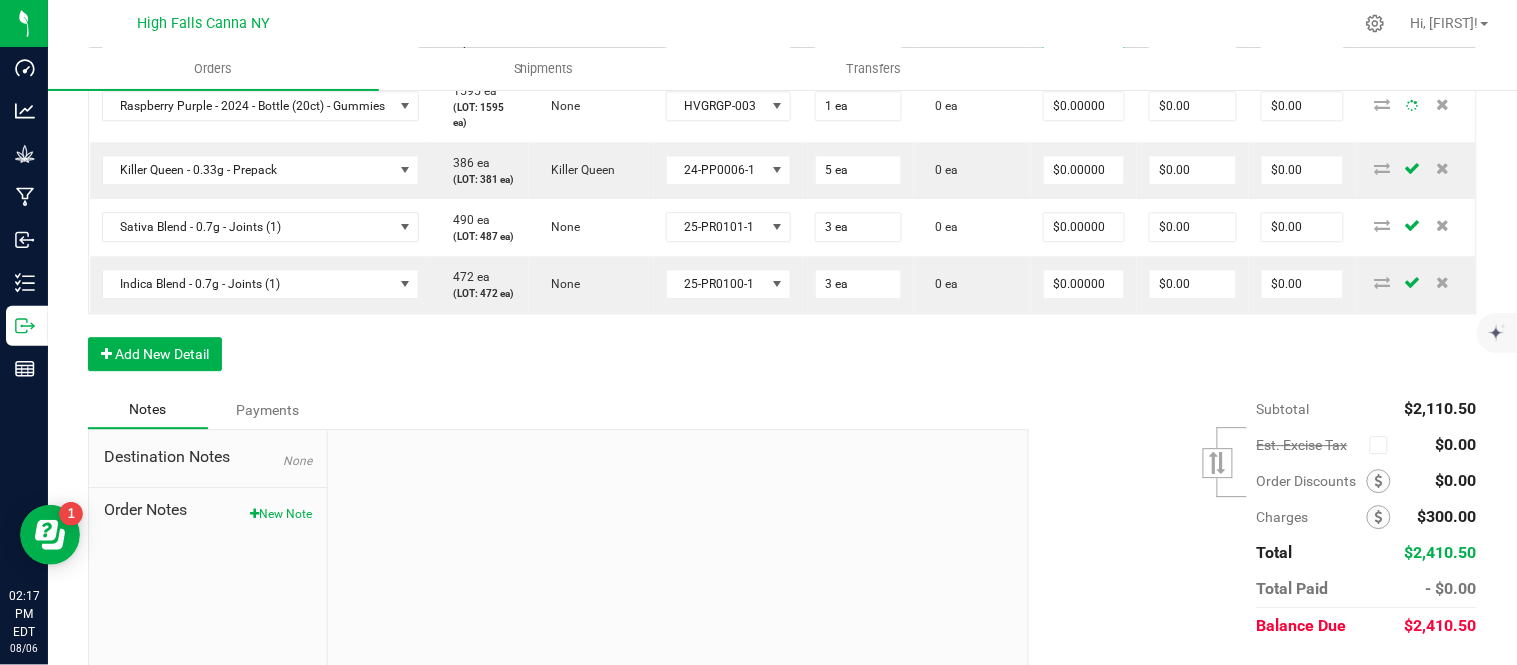click on "15" at bounding box center [1084, 34] 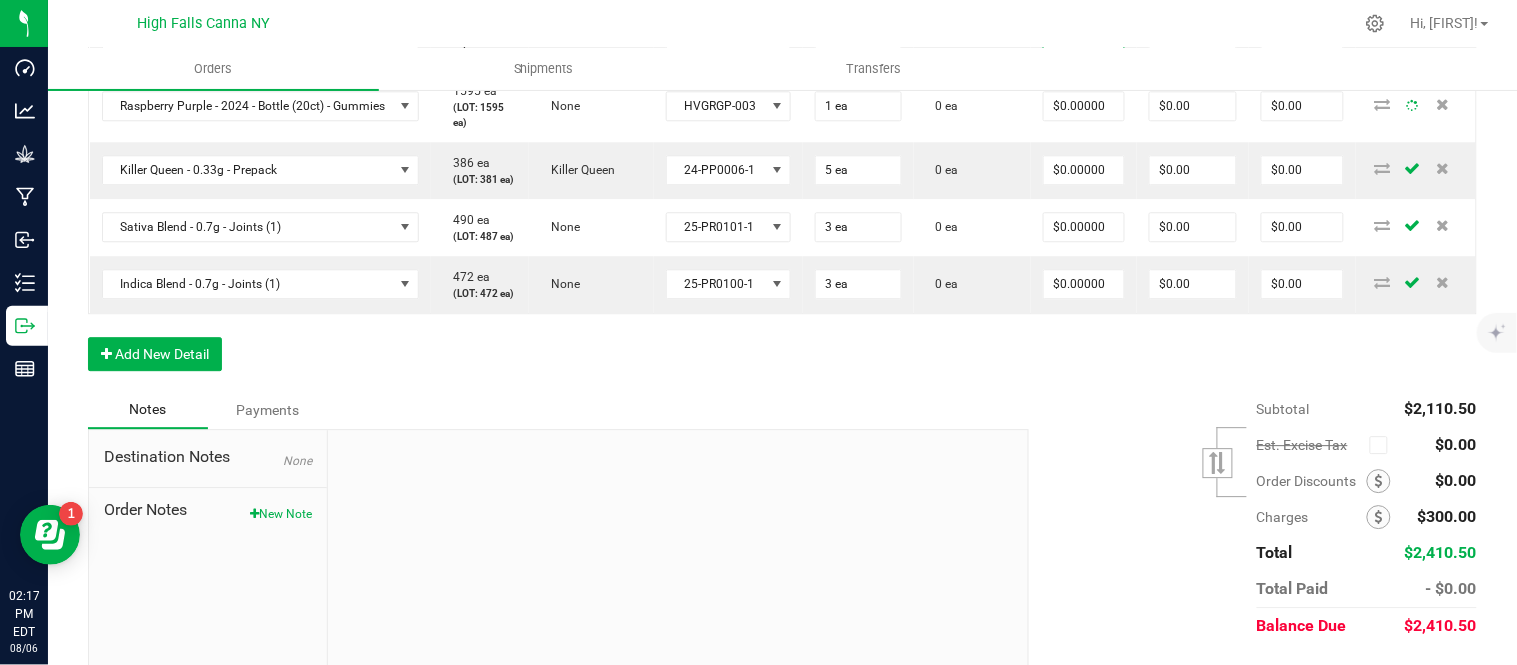 type on "0" 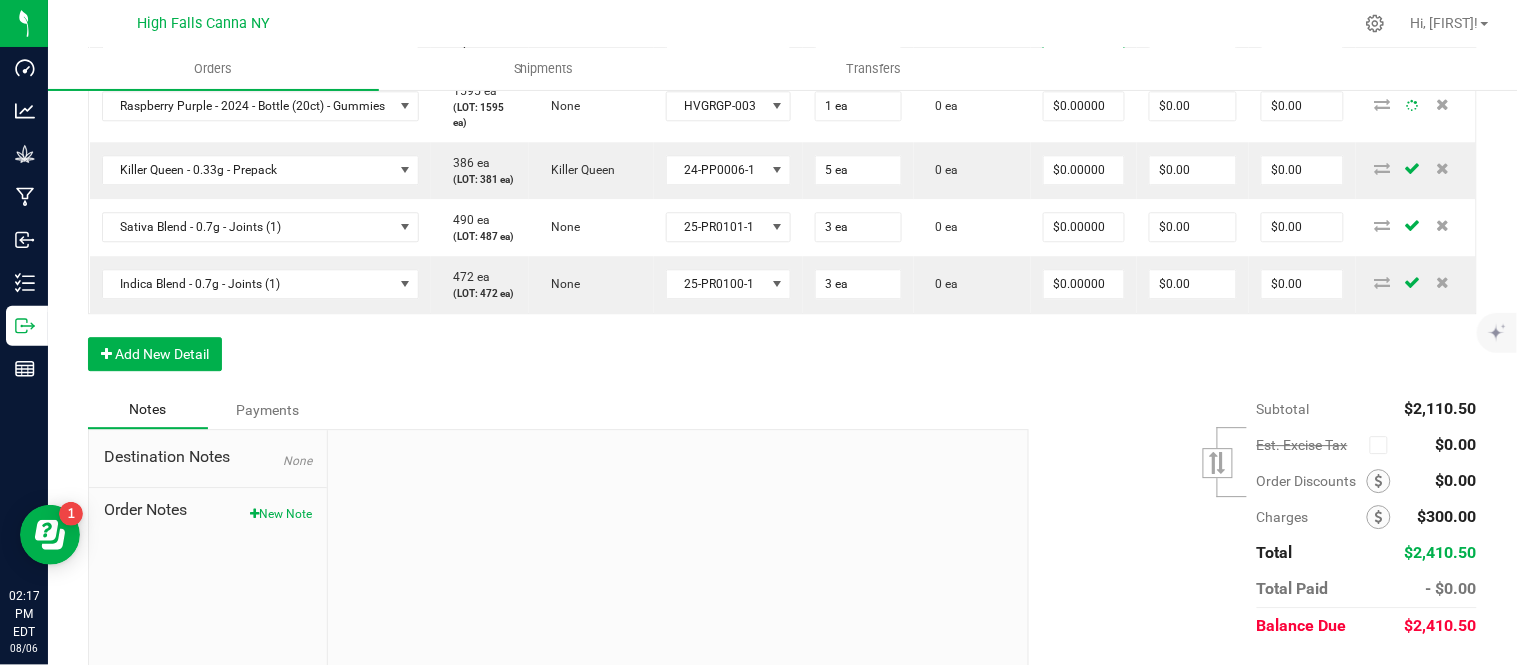 type on "15" 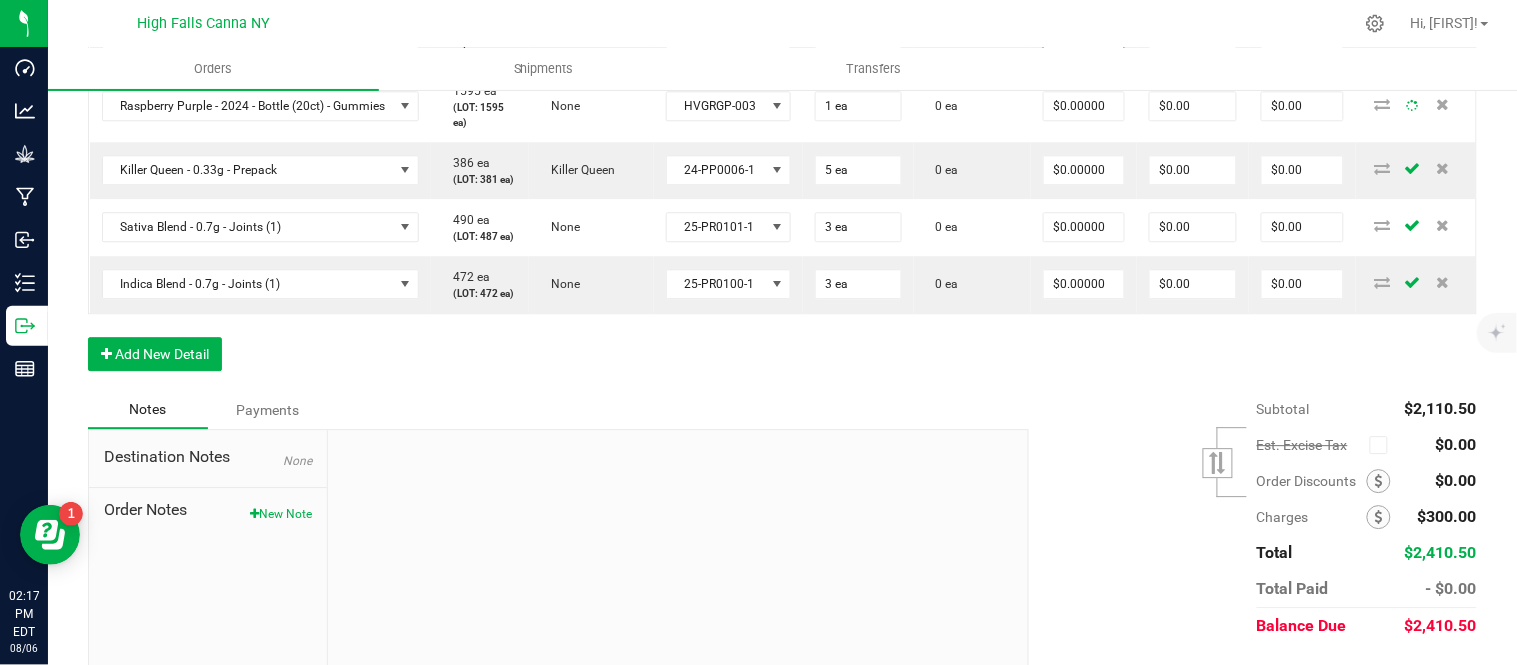 type on "$0.00000" 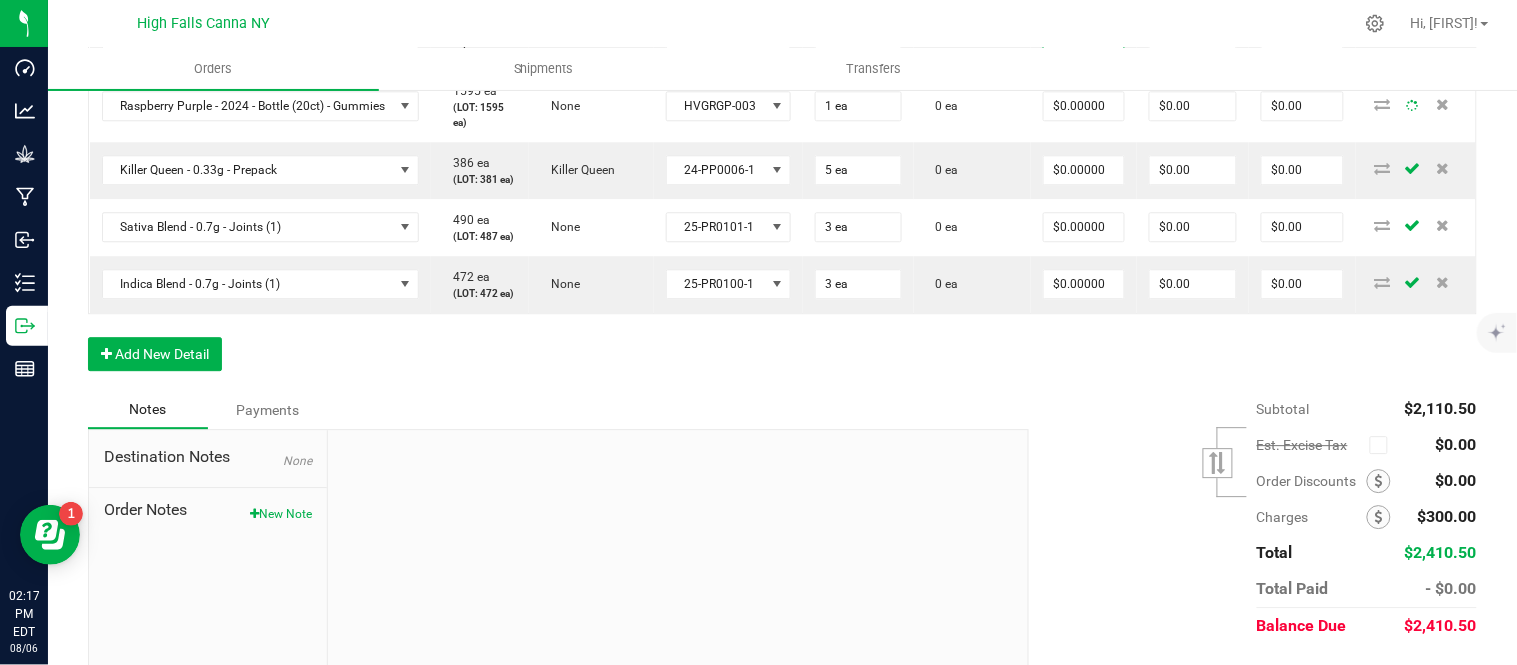 click on "15" at bounding box center (1084, -31) 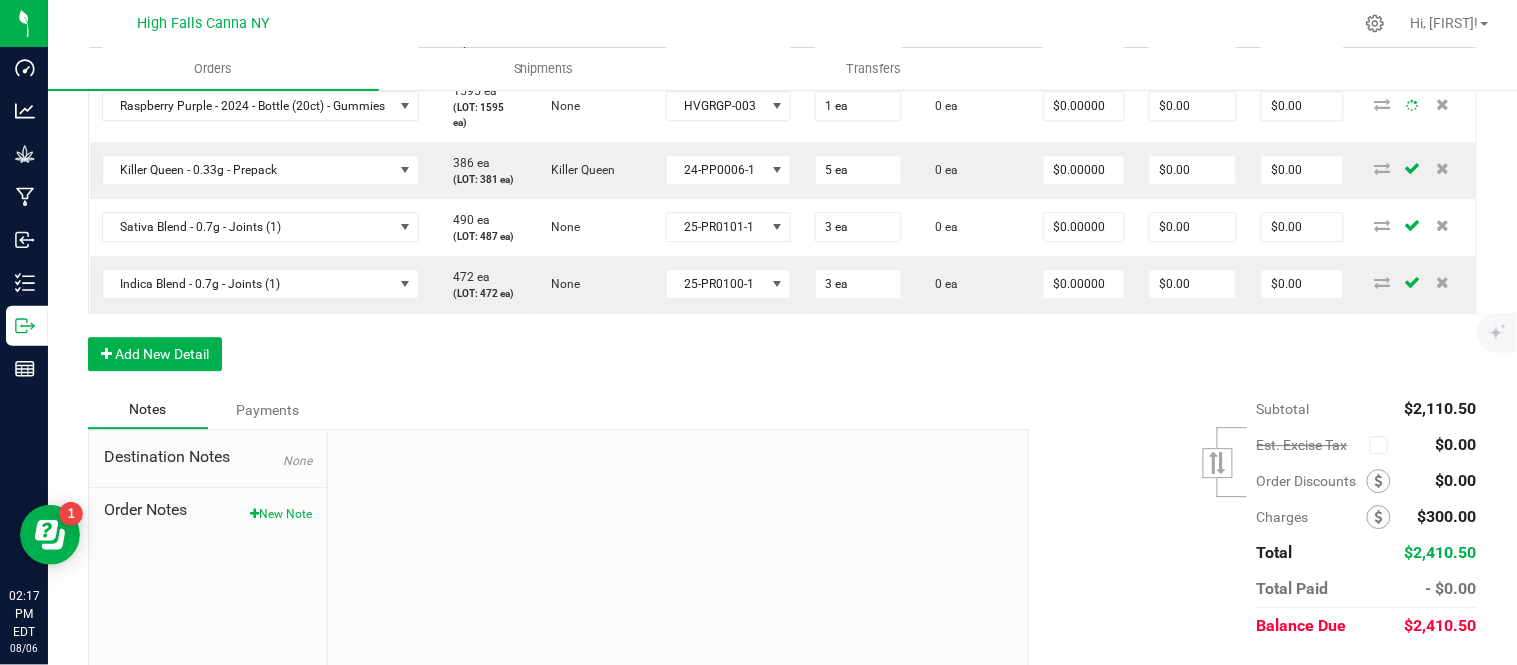 type on "$0.00000" 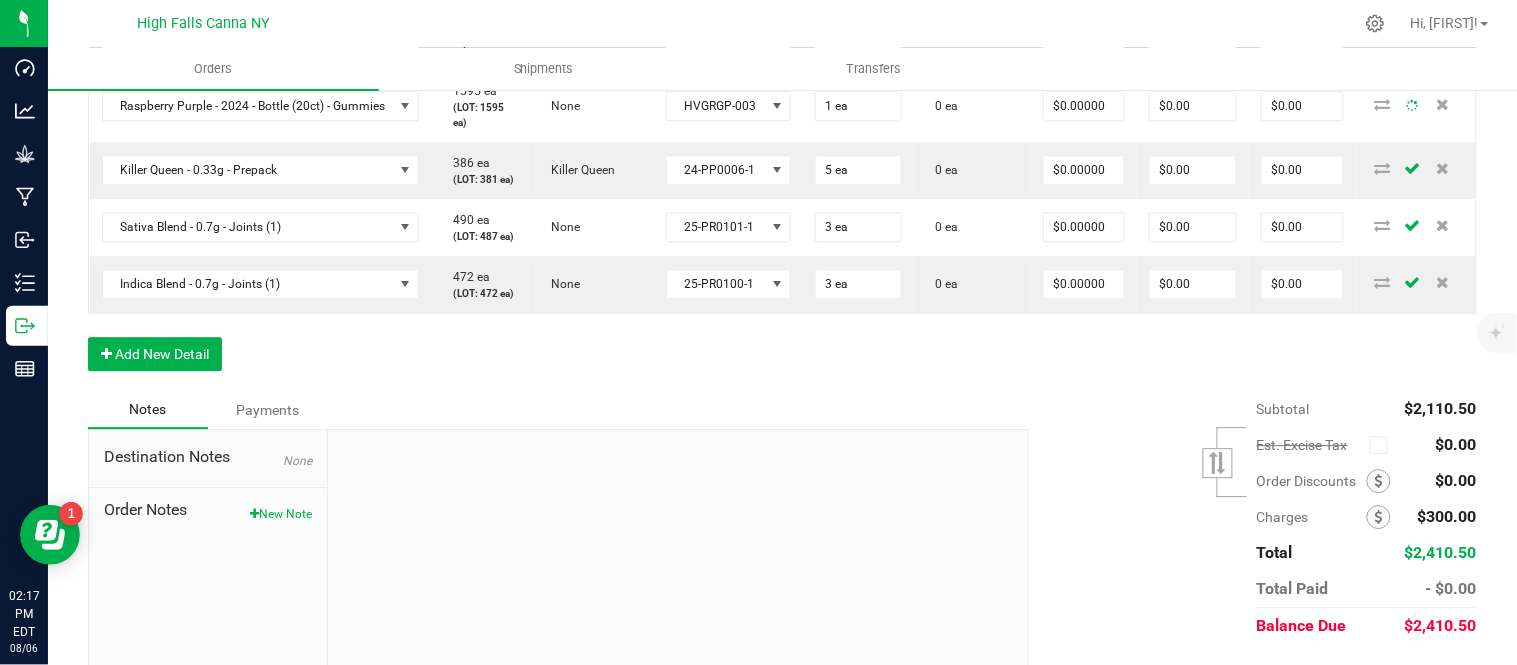 click on "0 ea" at bounding box center (972, 34) 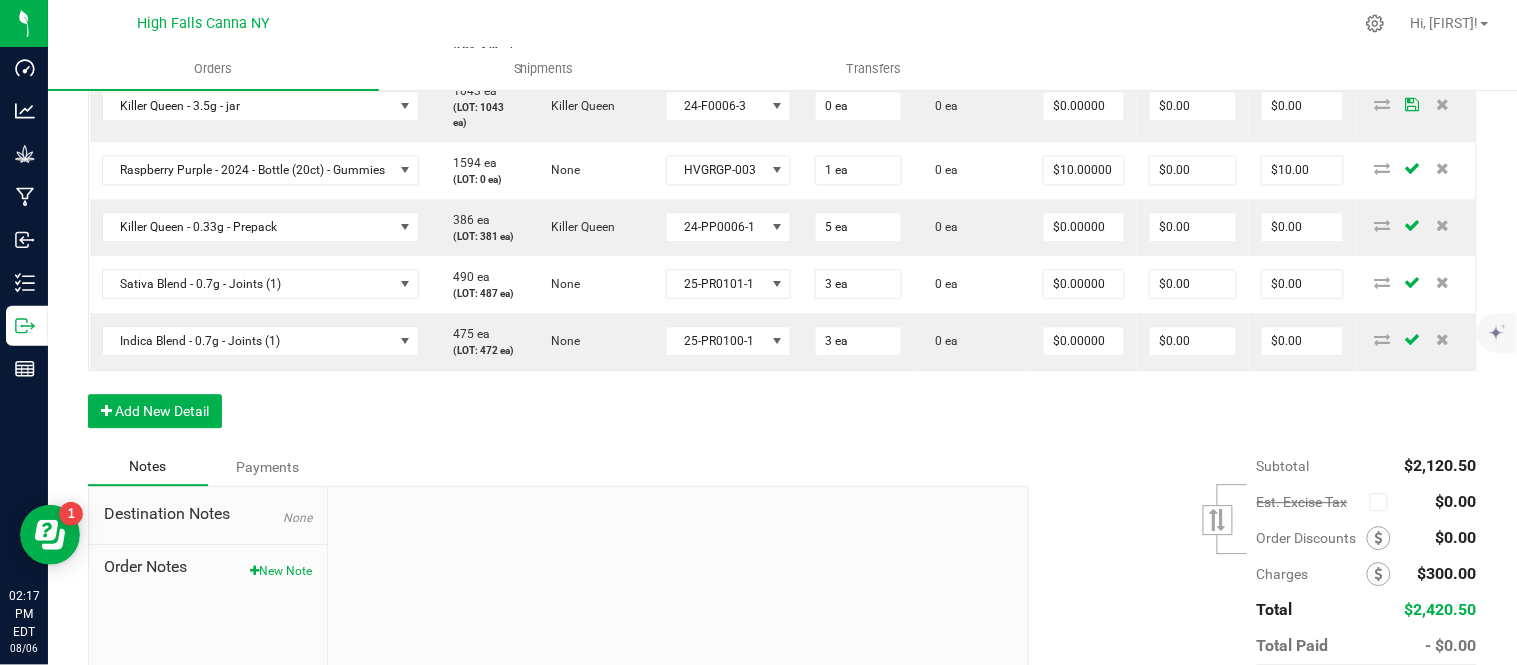 scroll, scrollTop: 1163, scrollLeft: 0, axis: vertical 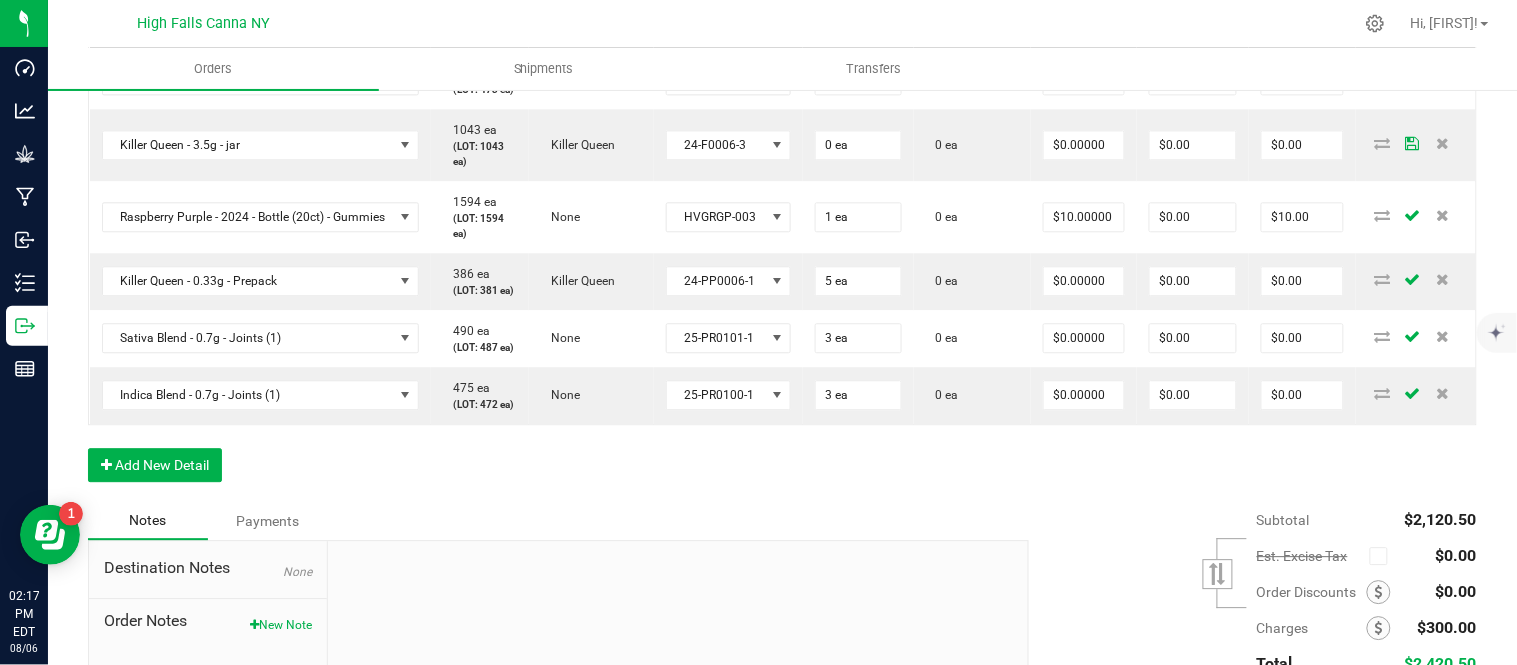 click on "15" at bounding box center (1084, 23) 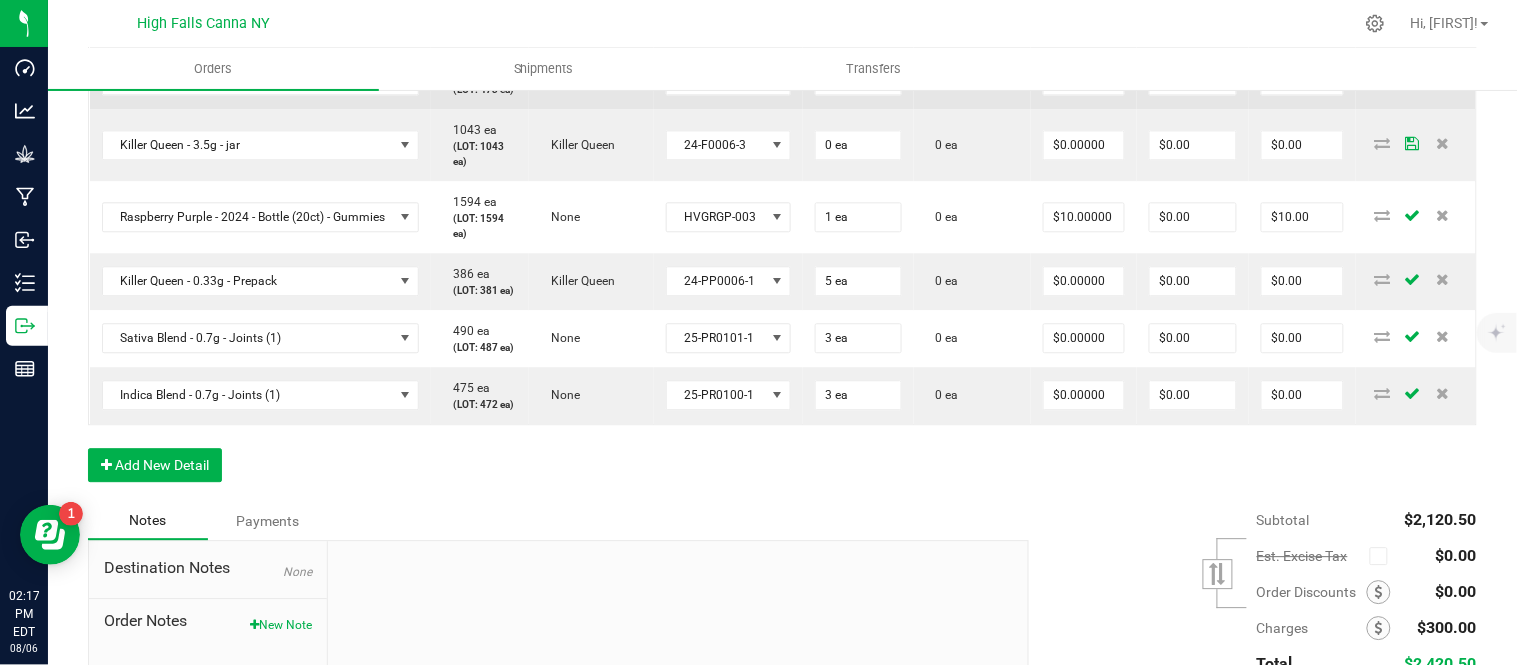 type on "$0.00000" 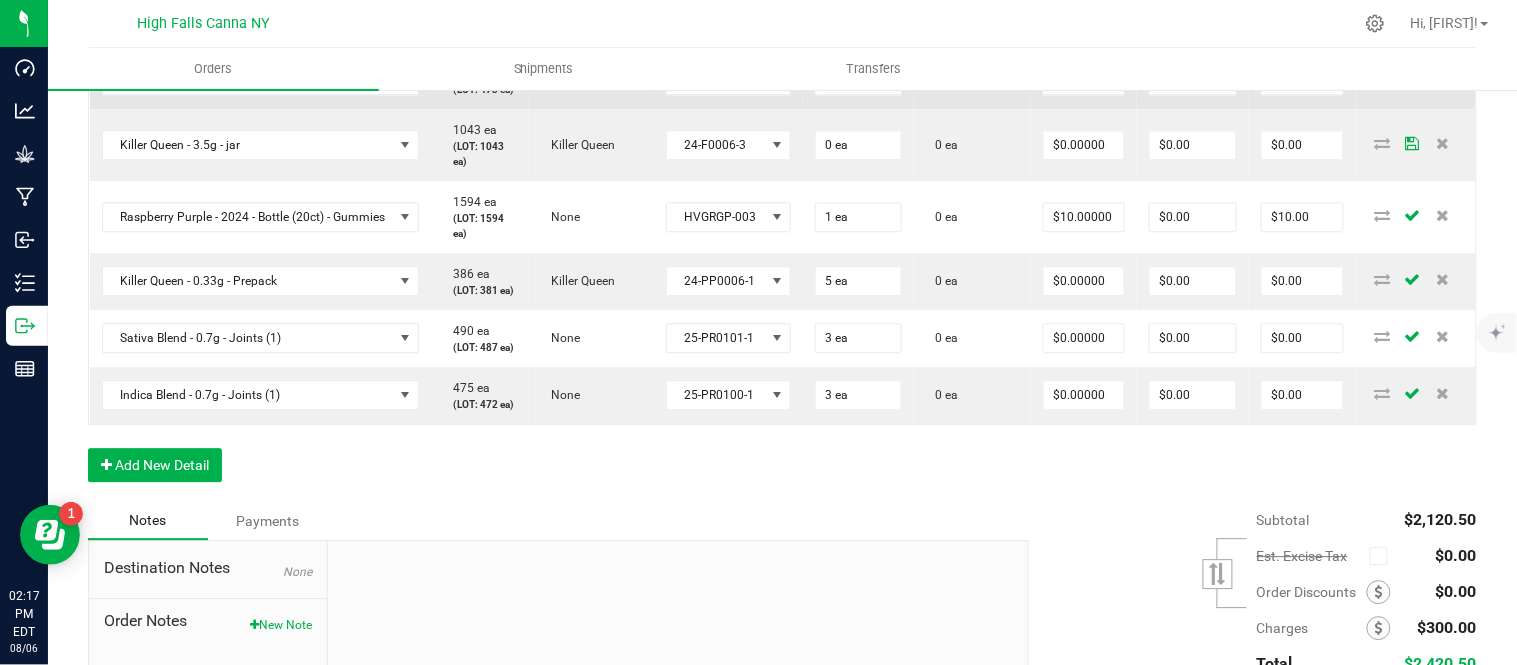 click on "0 ea" at bounding box center [972, 80] 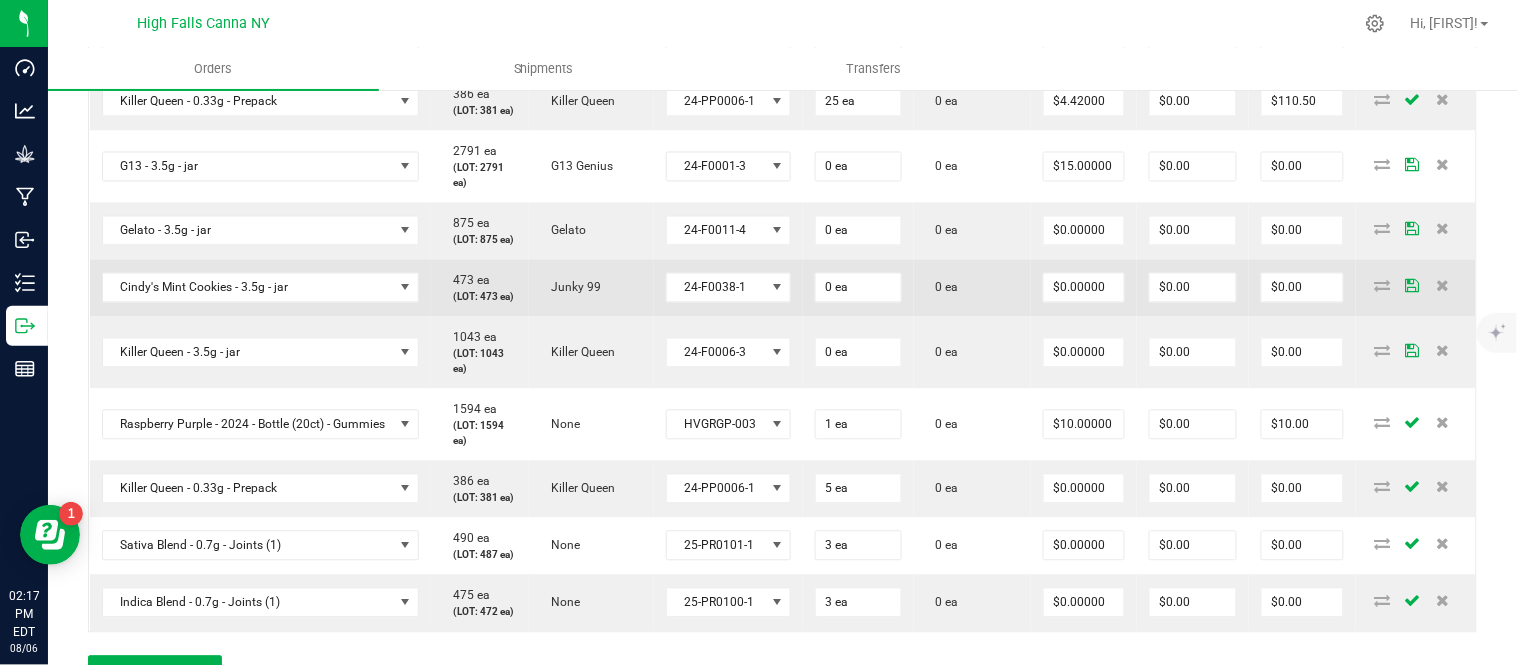 scroll, scrollTop: 941, scrollLeft: 0, axis: vertical 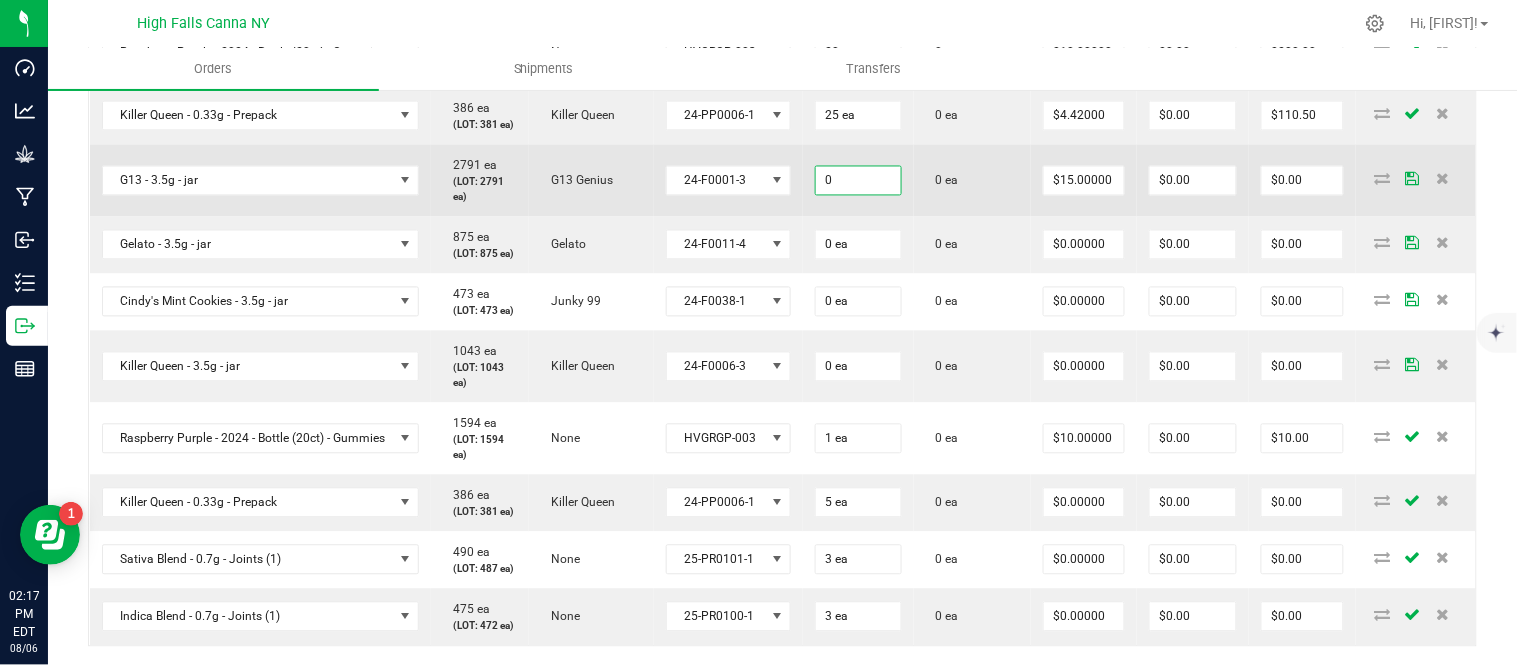 click on "0" at bounding box center [858, 181] 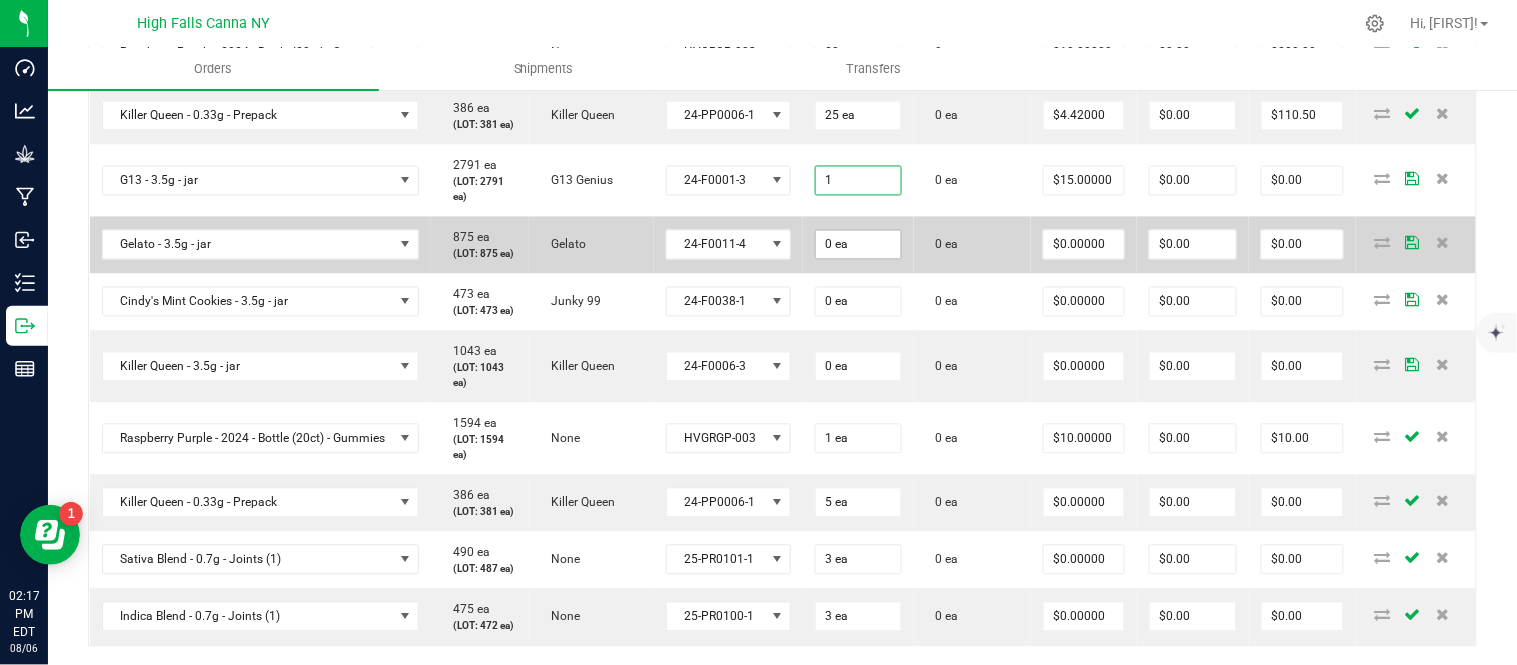 type on "1 ea" 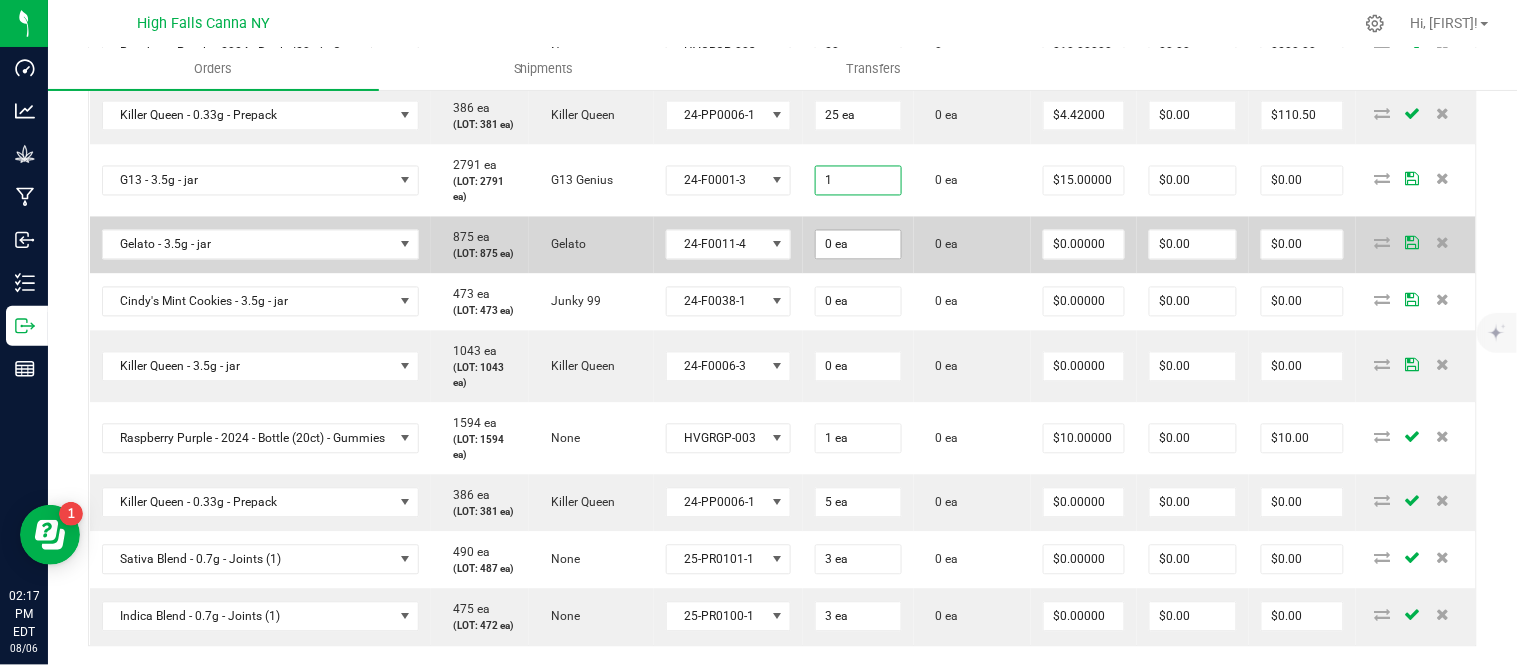 type on "$15.00" 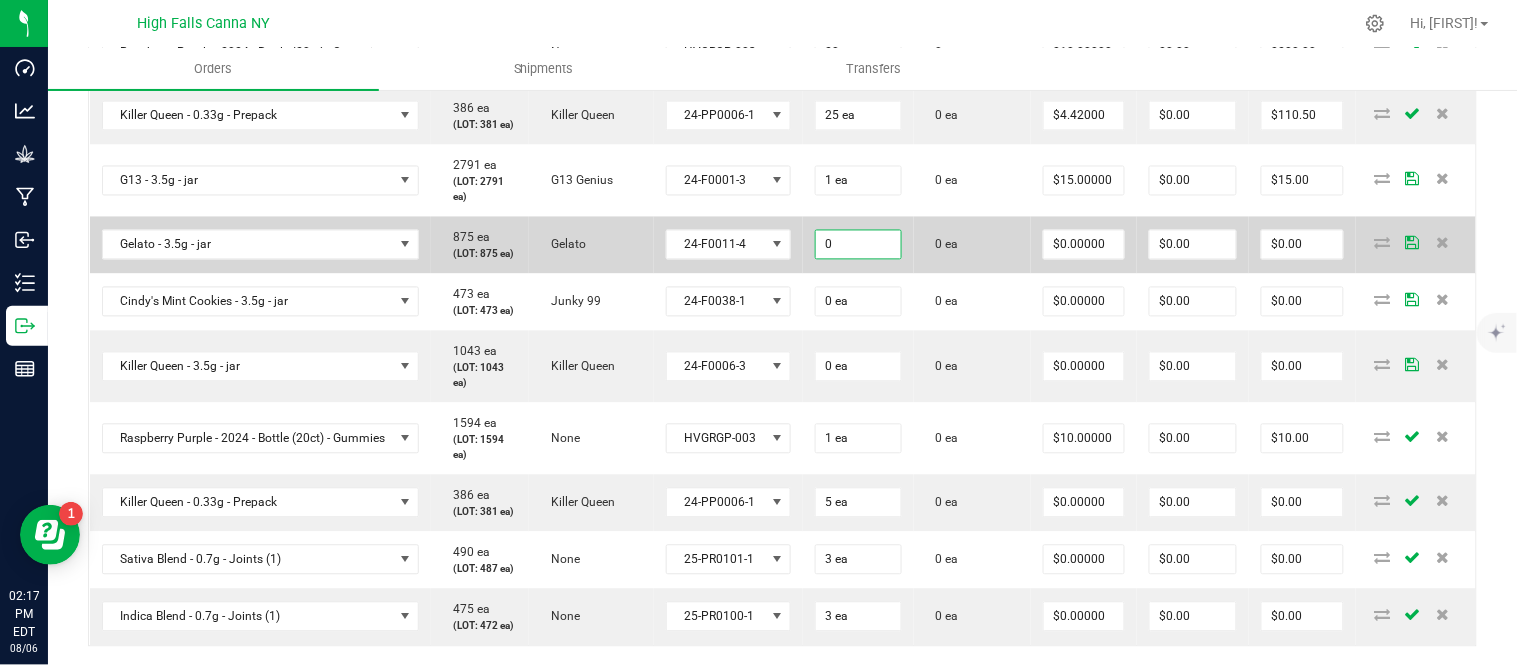 click on "0" at bounding box center (858, 245) 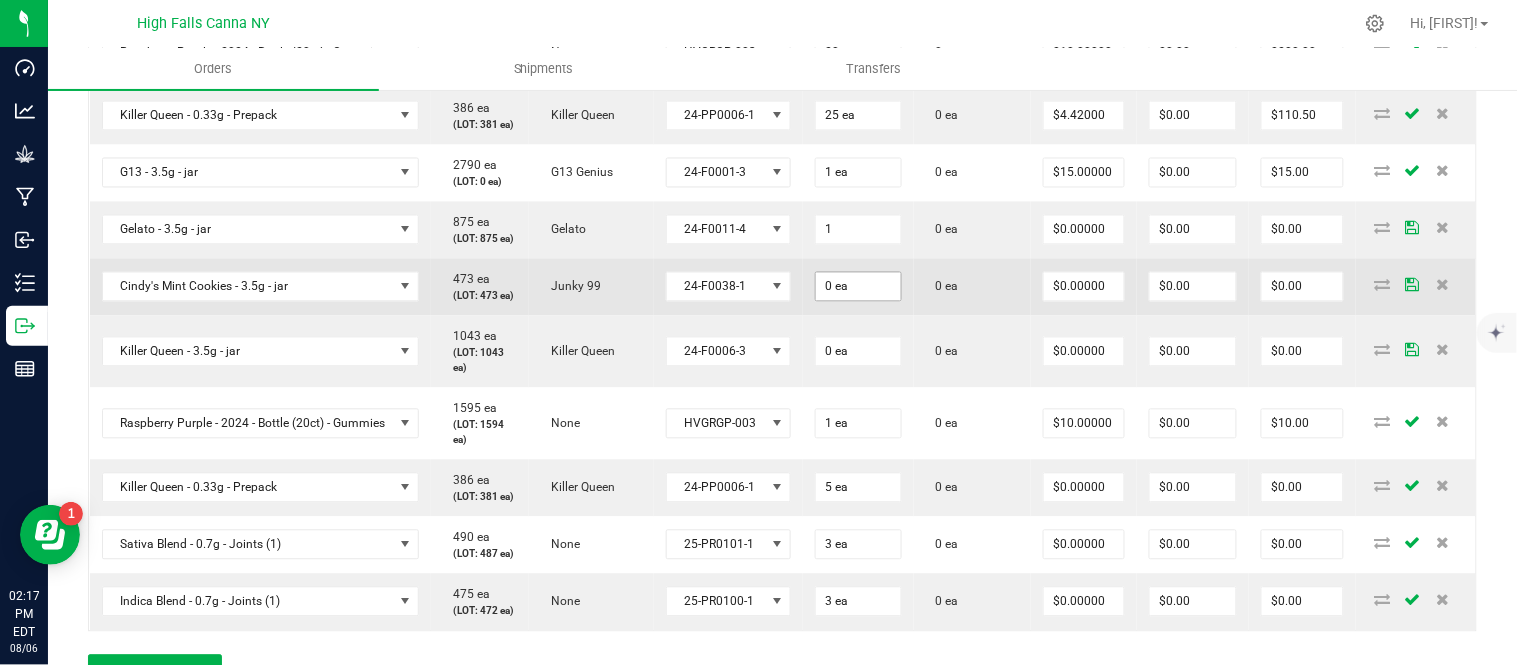 type on "1 ea" 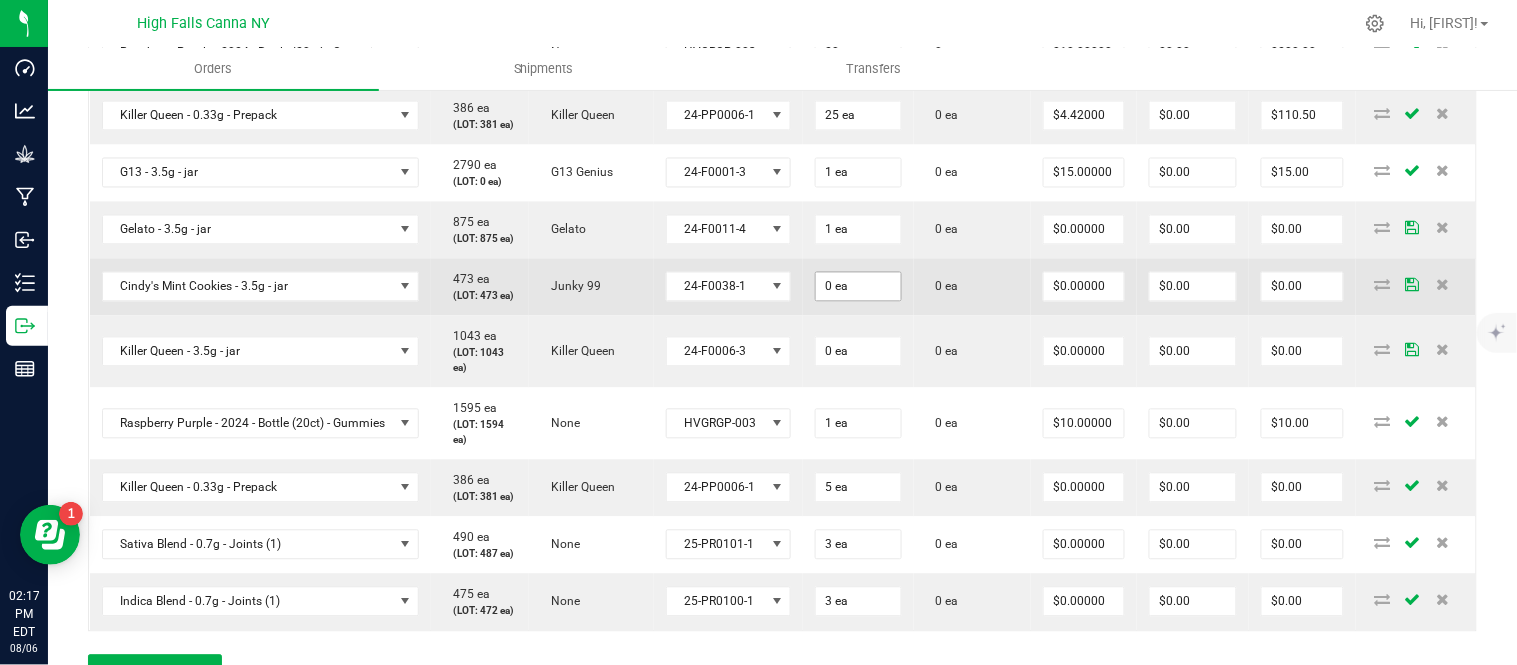 click on "0 ea" at bounding box center (858, 287) 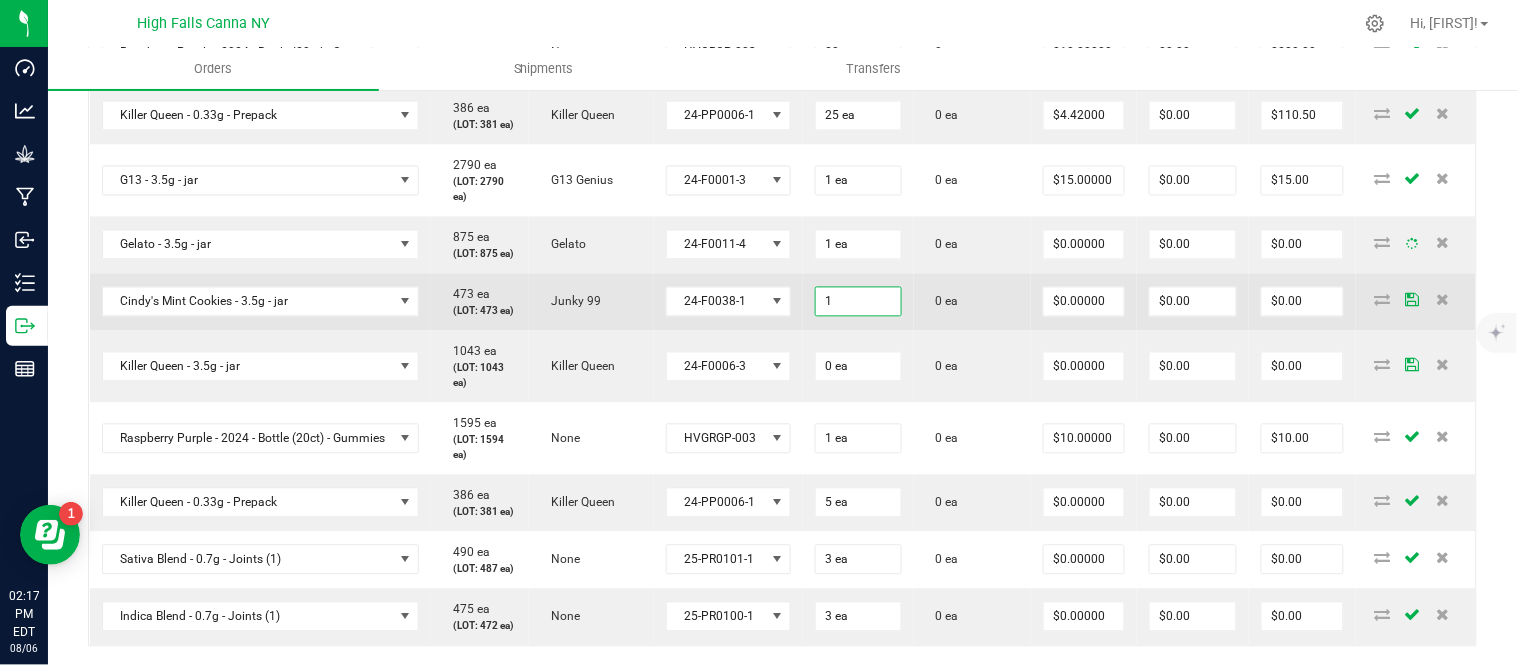 type on "1 ea" 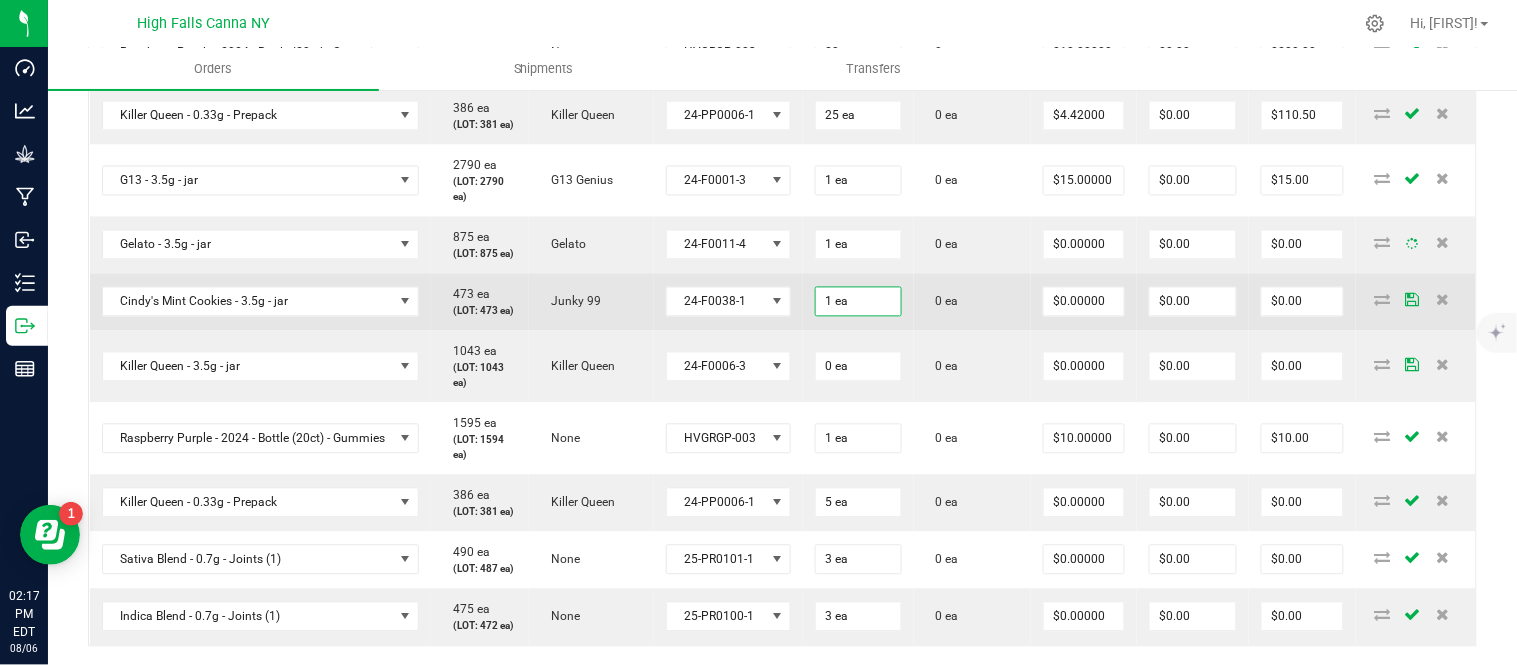 click on "0 ea" at bounding box center [972, 302] 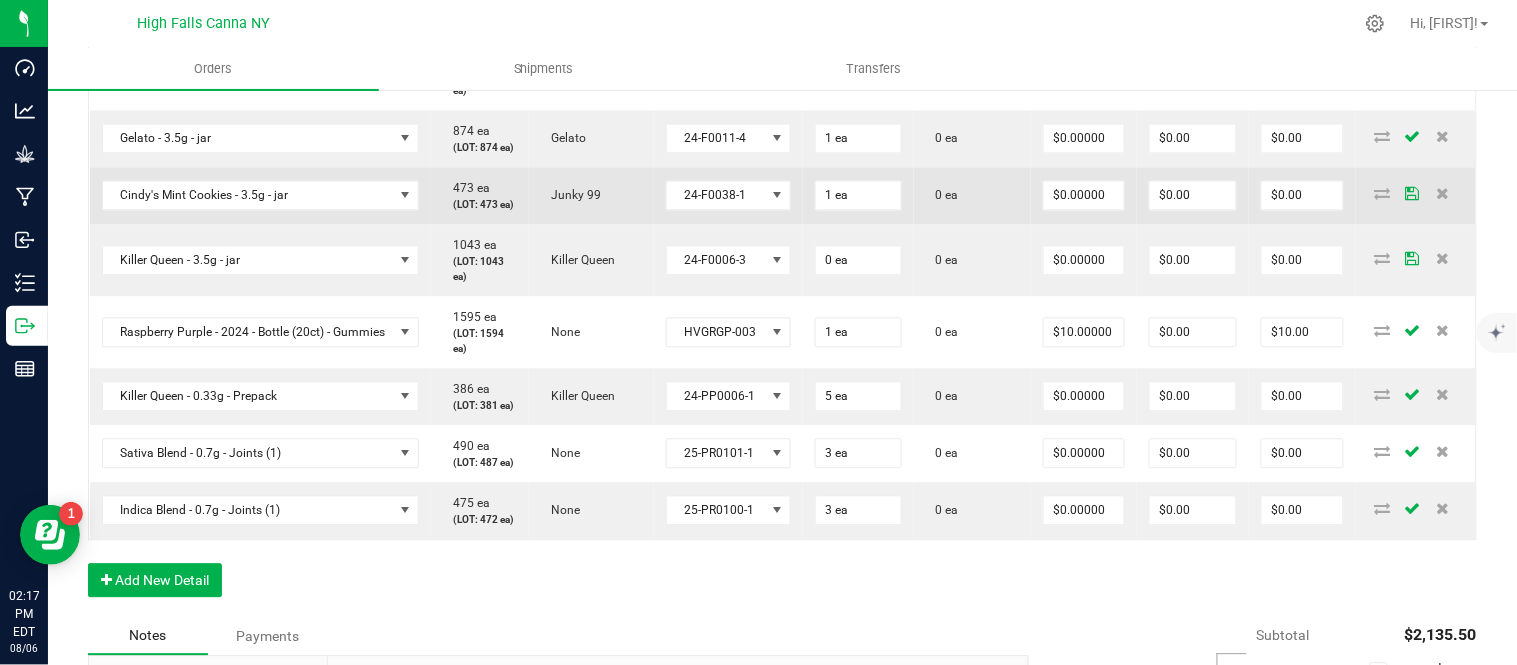 scroll, scrollTop: 1163, scrollLeft: 0, axis: vertical 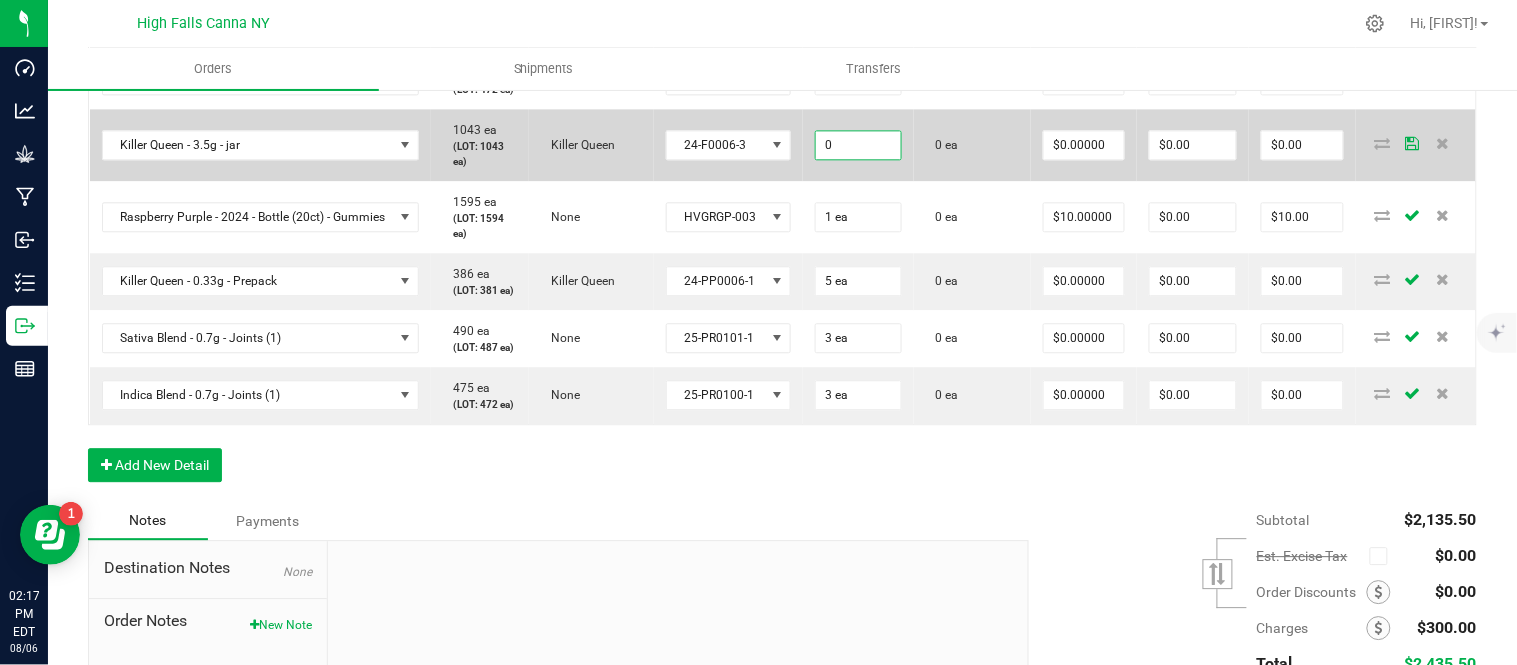 click on "0" at bounding box center (858, 145) 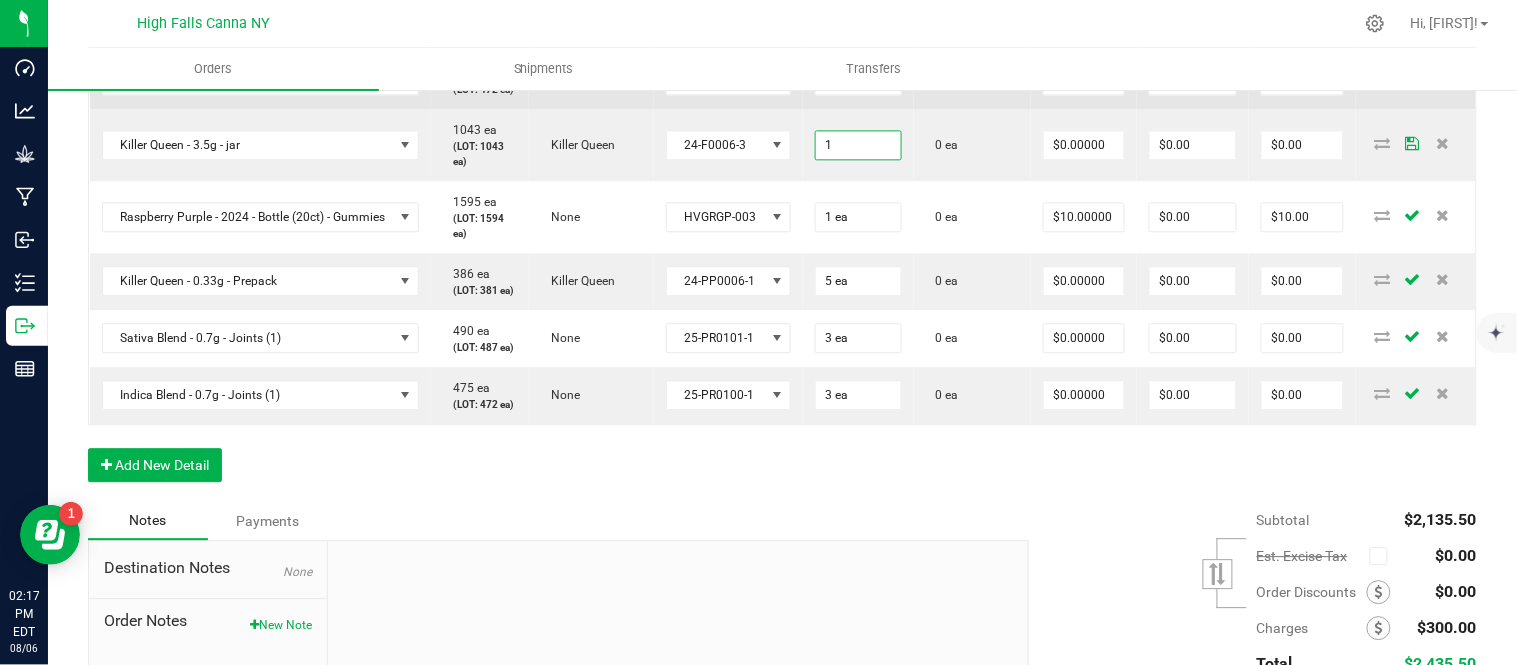 type on "1 ea" 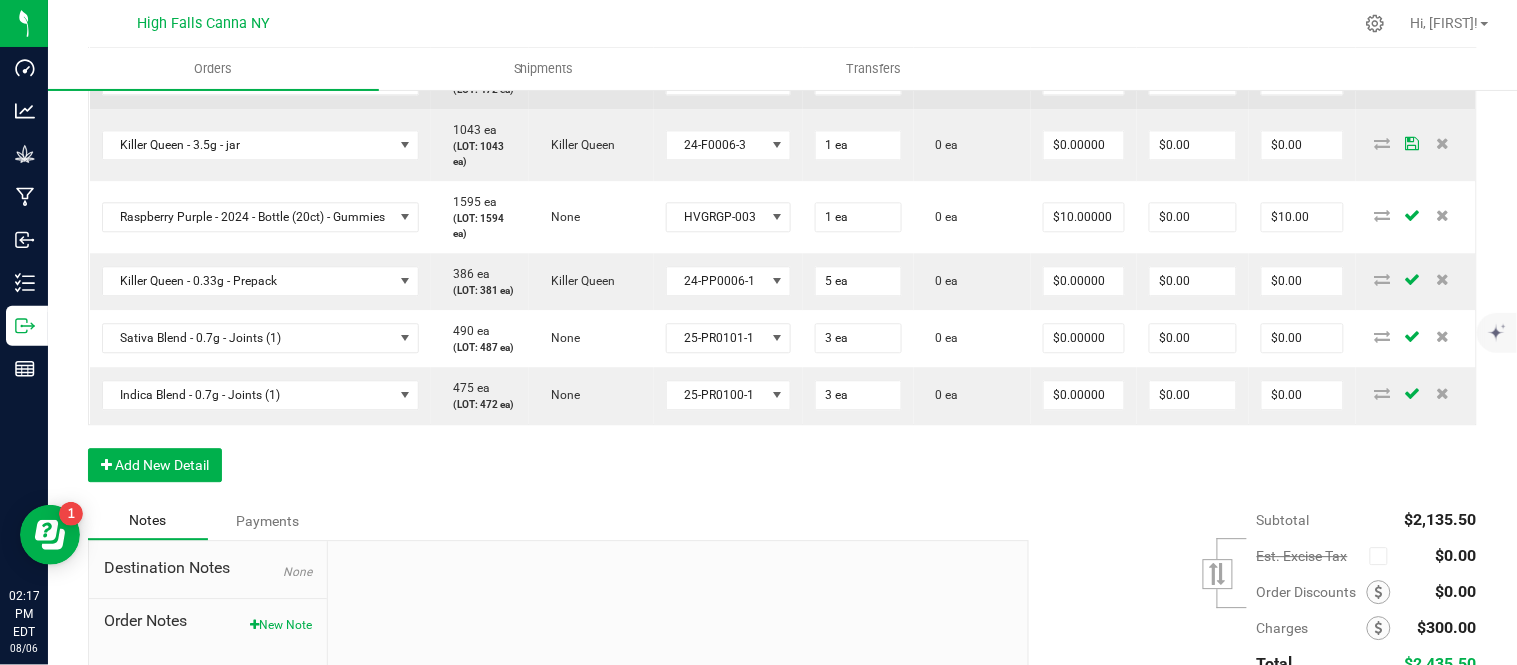 click on "0 ea" at bounding box center [972, 80] 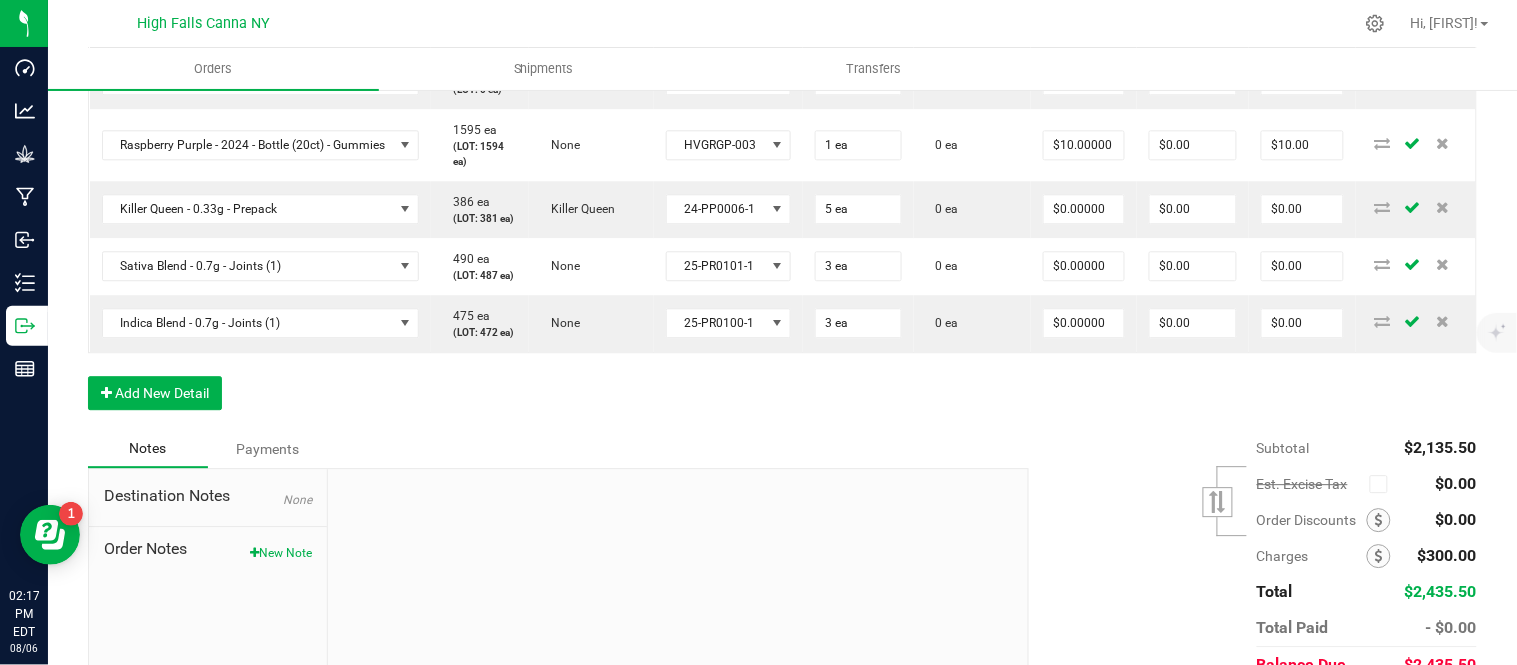 scroll, scrollTop: 1274, scrollLeft: 0, axis: vertical 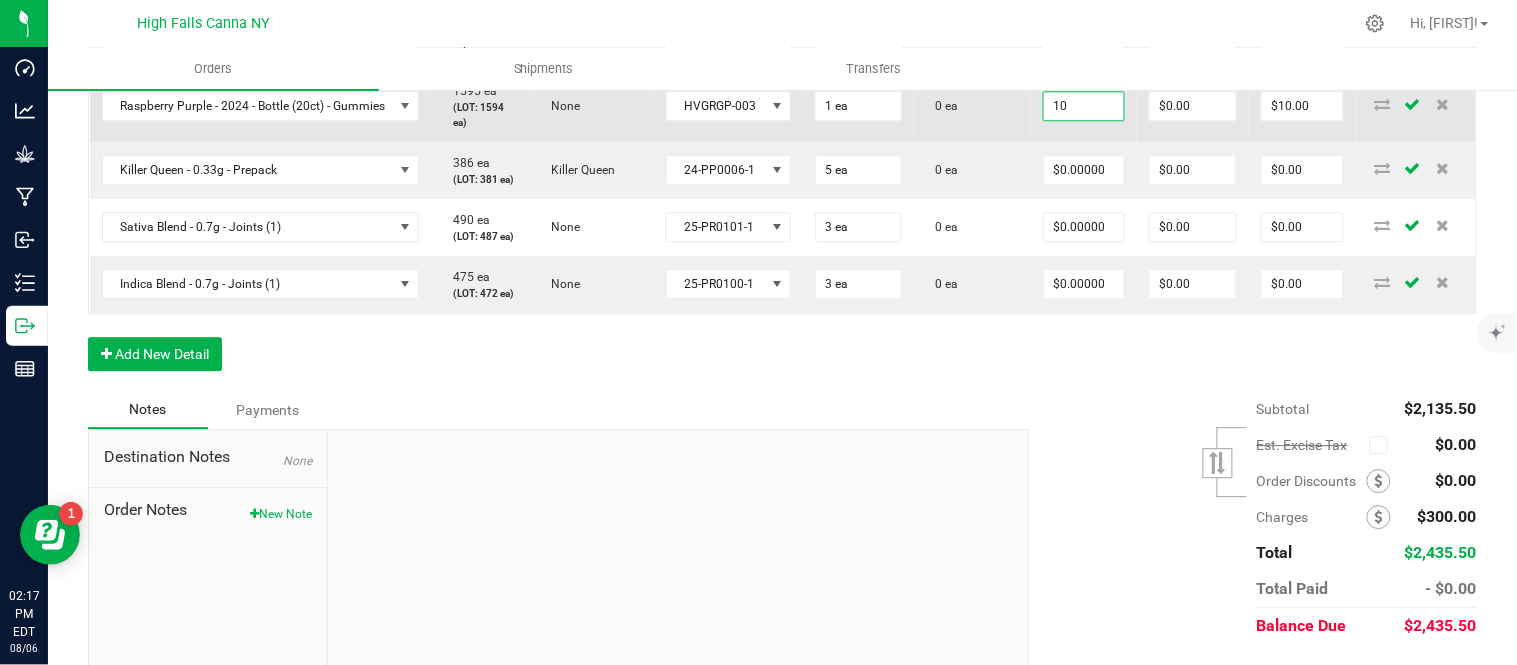 click on "10" at bounding box center [1084, 106] 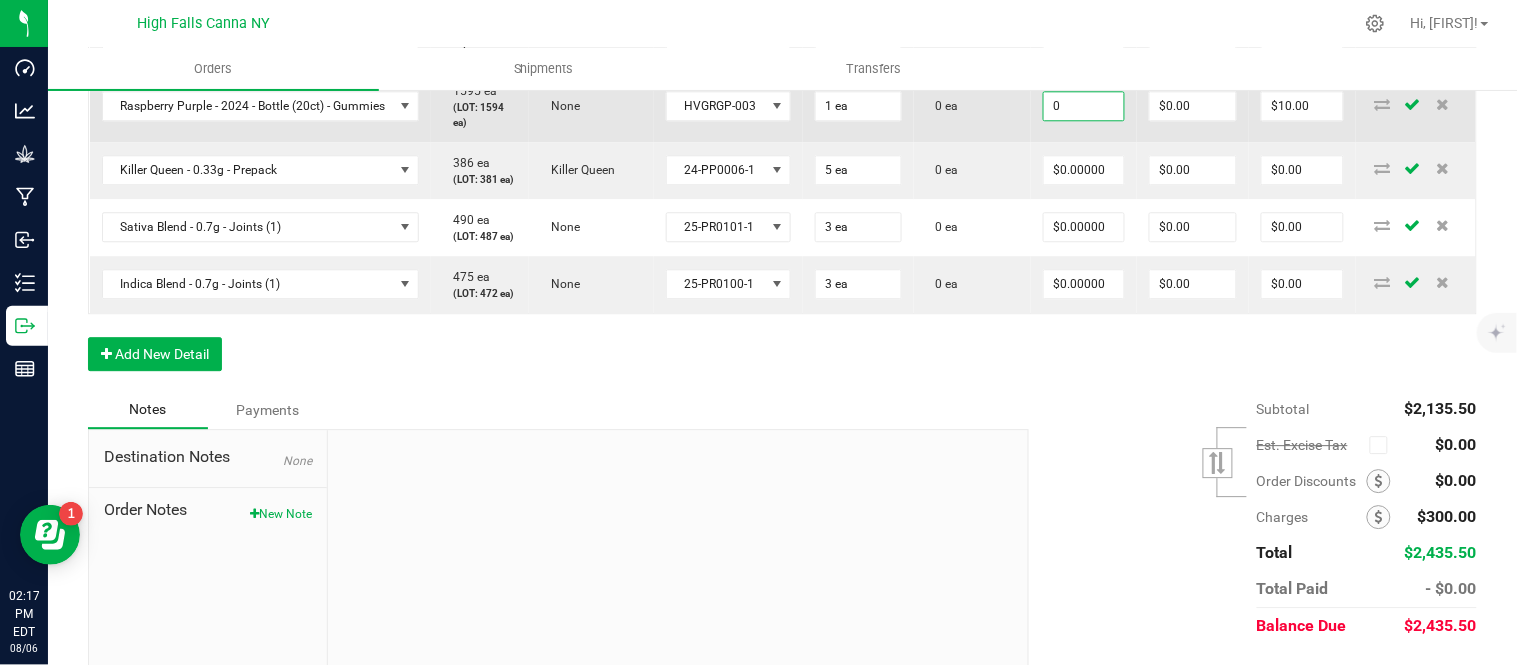 type on "$0.00000" 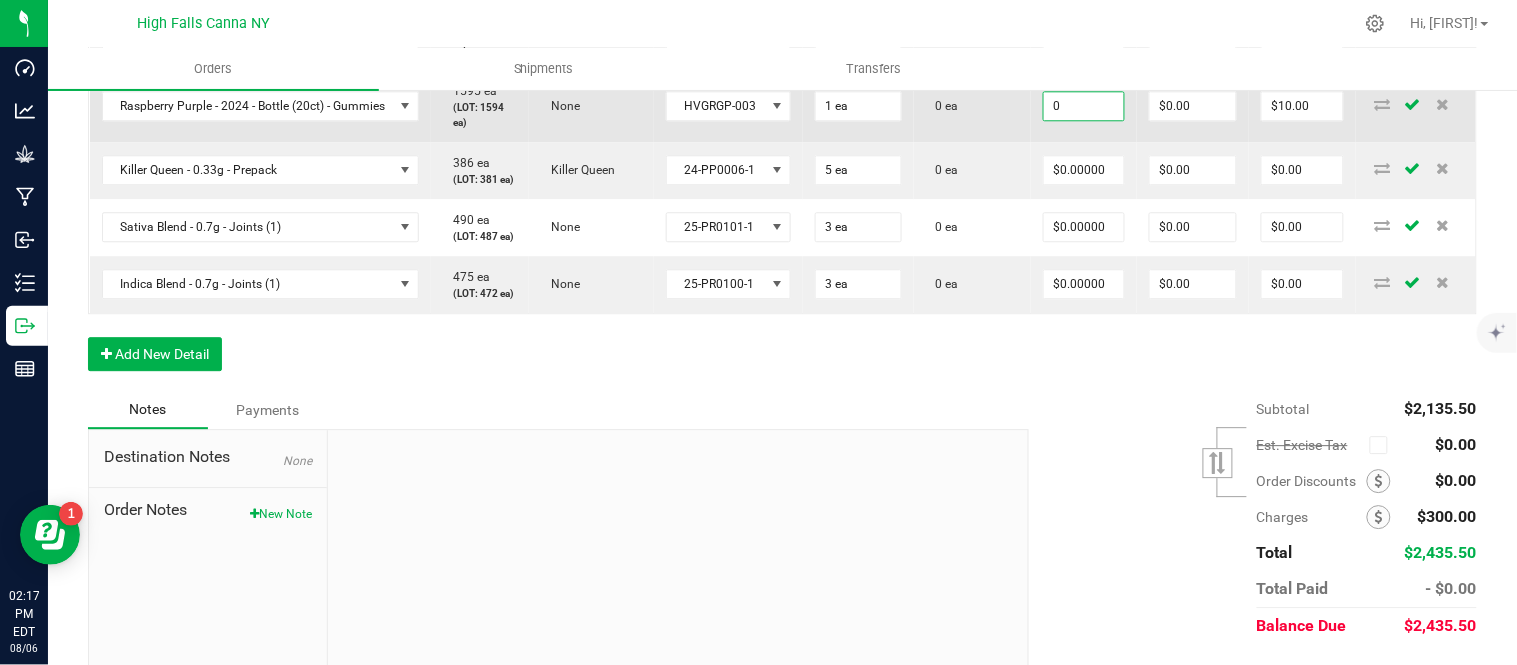 type on "$0.00" 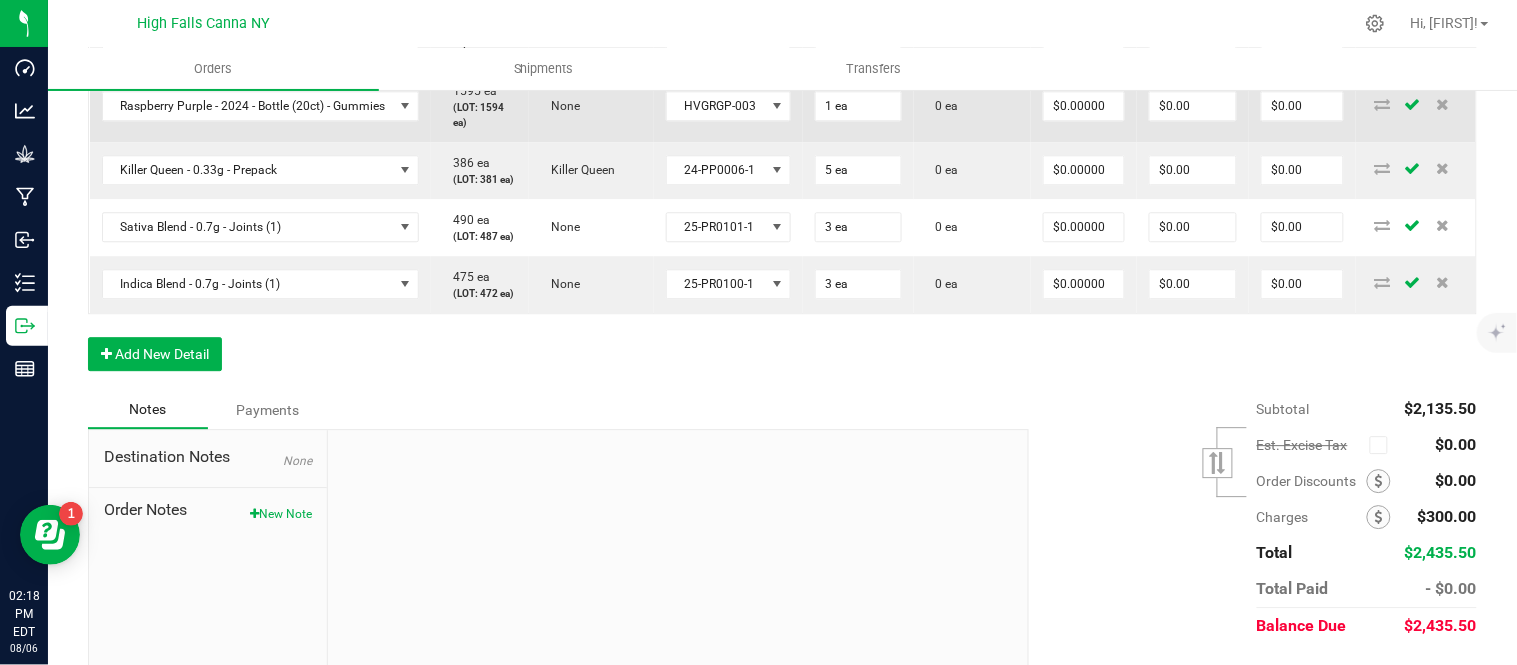 click on "0 ea" at bounding box center (972, 106) 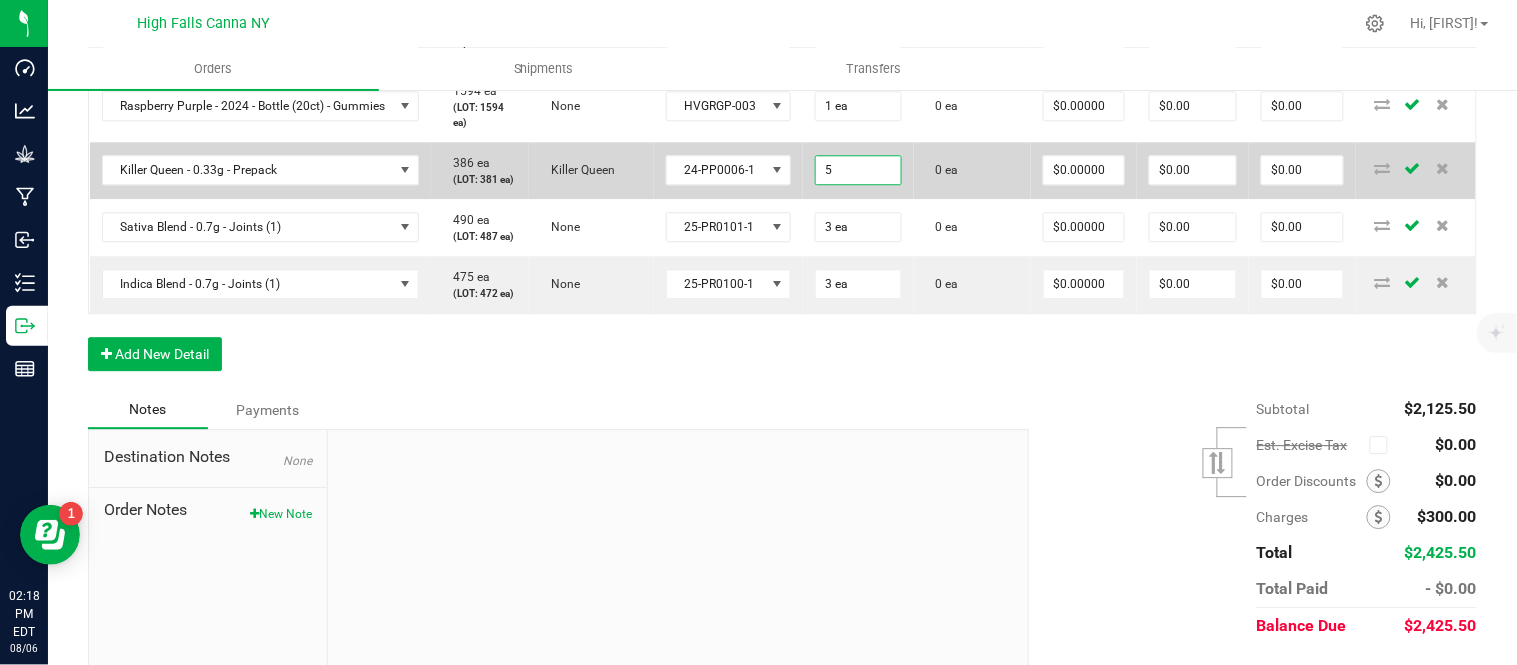 click on "5" at bounding box center (858, 170) 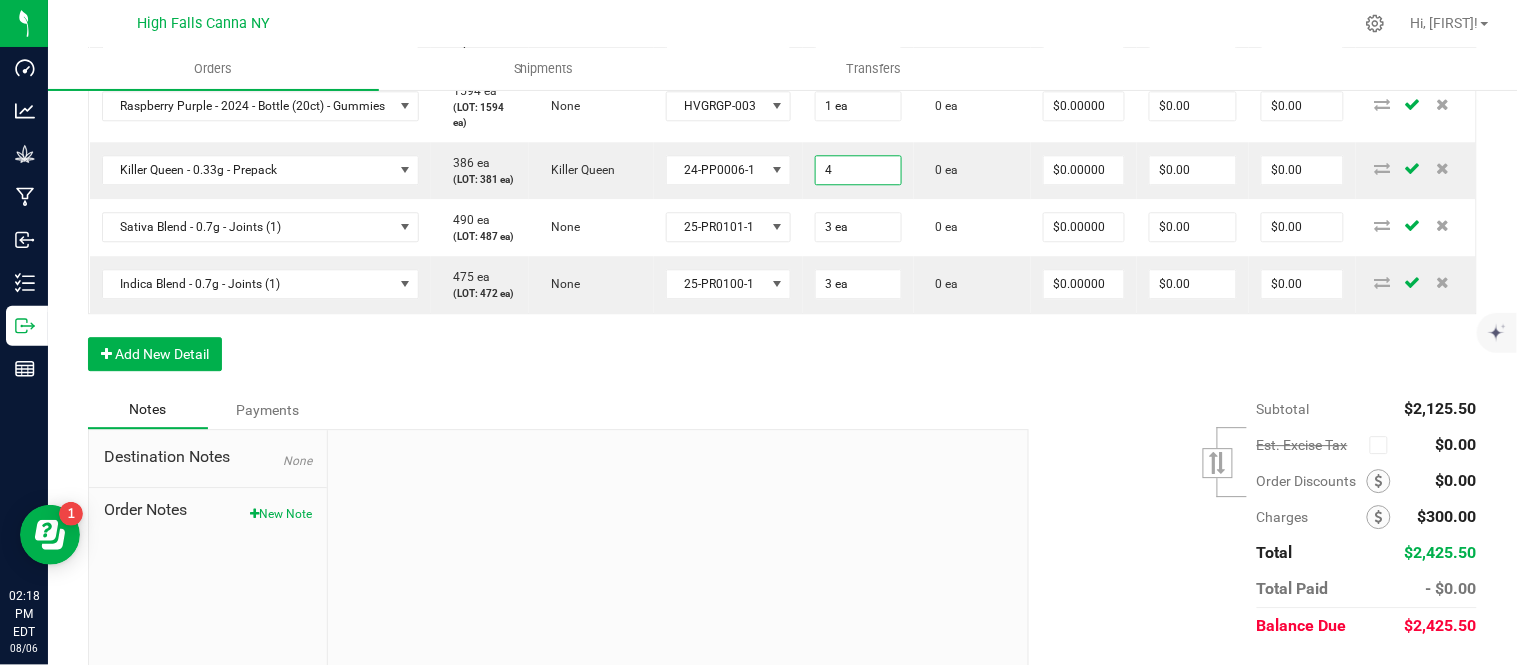 type on "4 ea" 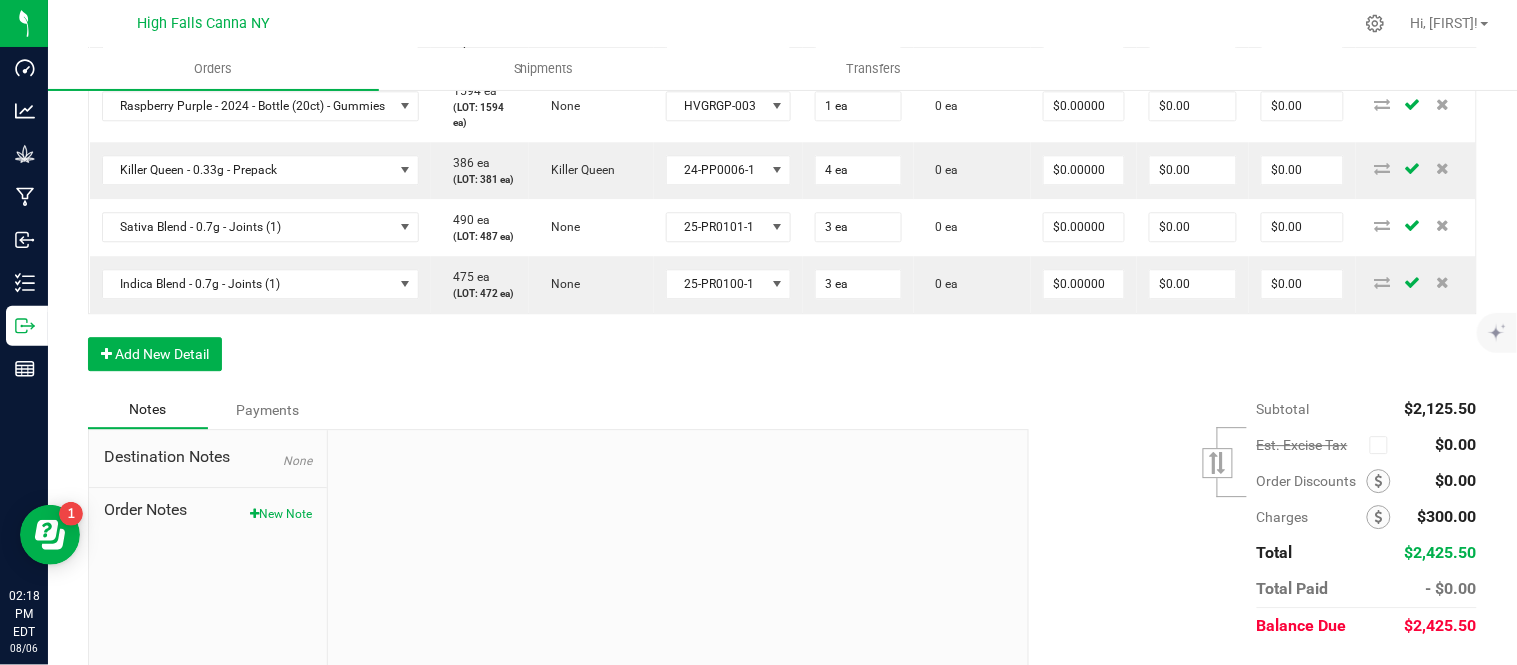click on "Order Details Print All Labels Item  Sellable  Strain  Lot Number  Qty Ordered Qty Allocated Unit Price Line Discount Total Actions G13 - 3.5g - jar  2791 ea   (LOT: 2790 ea)   G13 Genius  24-F0001-3 48 ea  0 ea  $15.00000 $0.00 $720.00 Gelato - 3.5g - jar  875 ea   (LOT: 874 ea)   Gelato  24-F0011-4 24 ea  0 ea  $15.00000 $0.00 $360.00 Cindy's Mint Cookies - 3.5g - jar  473 ea   (LOT: 472 ea)   Junky 99  24-F0038-1 24 ea  0 ea  $15.00000 $0.00 $360.00 Killer Queen - 3.5g - jar  1043 ea   (LOT: 1042 ea)   Killer Queen  24-F0006-3 24 ea  0 ea  $15.00000 $0.00 $360.00 Raspberry Purple - 2024 - Bottle (20ct) - Gummies  1594 ea   (LOT: 1594 ea)   None  HVGRGP-003 20 ea  0 ea  $10.00000 $0.00 $200.00 Killer Queen - 0.33g - Prepack  386 ea   (LOT: 381 ea)   Killer Queen  24-PP0006-1 25 ea  0 ea  $4.42000 $0.00 $110.50 G13 - 3.5g - jar  2791 ea   (LOT: 2790 ea)   G13 Genius  24-F0001-3 1 ea  0 ea  $15.00000 $0.00 $15.00 Gelato - 3.5g - jar  875 ea   (LOT: 874 ea)   Gelato  24-F0011-4" at bounding box center [782, -145] 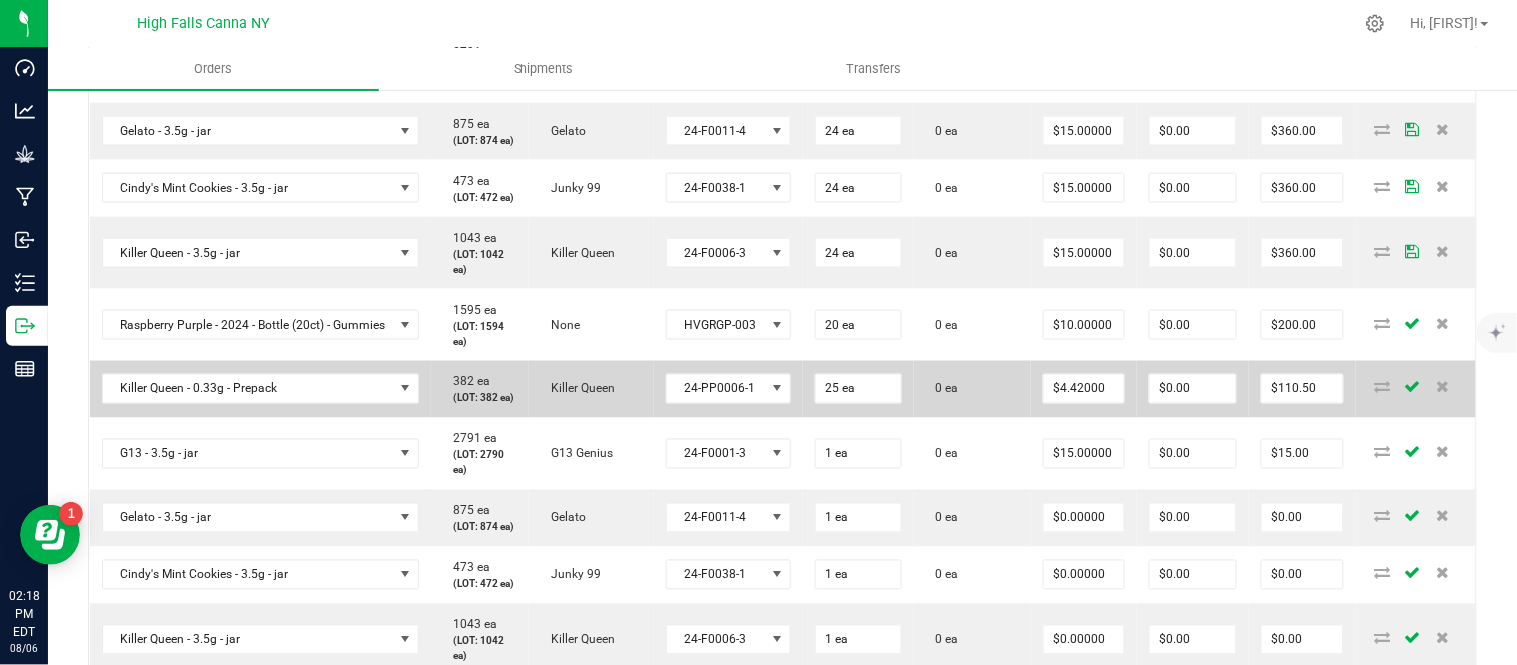 scroll, scrollTop: 708, scrollLeft: 0, axis: vertical 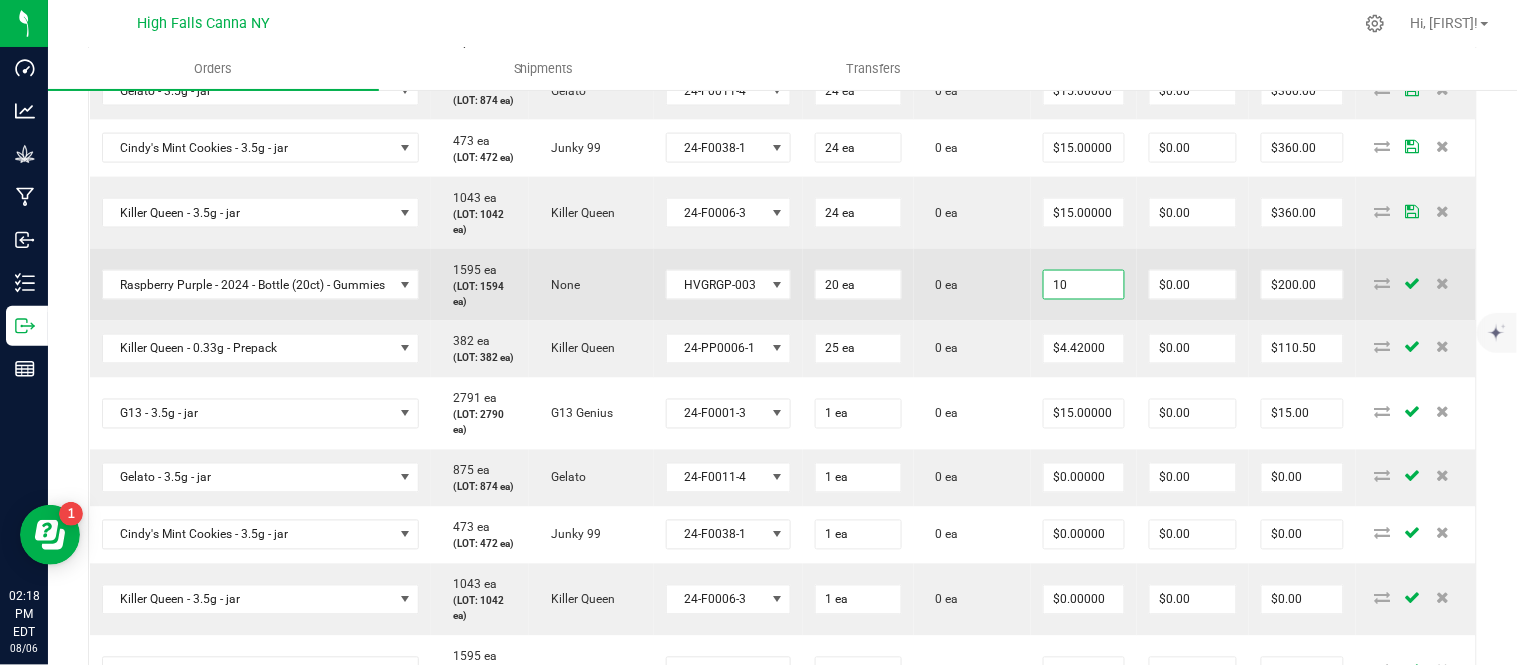 click on "10" at bounding box center [1084, 285] 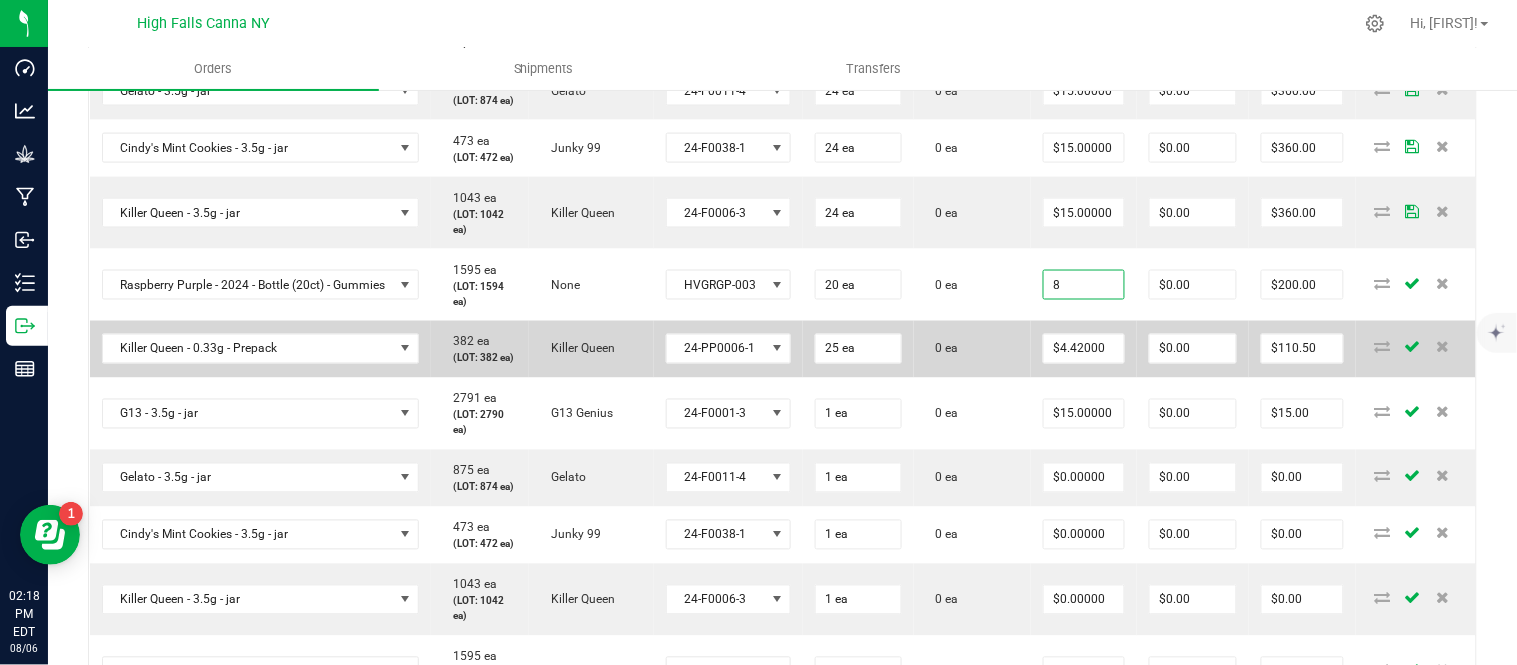 type on "$8.00000" 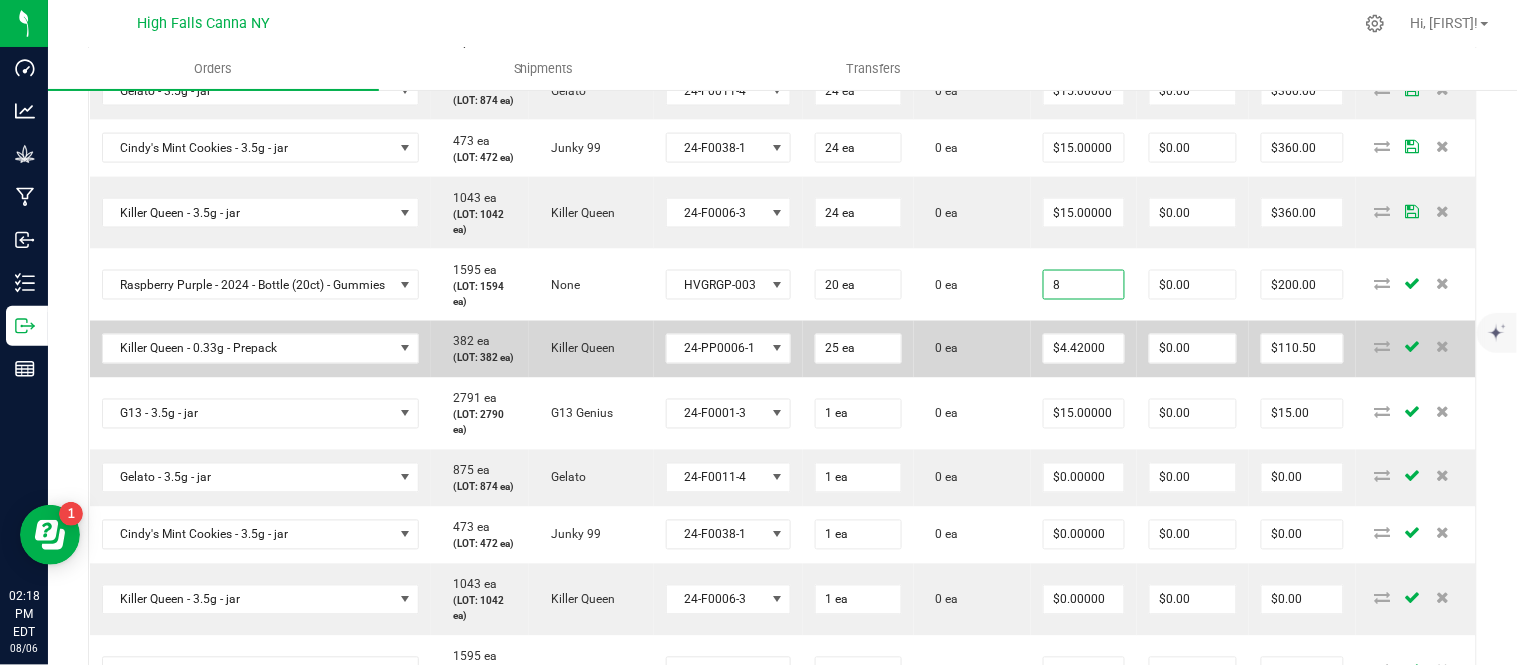 type on "$160.00" 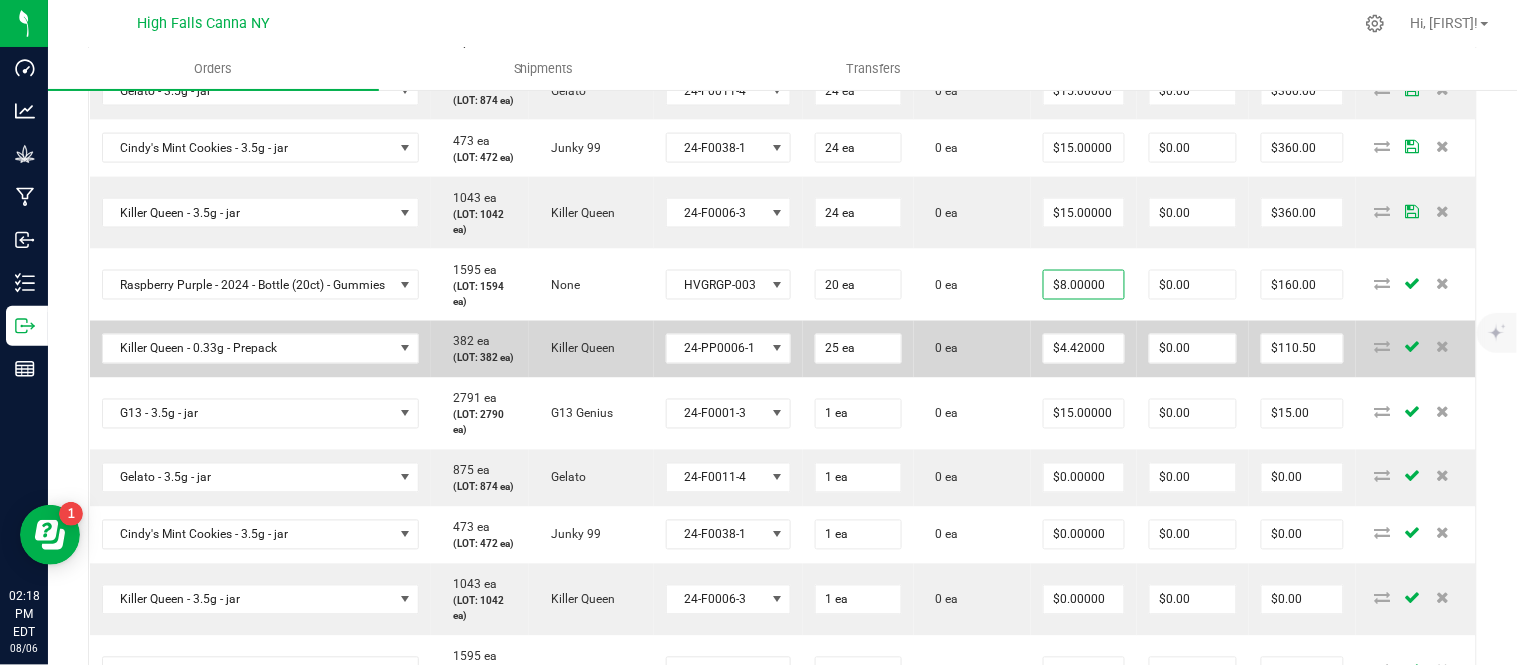 click on "0 ea" at bounding box center [972, 349] 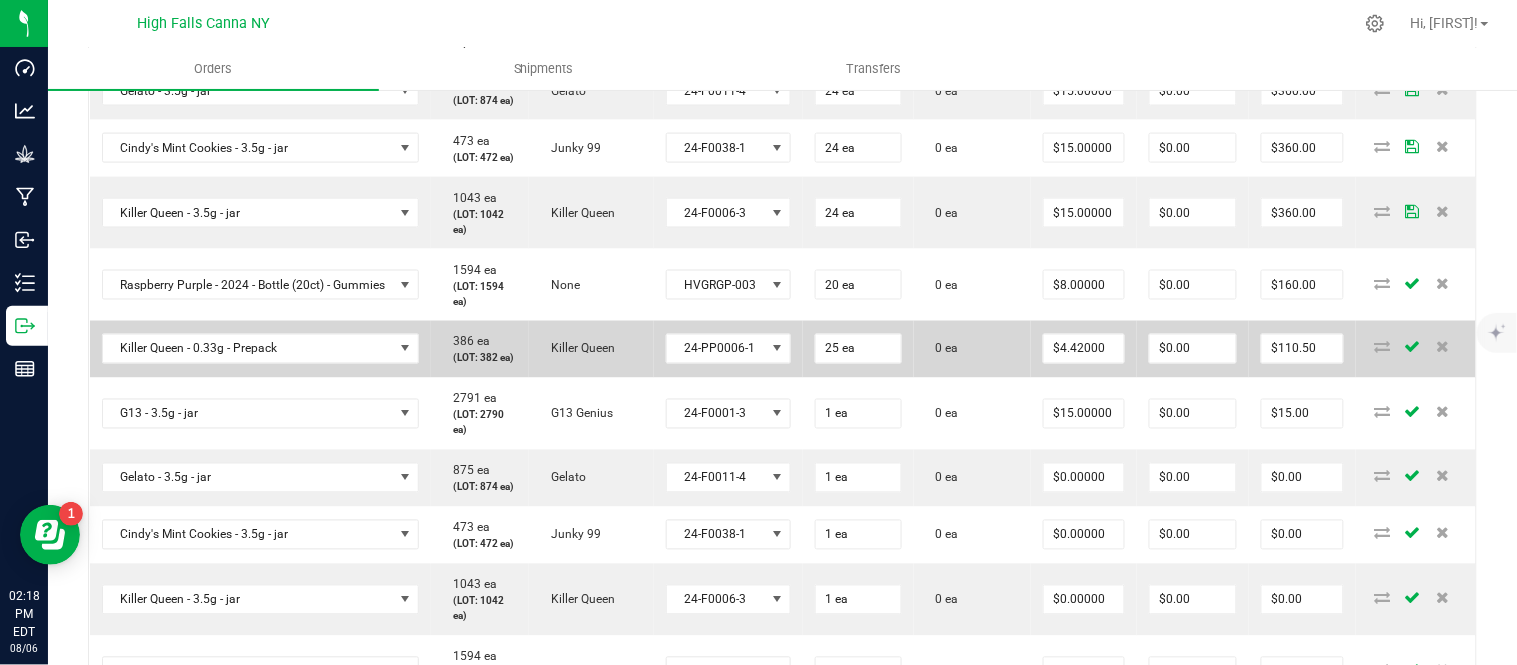 click on "0 ea" at bounding box center [972, 349] 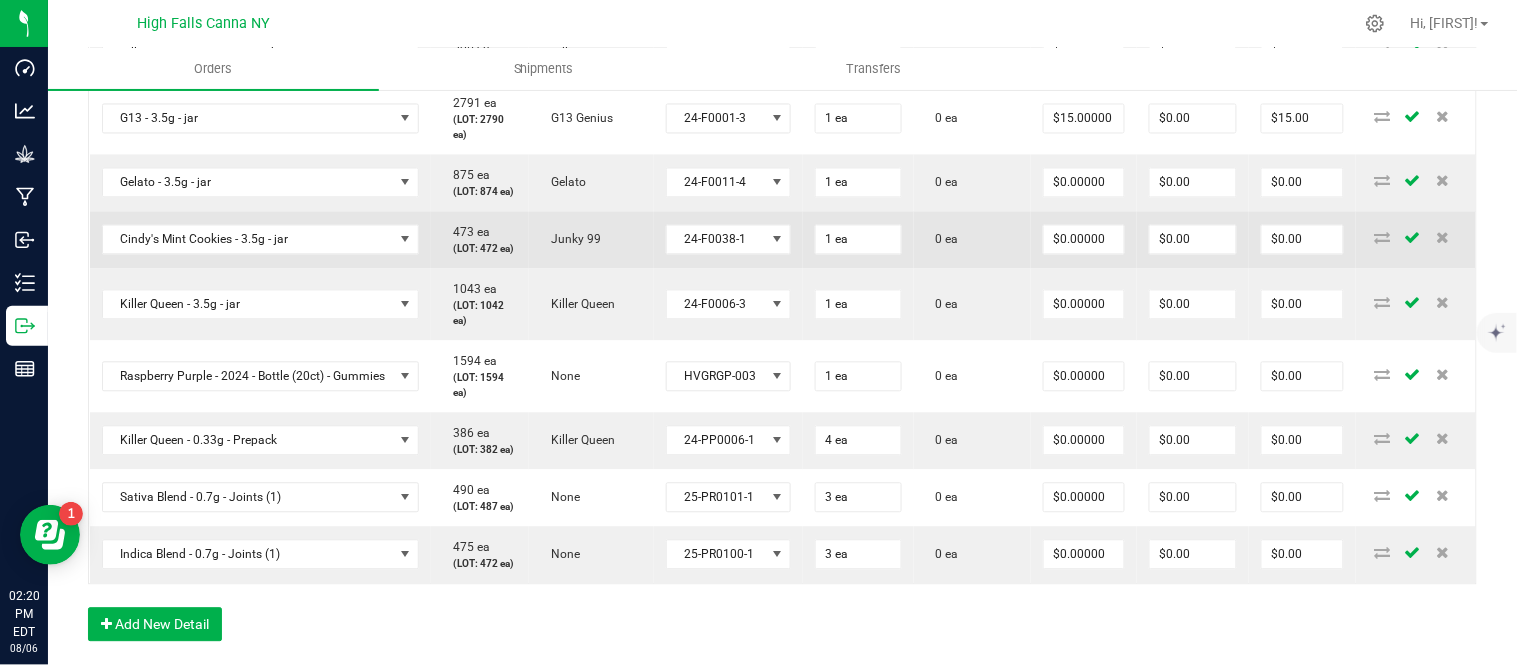 scroll, scrollTop: 1042, scrollLeft: 0, axis: vertical 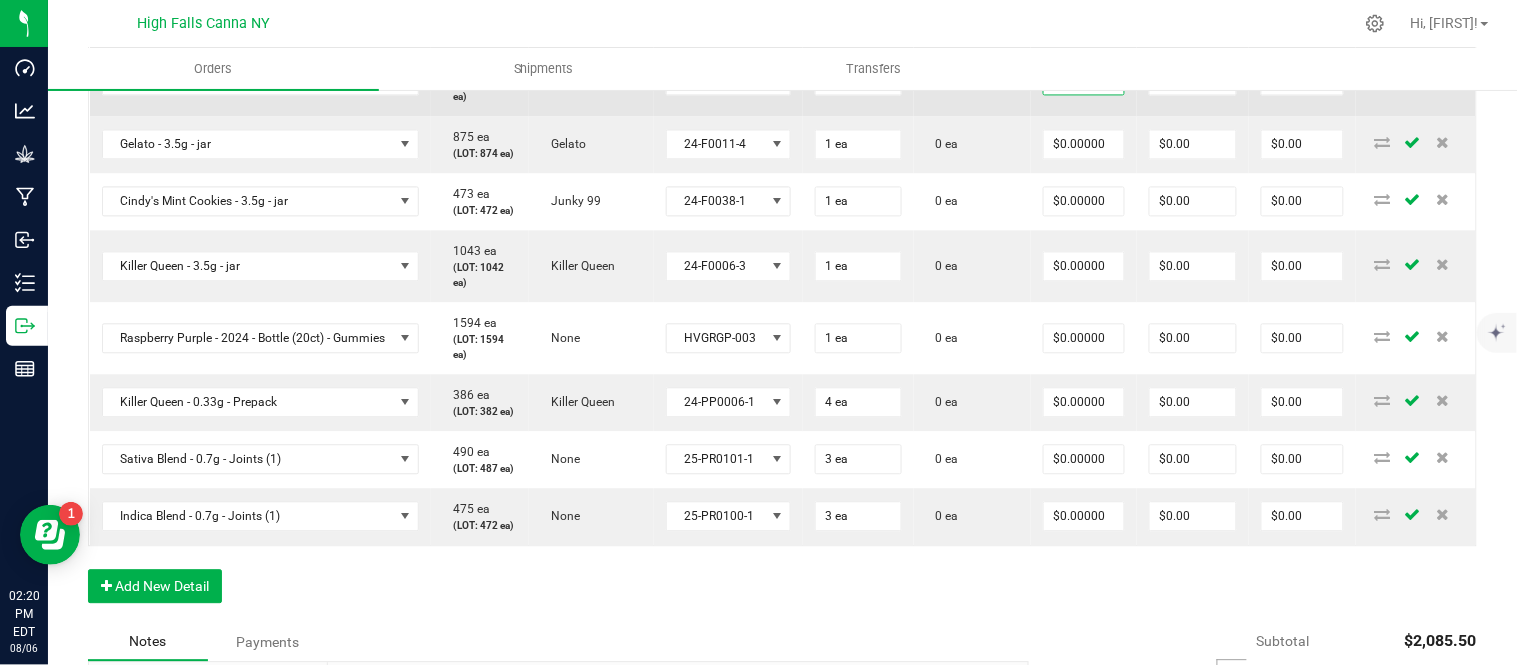 click on "15" at bounding box center [1084, 80] 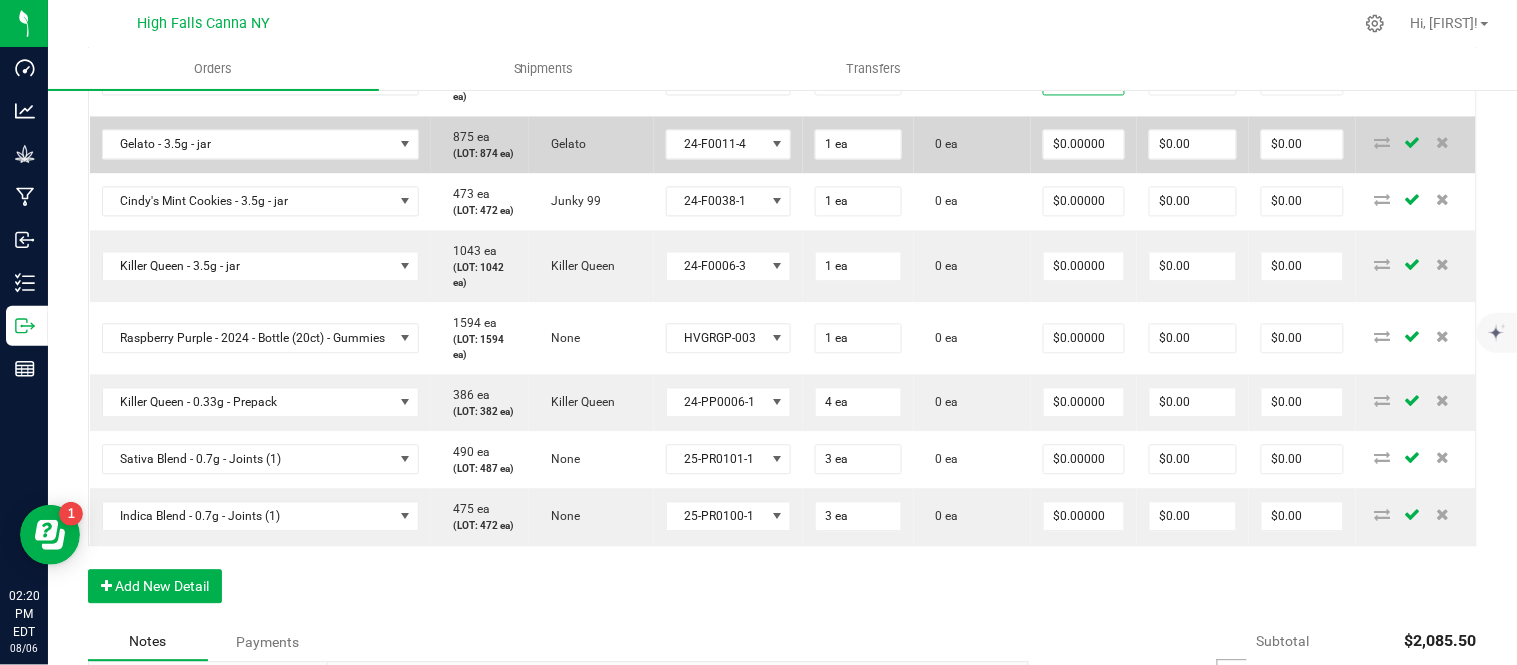 type on "$0.00000" 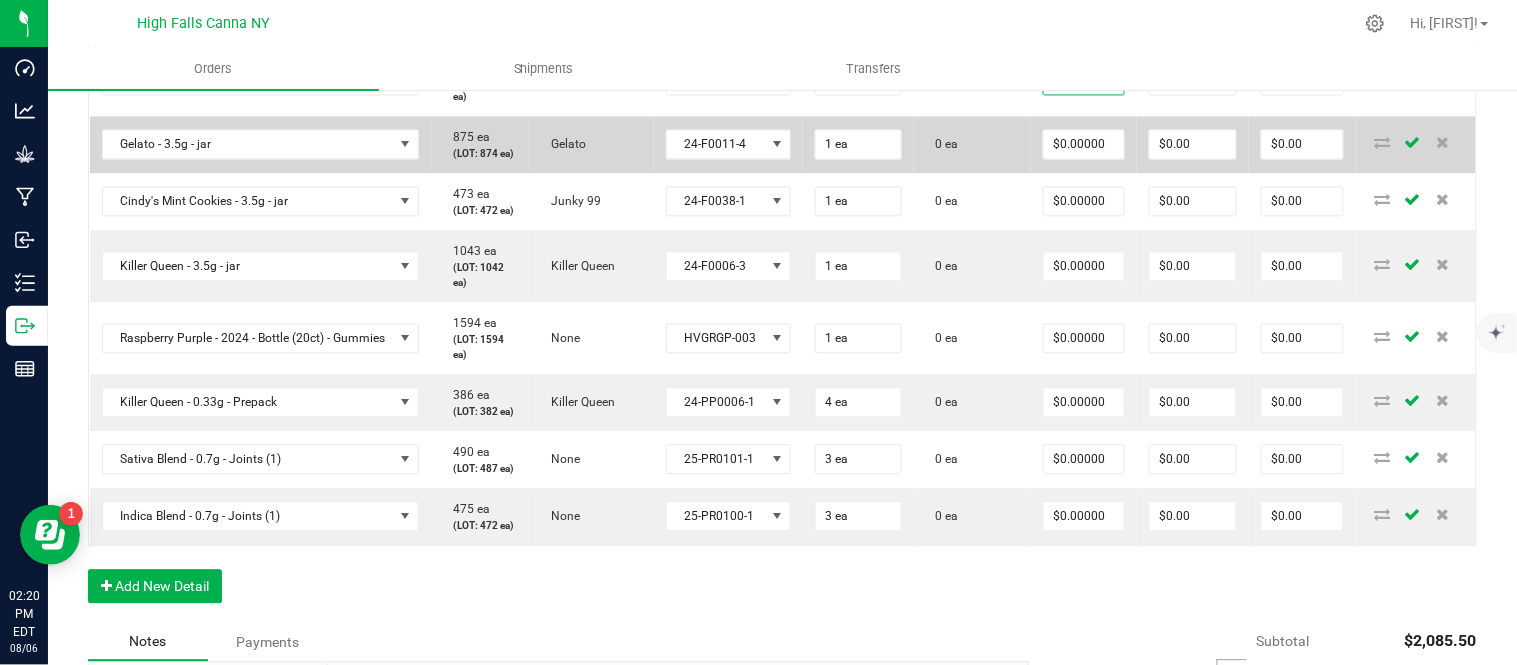 type on "$0.00" 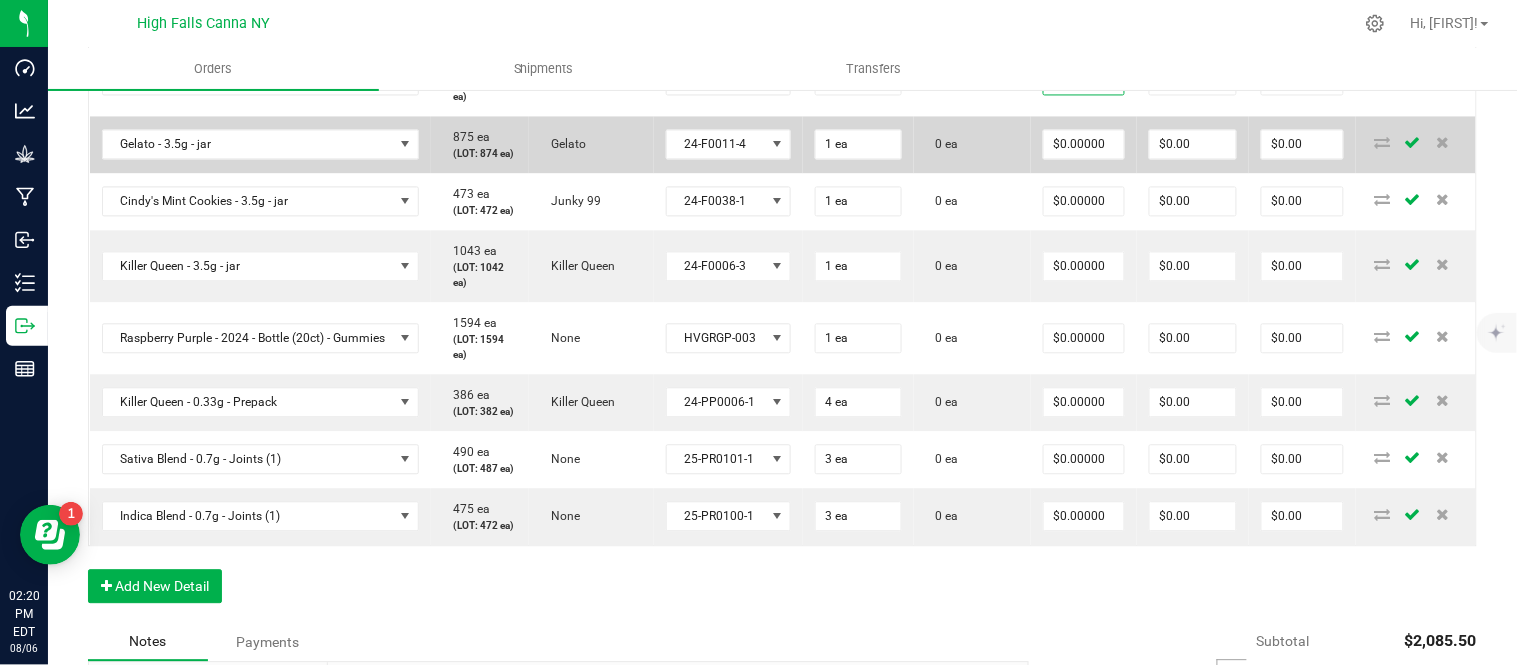 click on "0 ea" at bounding box center [972, 144] 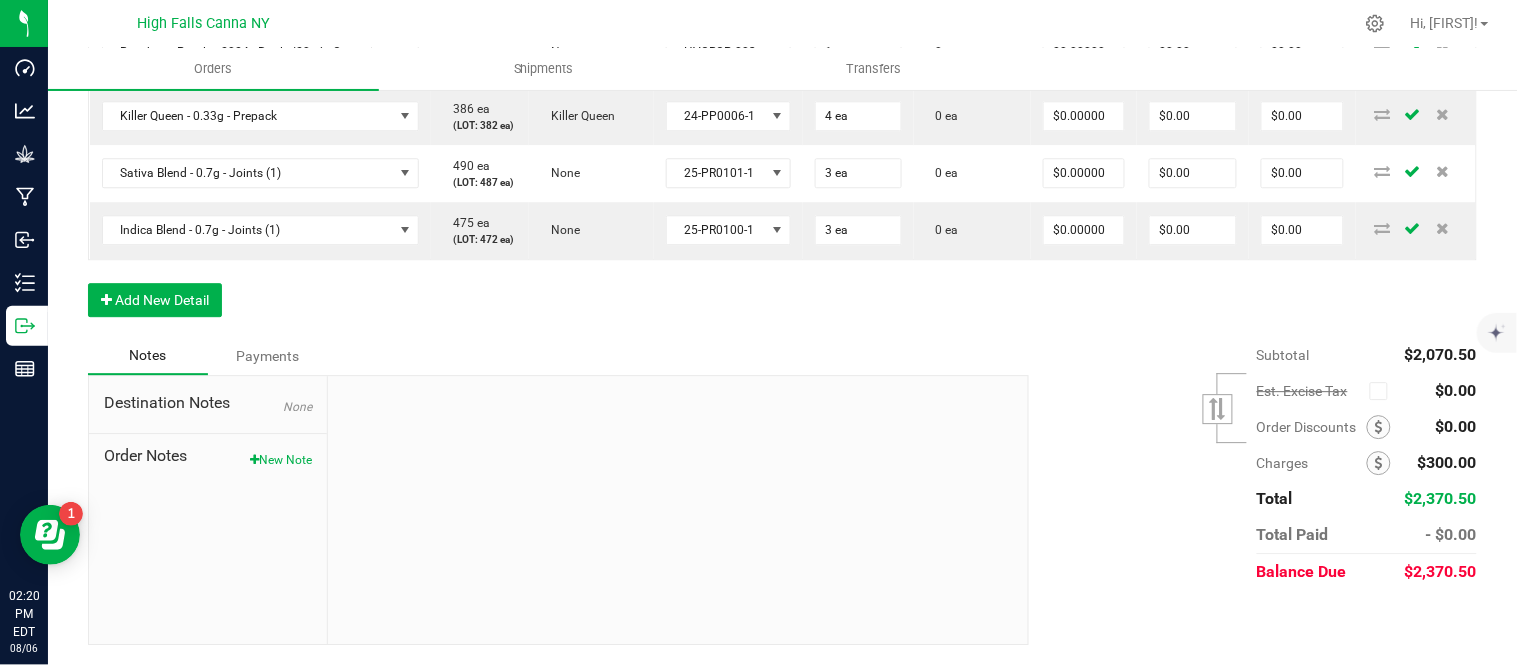 scroll, scrollTop: 1486, scrollLeft: 0, axis: vertical 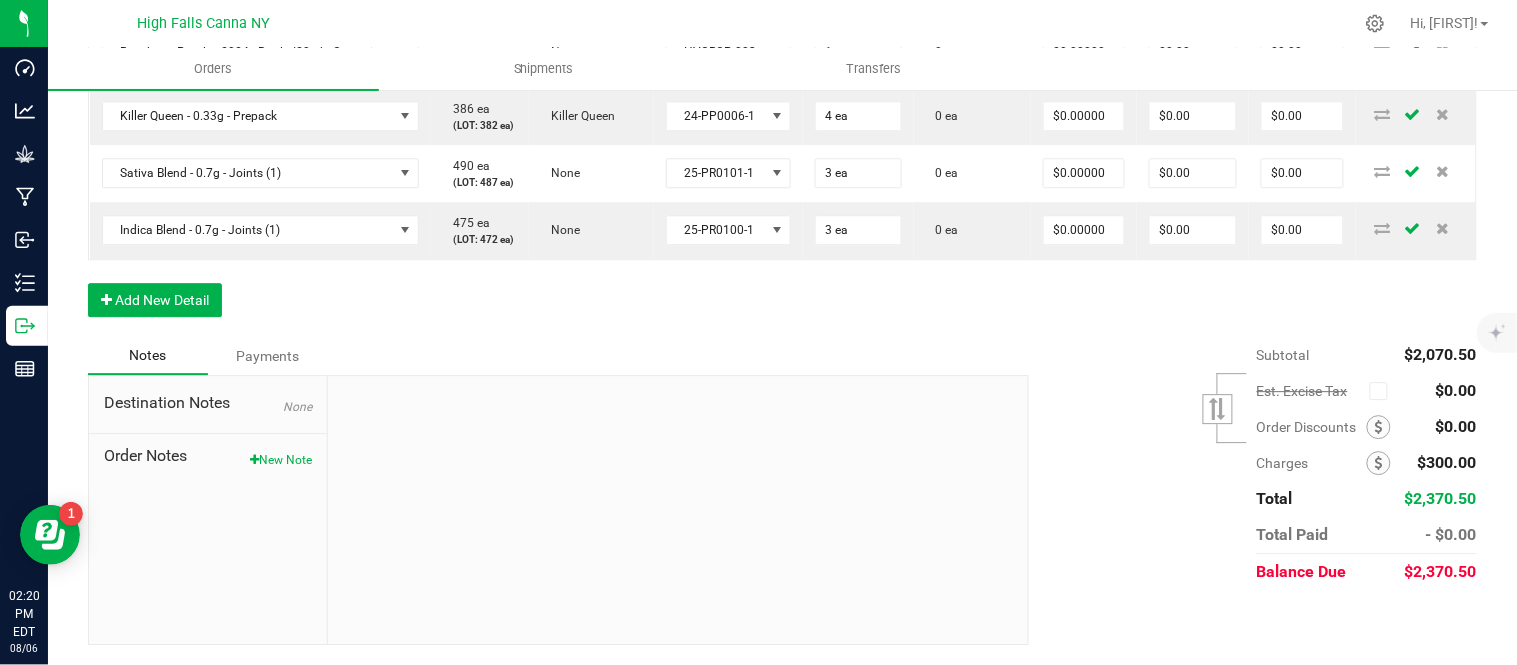 click on "Order Details Print All Labels Item  Sellable  Strain  Lot Number  Qty Ordered Qty Allocated Unit Price Line Discount Total Actions G13 - 3.5g - jar  2790 ea   (LOT: 2790 ea)   G13 Genius  24-F0001-3 48 ea  0 ea  $15.00000 $0.00 $720.00 Gelato - 3.5g - jar  875 ea   (LOT: 874 ea)   Gelato  24-F0011-4 24 ea  0 ea  $15.00000 $0.00 $360.00 Cindy's Mint Cookies - 3.5g - jar  473 ea   (LOT: 472 ea)   Junky 99  24-F0038-1 24 ea  0 ea  $15.00000 $0.00 $360.00 Killer Queen - 3.5g - jar  1043 ea   (LOT: 1042 ea)   Killer Queen  24-F0006-3 24 ea  0 ea  $15.00000 $0.00 $360.00 Raspberry Purple - 2024 - Bottle (20ct) - Gummies  1595 ea   (LOT: 1594 ea)   None  HVGRGP-003 20 ea  0 ea  $8.00000 $0.00 $160.00 Killer Queen - 0.33g - Prepack  386 ea   (LOT: 382 ea)   Killer Queen  24-PP0006-1 25 ea  0 ea  $4.42000 $0.00 $110.50 G13 - 3.5g - jar  2790 ea   (LOT: 2790 ea)   G13 Genius  24-F0001-3 1 ea  0 ea  $0.00000 $0.00 $0.00 Gelato - 3.5g - jar  875 ea   (LOT: 874 ea)   Gelato  24-F0011-4" at bounding box center [782, -199] 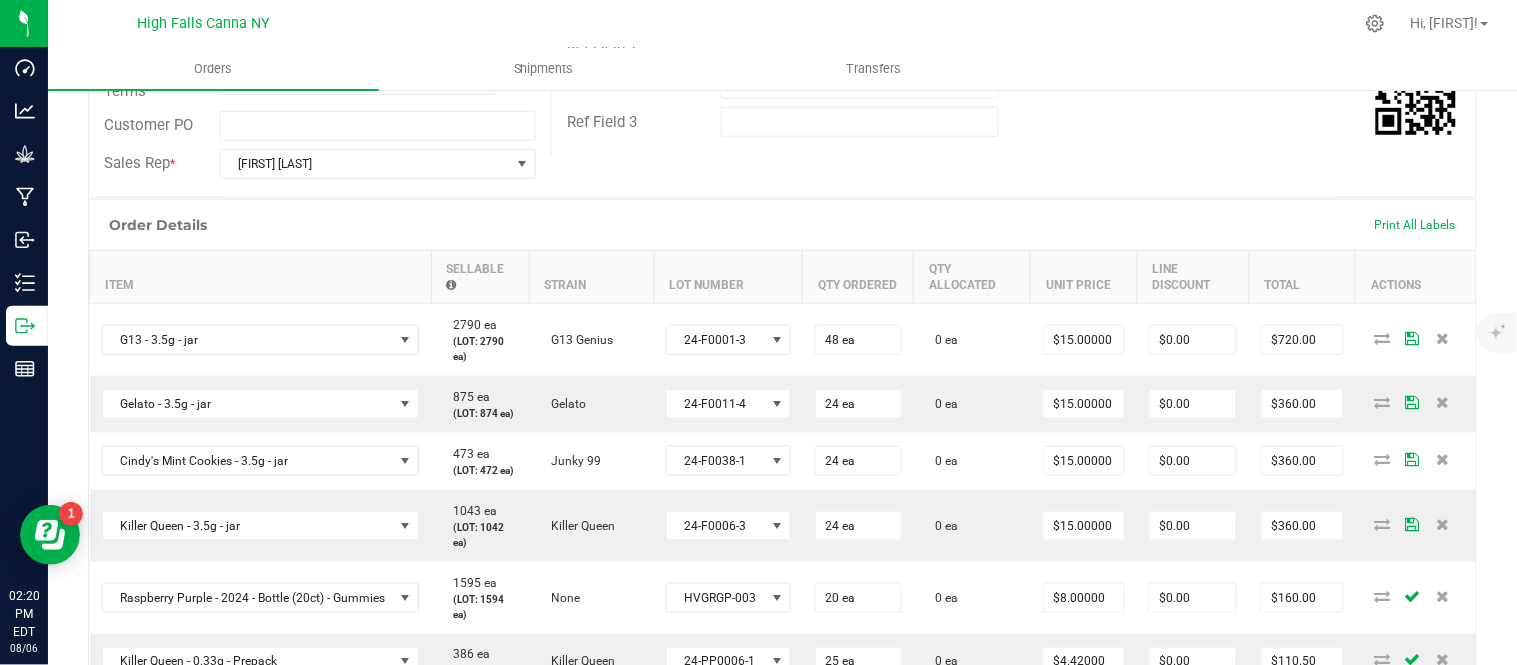 scroll, scrollTop: 0, scrollLeft: 0, axis: both 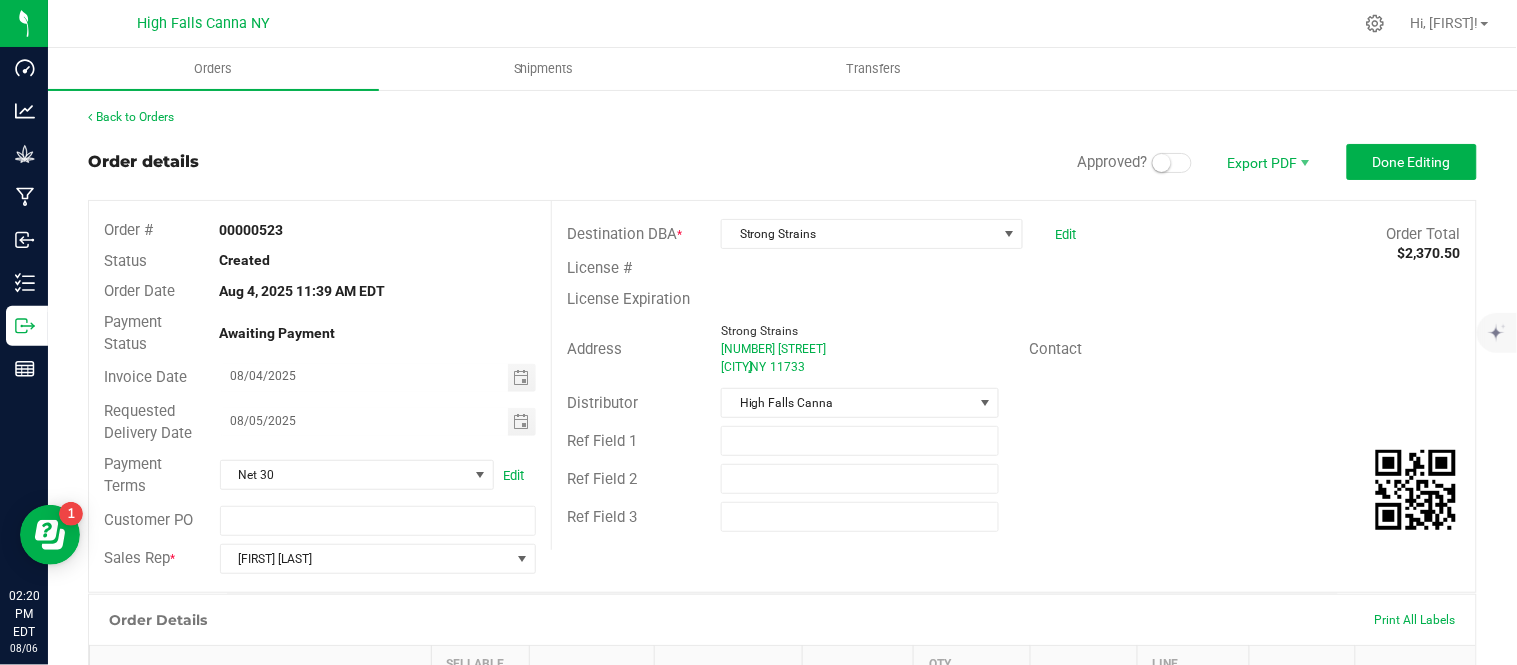 click at bounding box center [1172, 163] 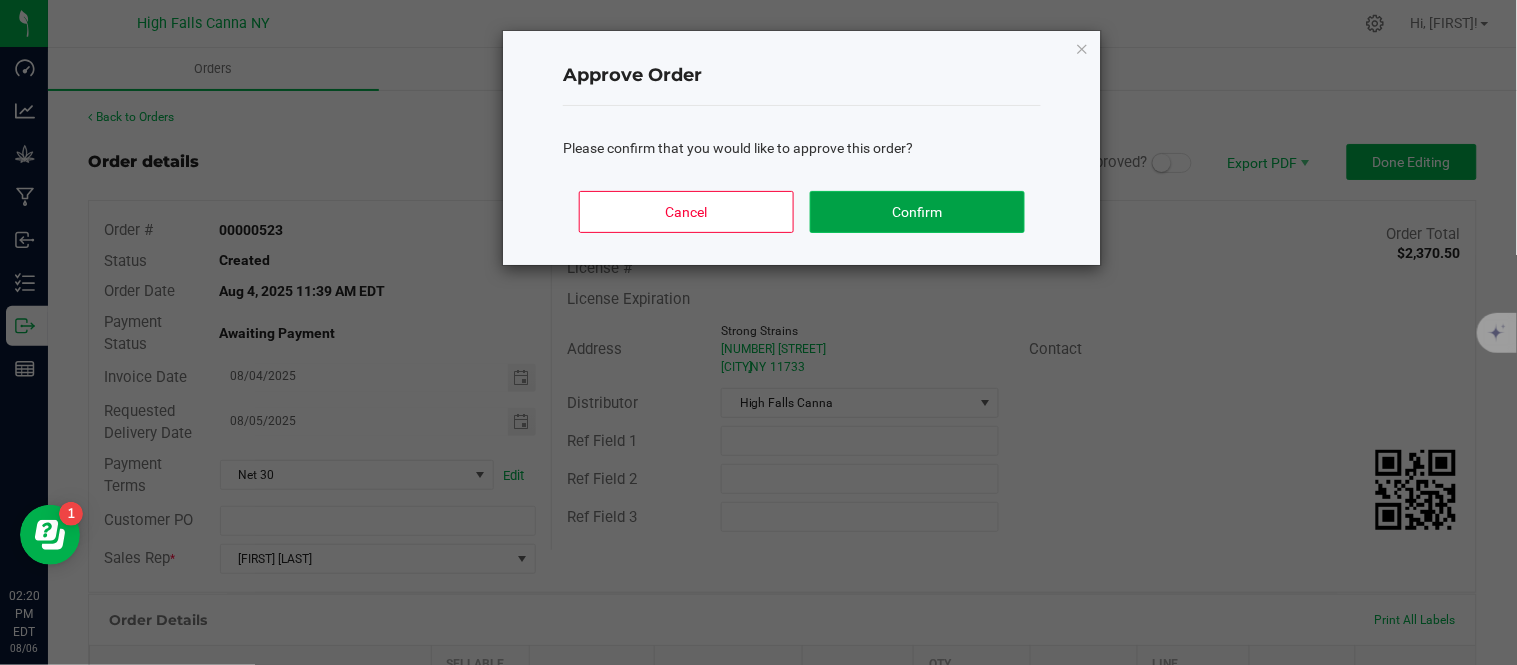 click on "Confirm" 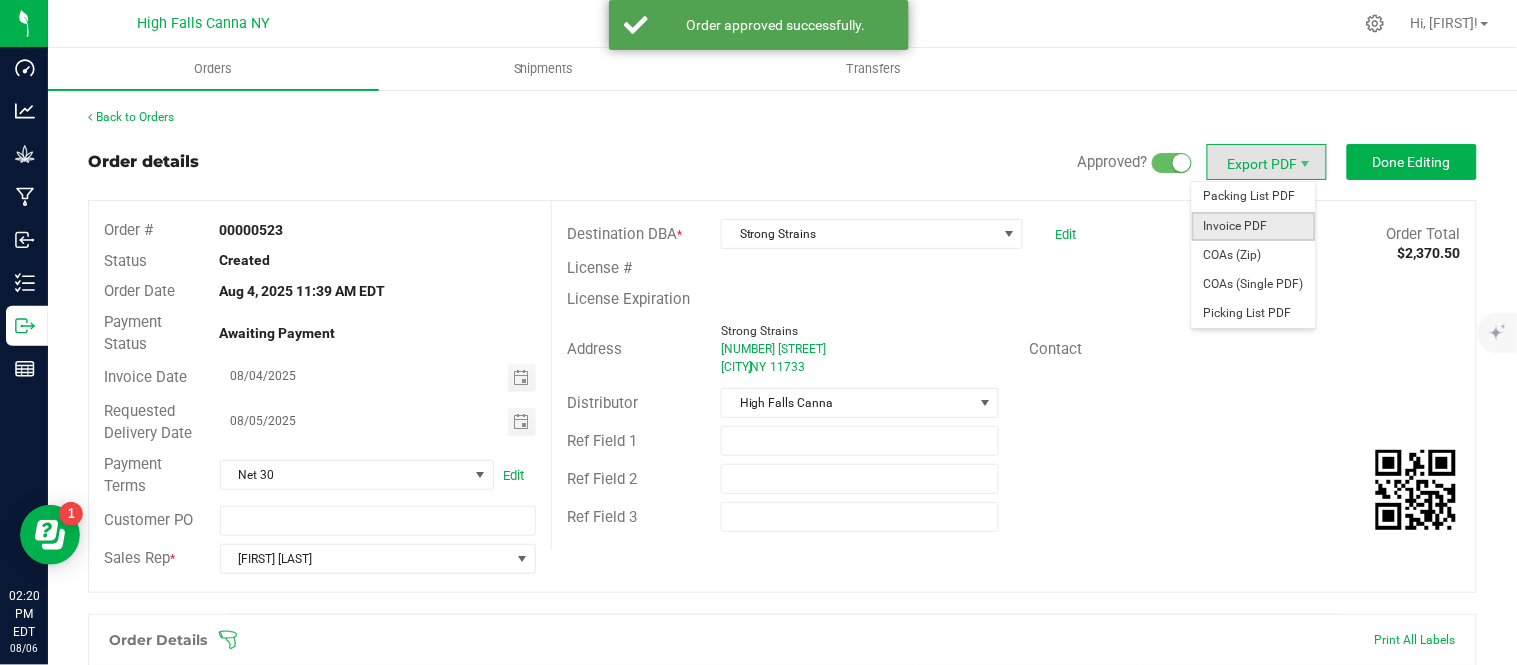 click on "Invoice PDF" at bounding box center [1254, 226] 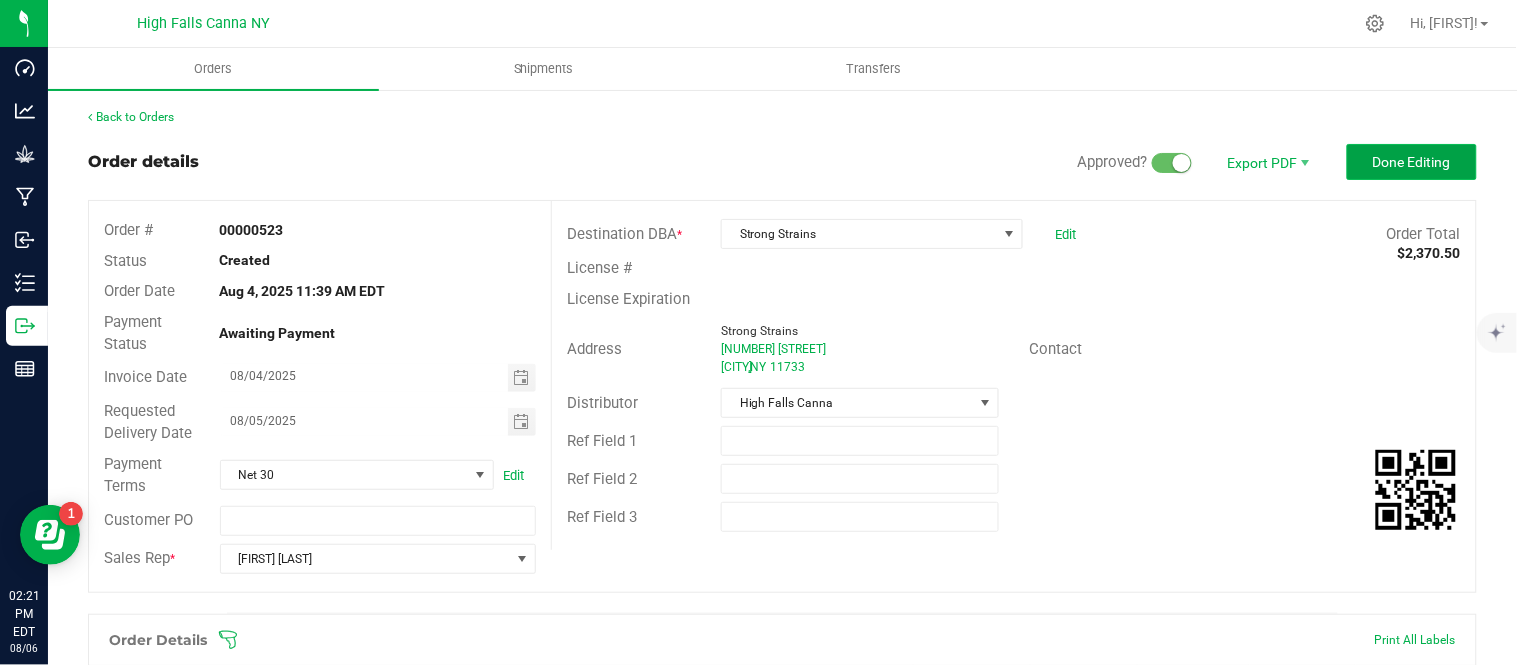 click on "Done Editing" at bounding box center (1412, 162) 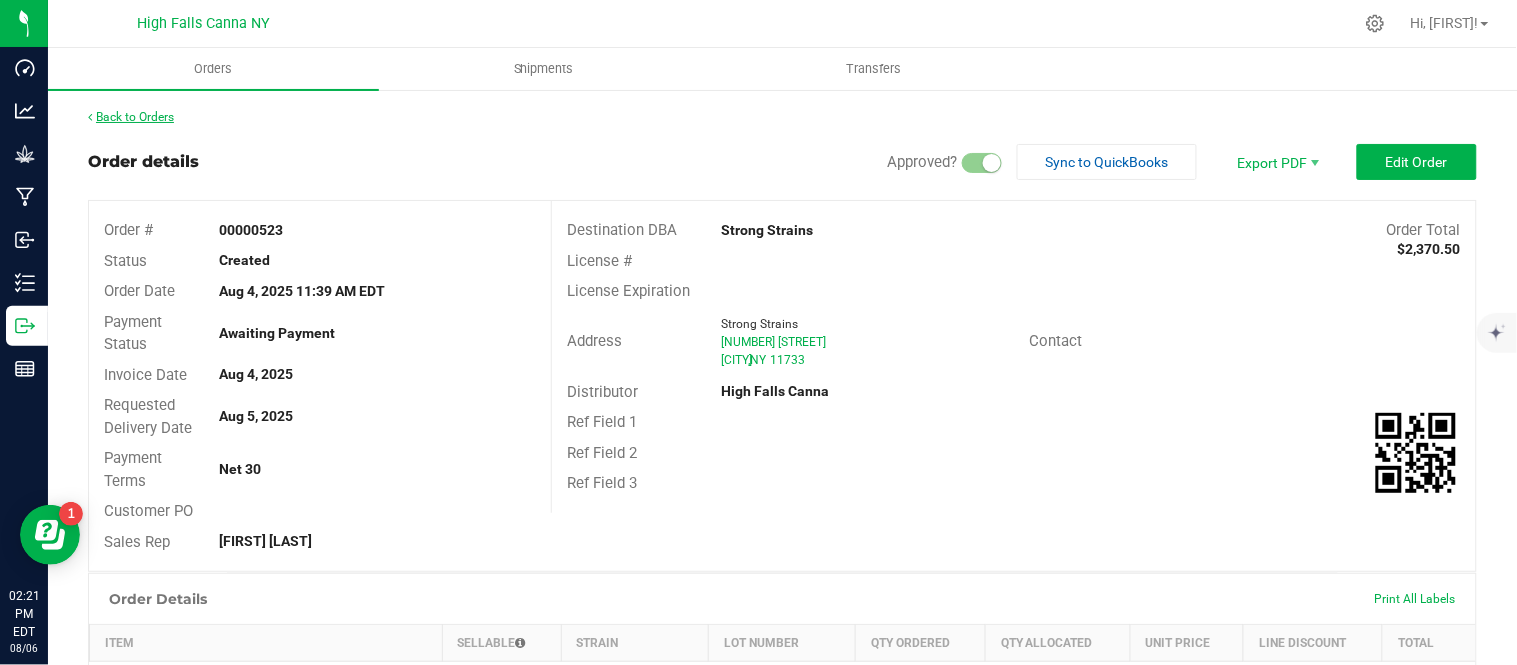 click on "Back to Orders" at bounding box center [131, 117] 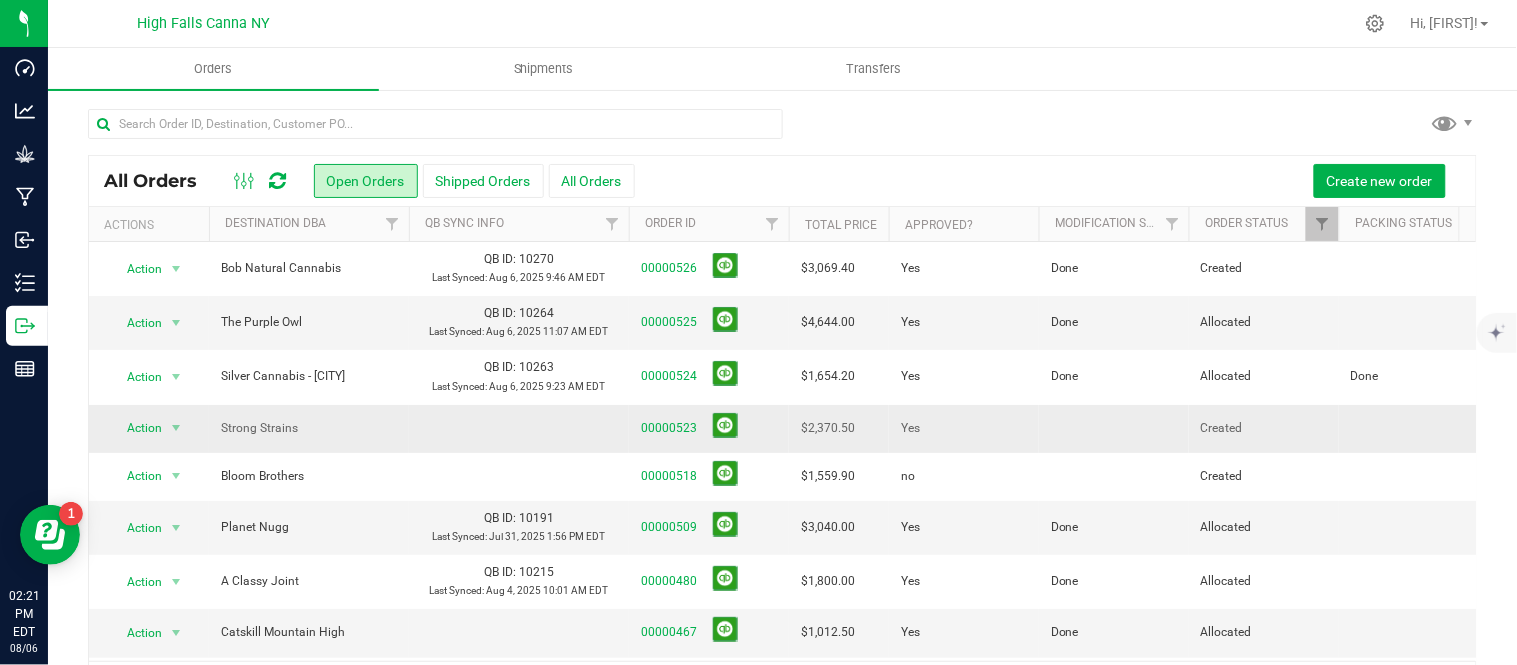 click at bounding box center [1114, 429] 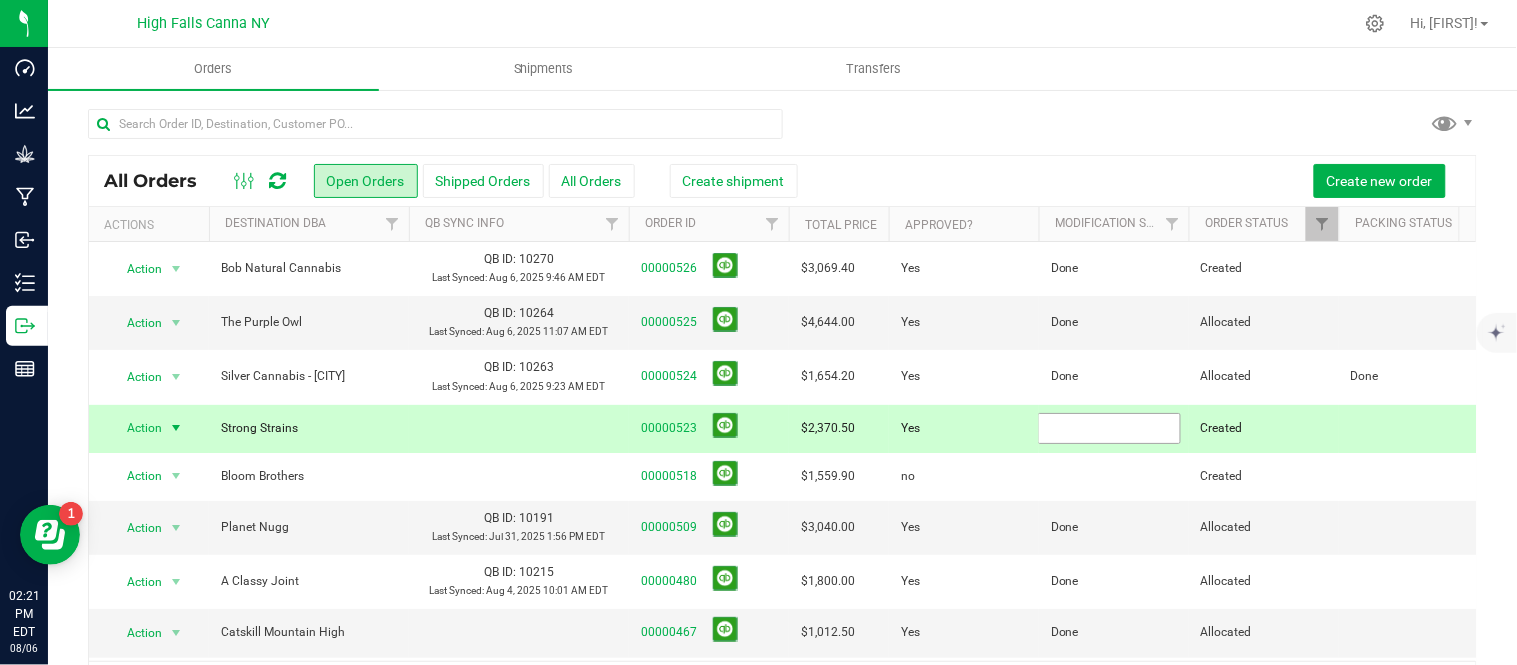 click at bounding box center (1109, 428) 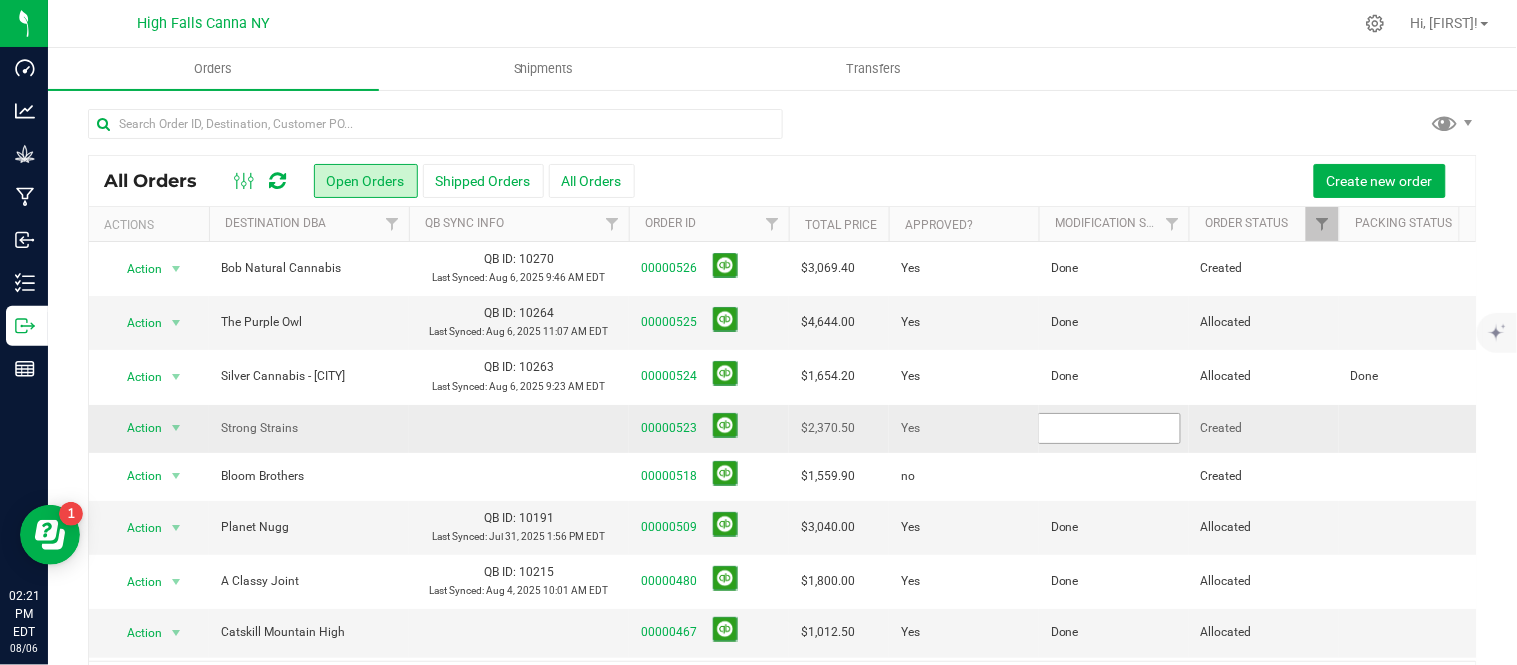 type on "Done" 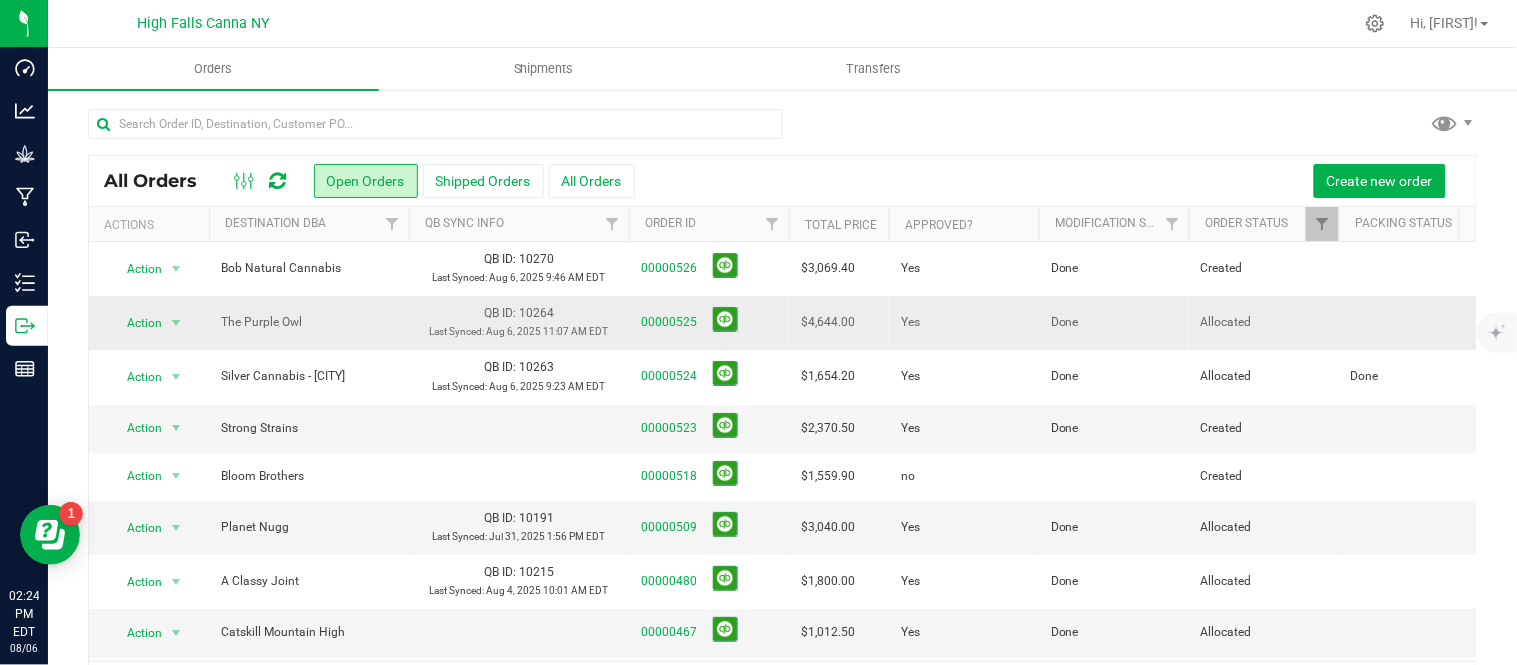 scroll, scrollTop: 111, scrollLeft: 0, axis: vertical 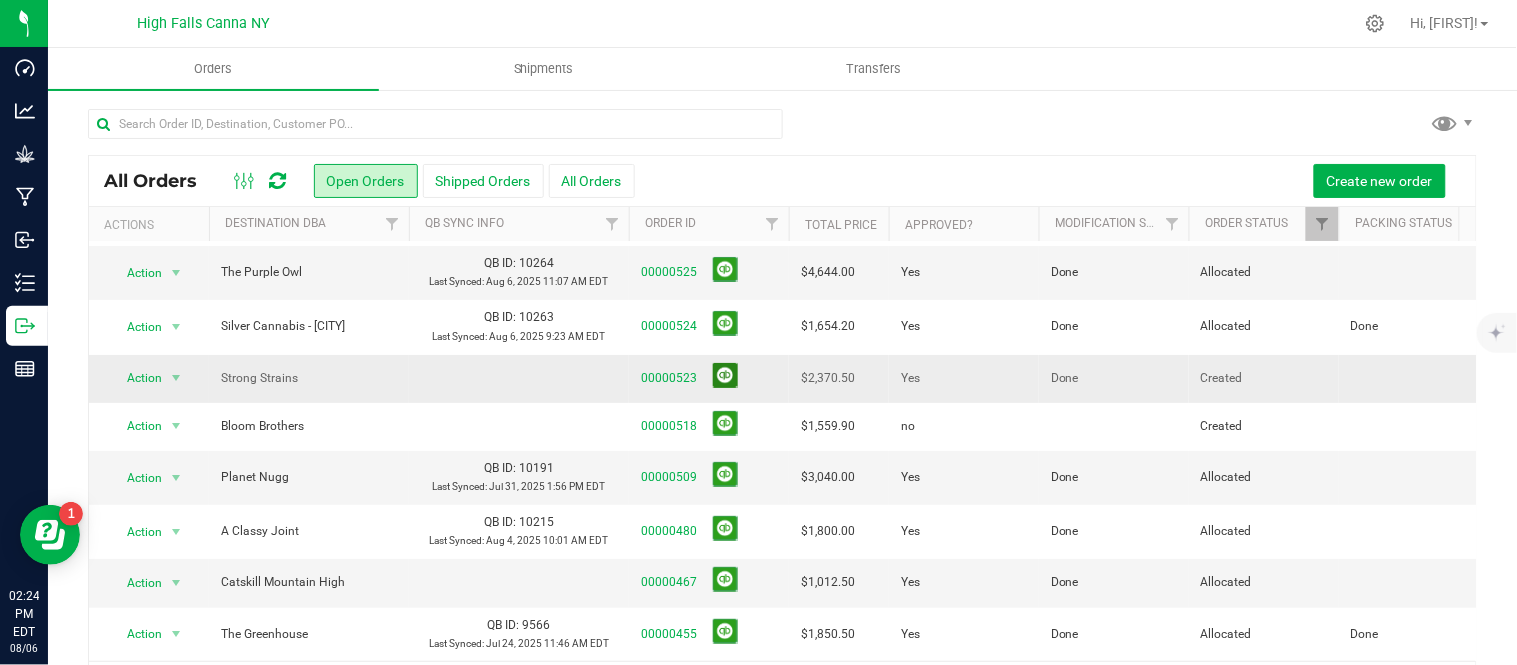 click at bounding box center (725, 375) 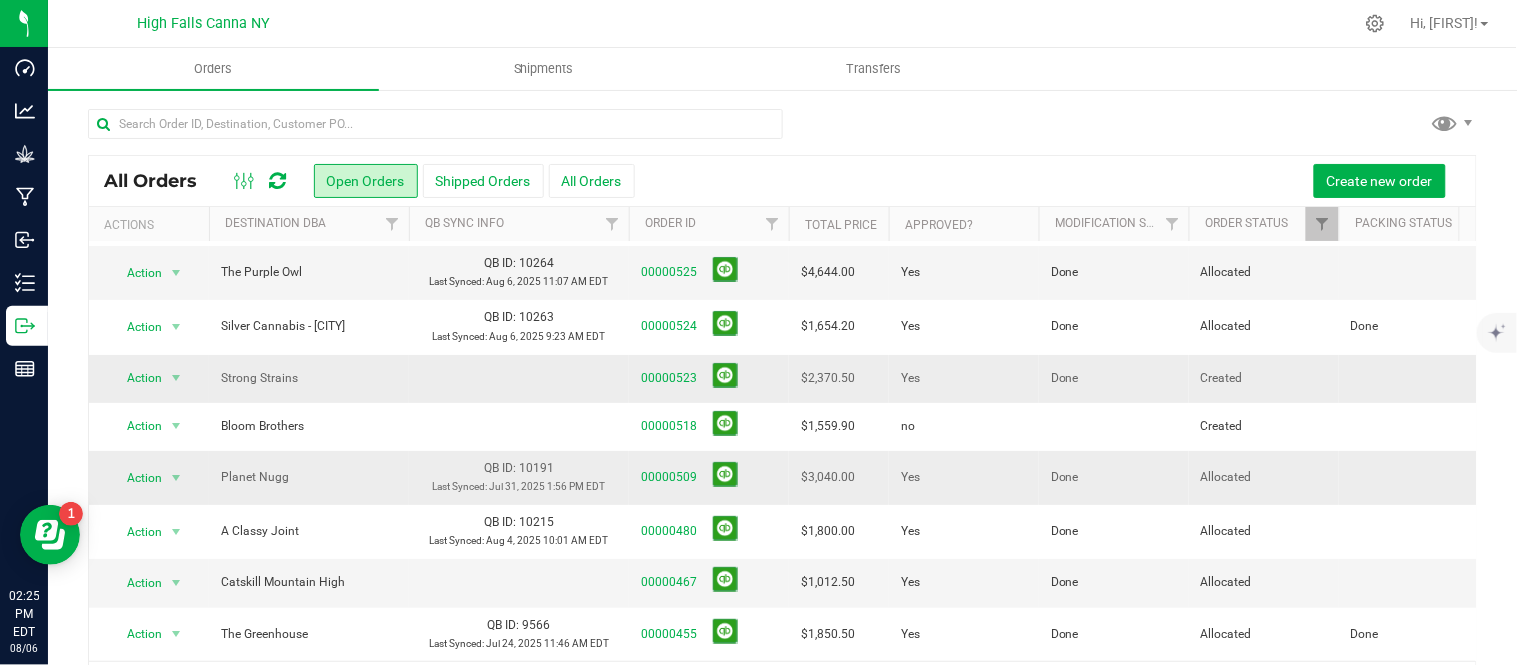 scroll, scrollTop: 173, scrollLeft: 0, axis: vertical 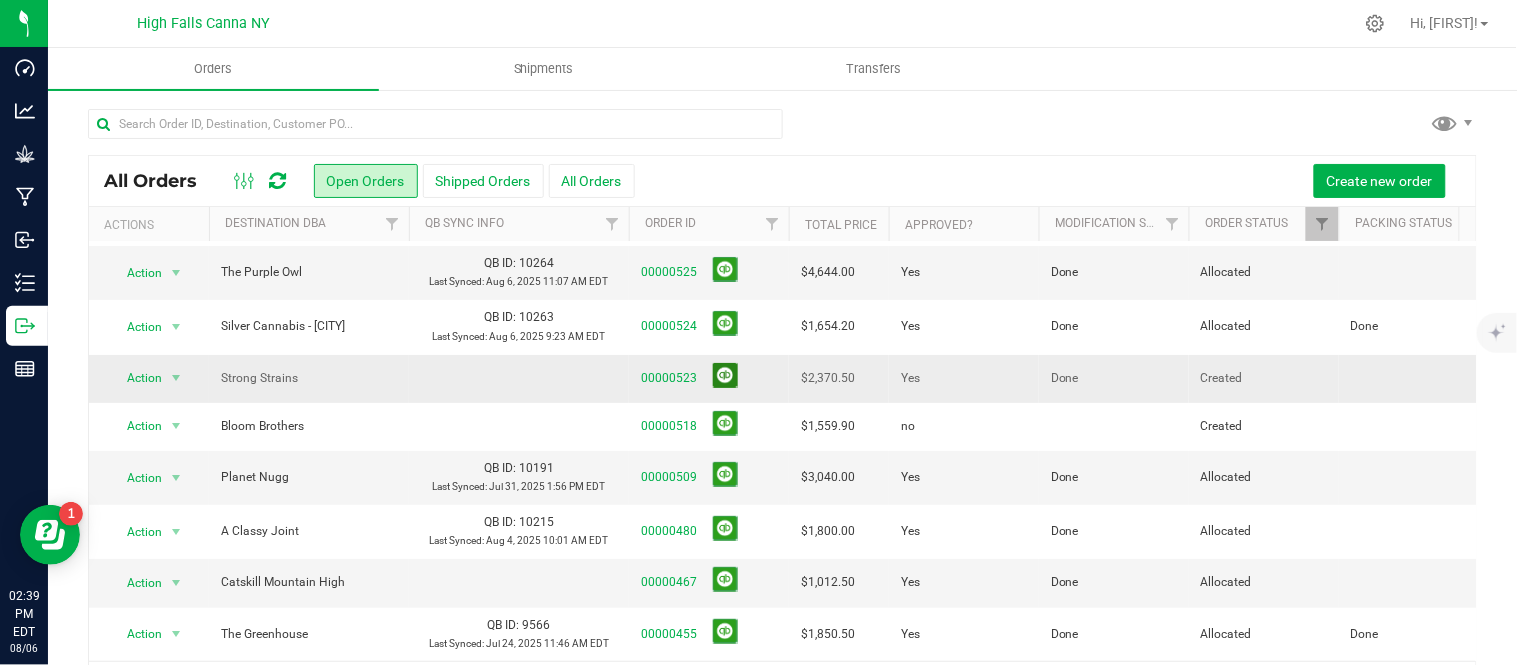 click at bounding box center (725, 375) 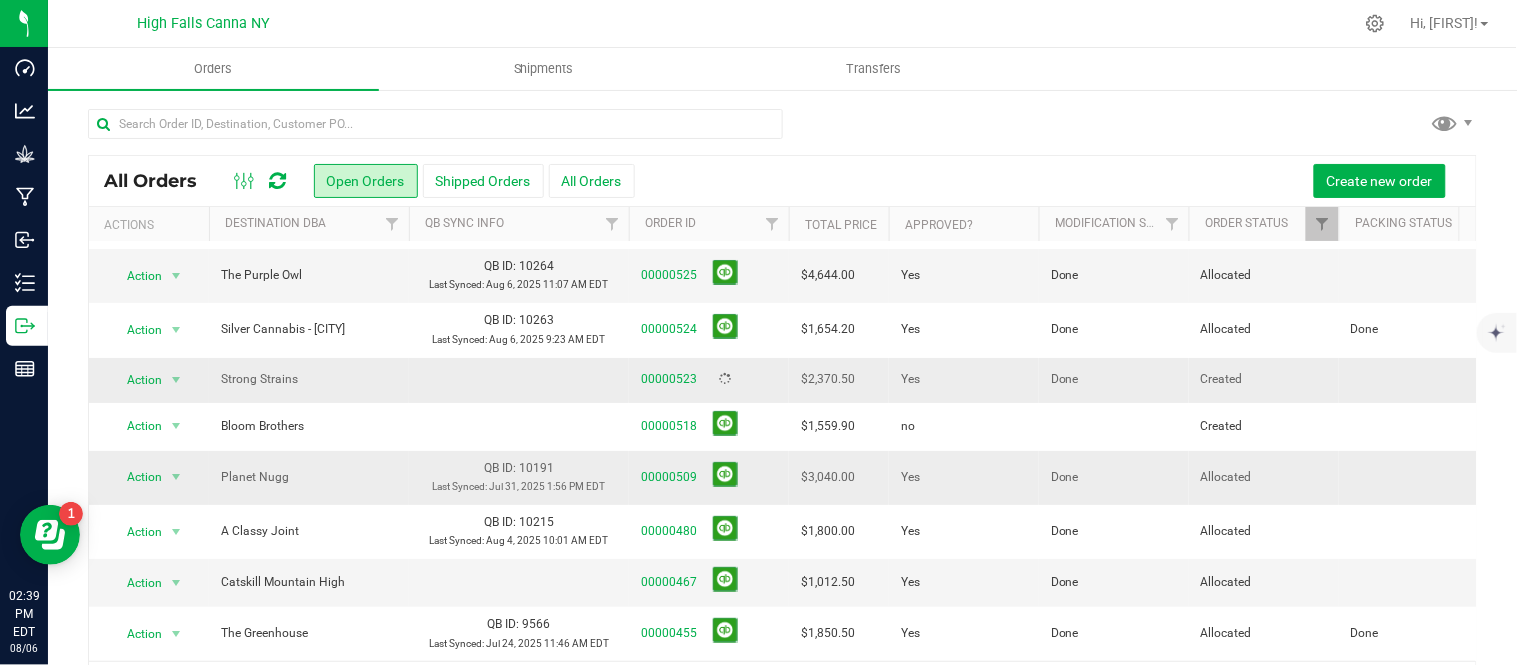 scroll, scrollTop: 173, scrollLeft: 0, axis: vertical 